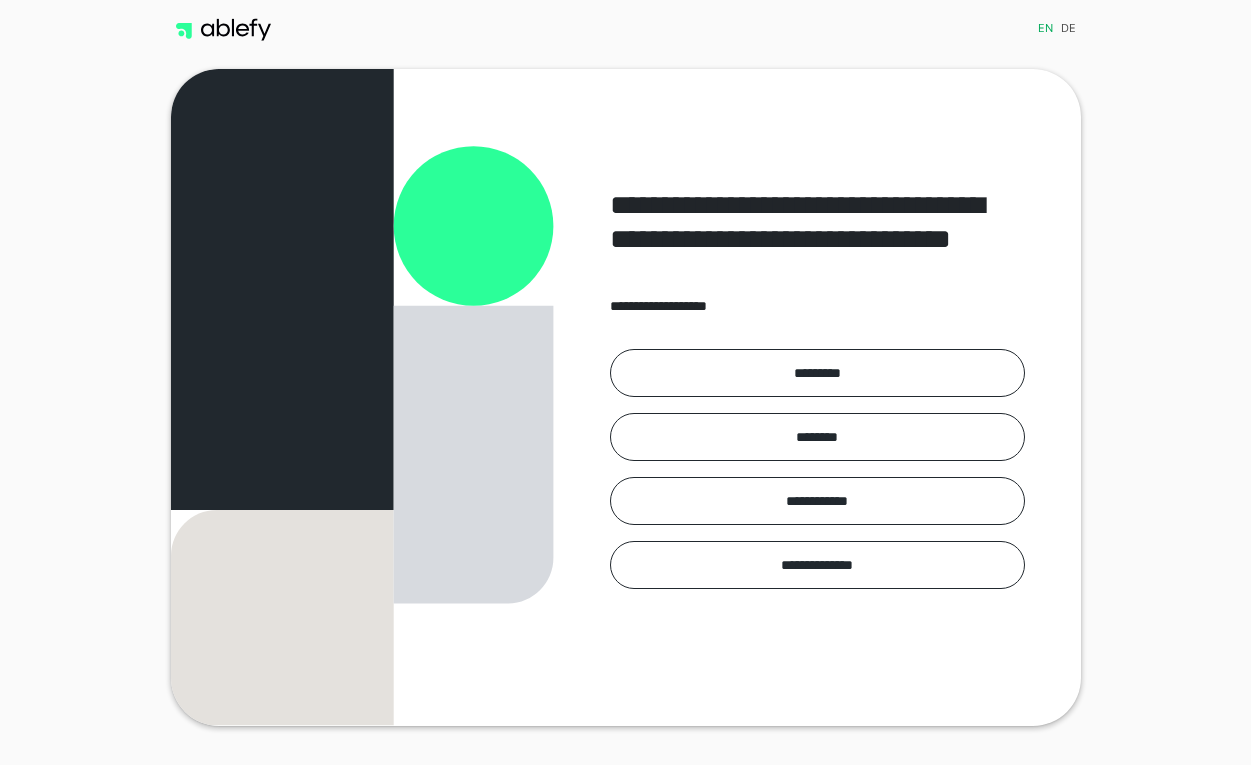 scroll, scrollTop: 0, scrollLeft: 0, axis: both 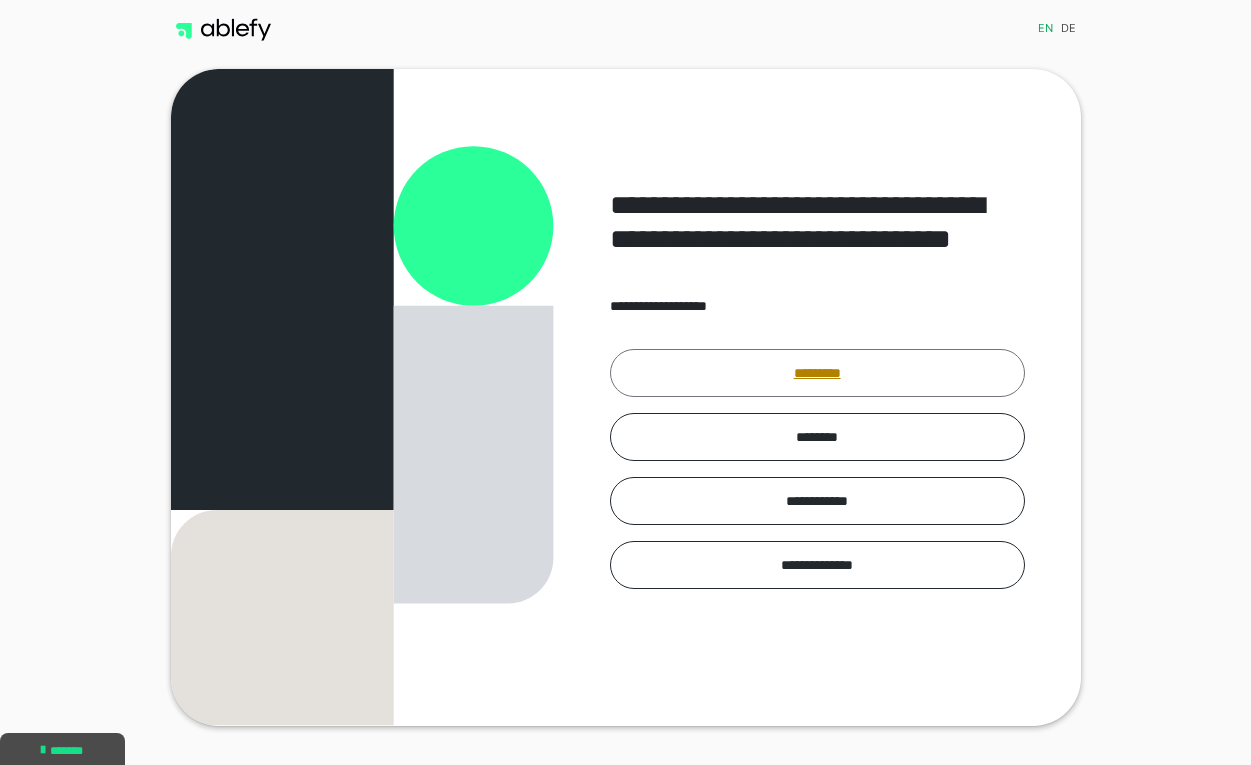 click on "*********" at bounding box center [817, 373] 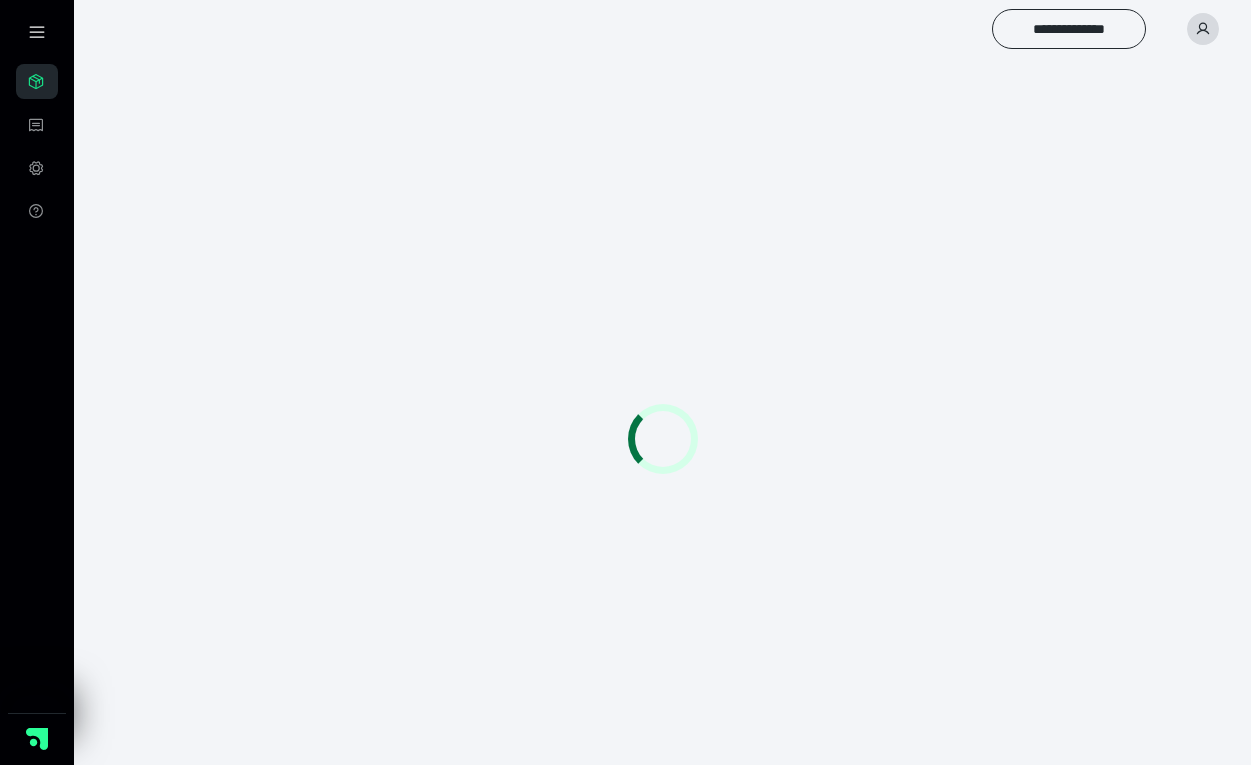 scroll, scrollTop: 0, scrollLeft: 0, axis: both 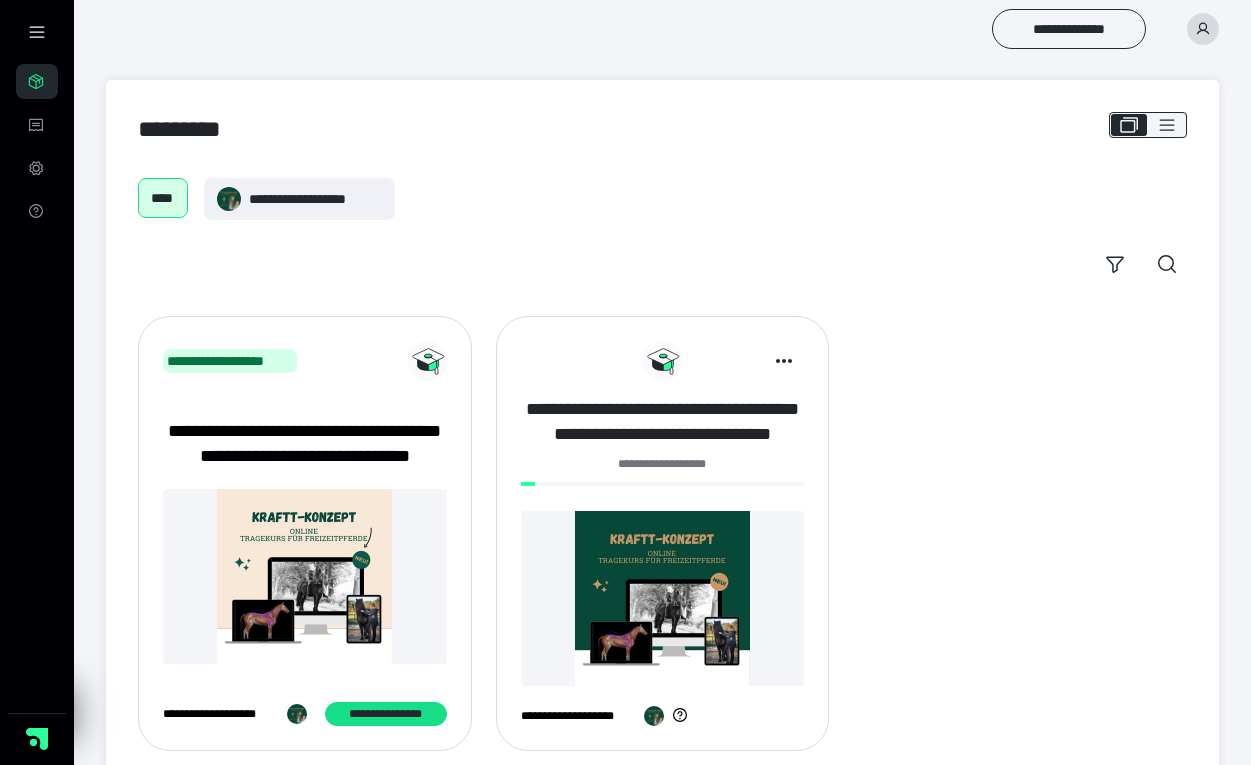 click on "**********" at bounding box center (663, 422) 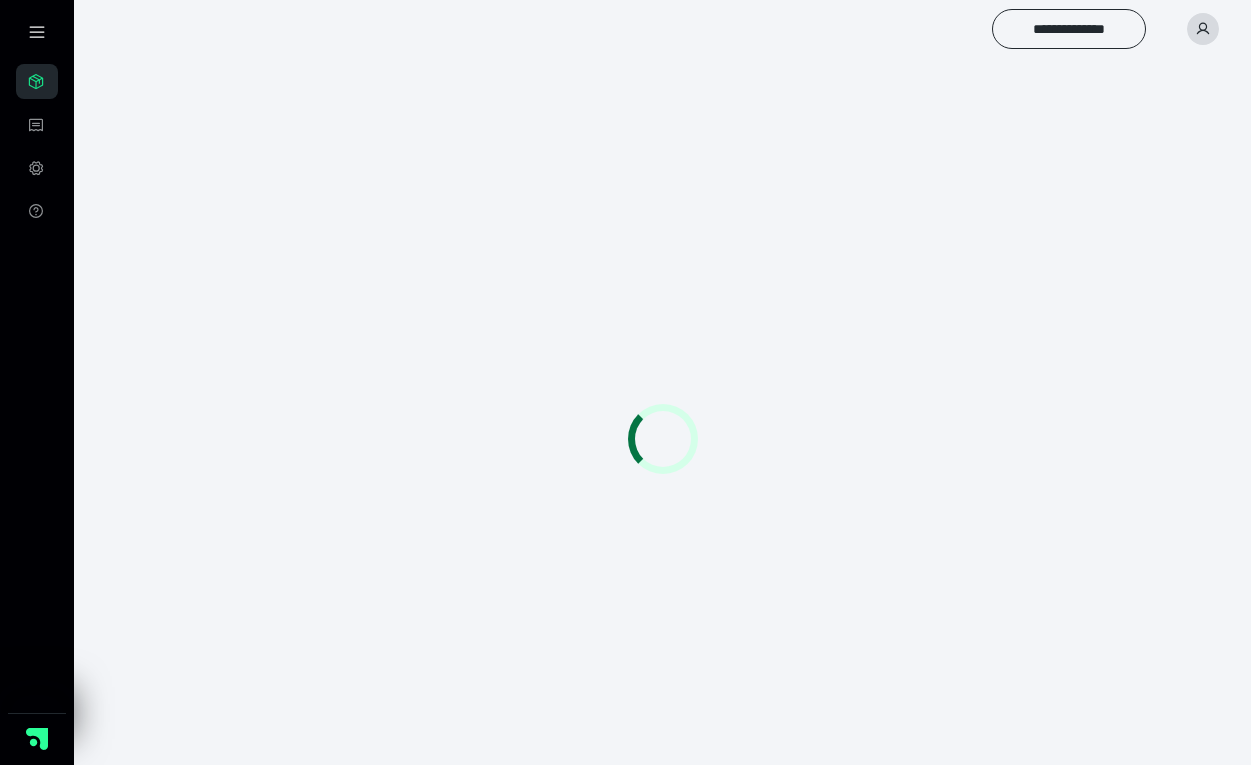 scroll, scrollTop: 0, scrollLeft: 0, axis: both 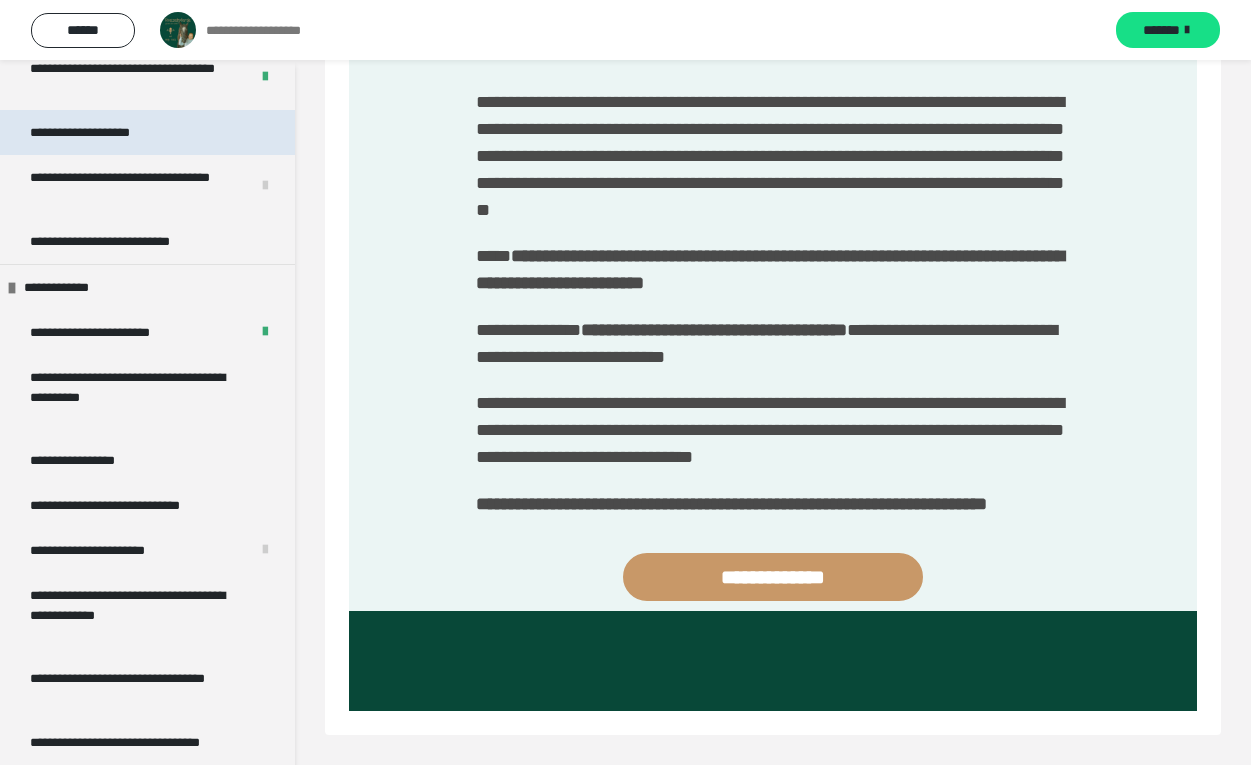 click on "**********" at bounding box center (147, 132) 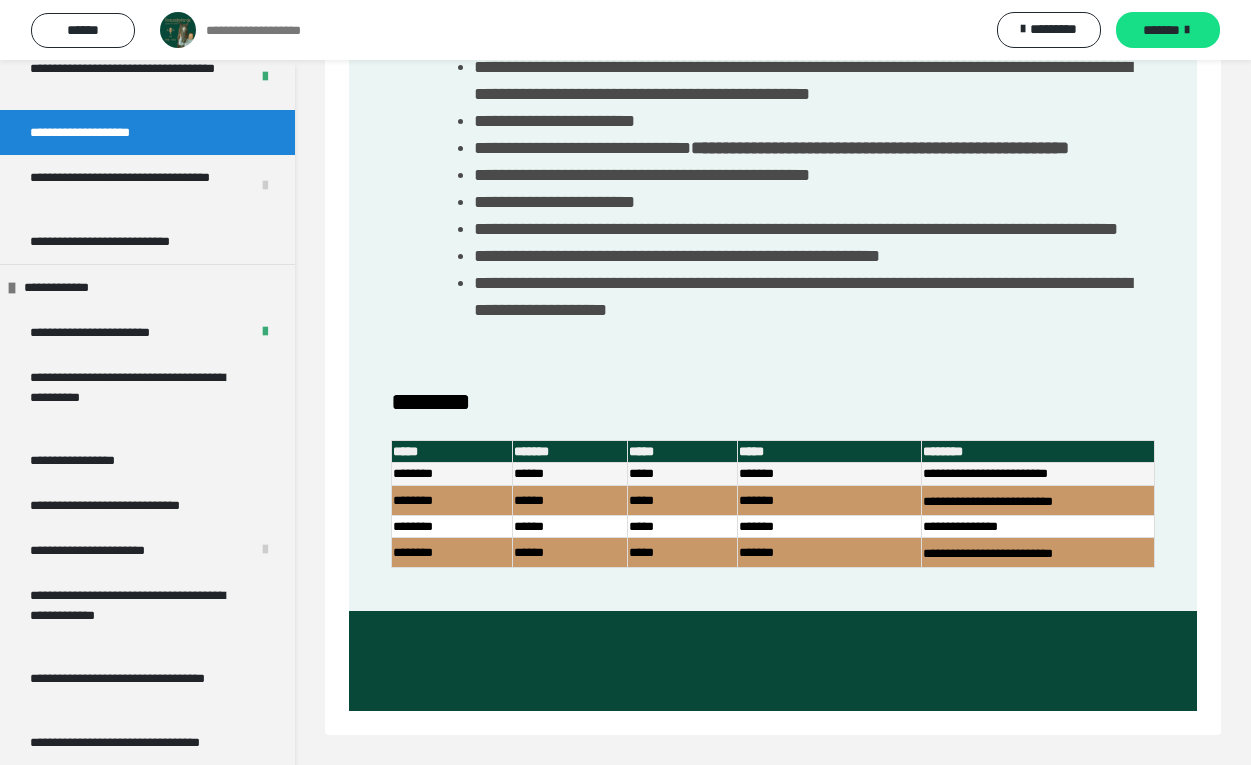 scroll, scrollTop: 2486, scrollLeft: 0, axis: vertical 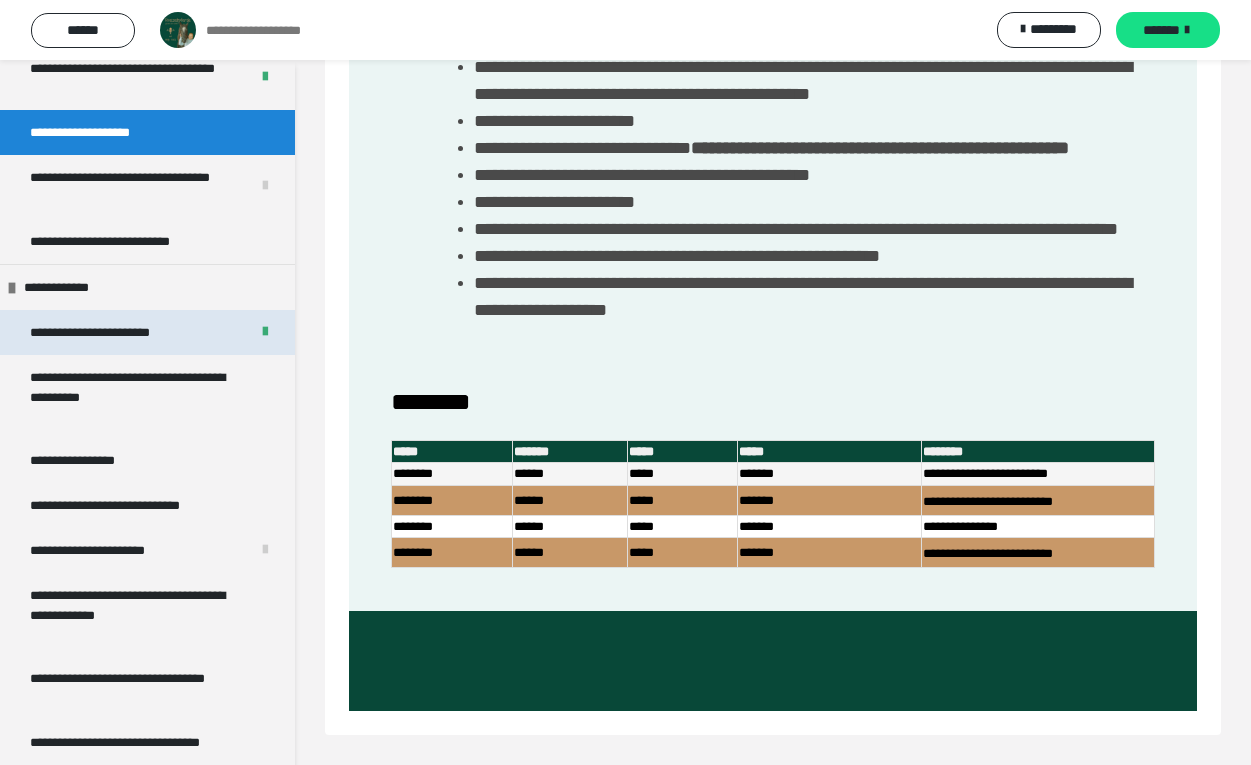 click on "**********" at bounding box center (109, 332) 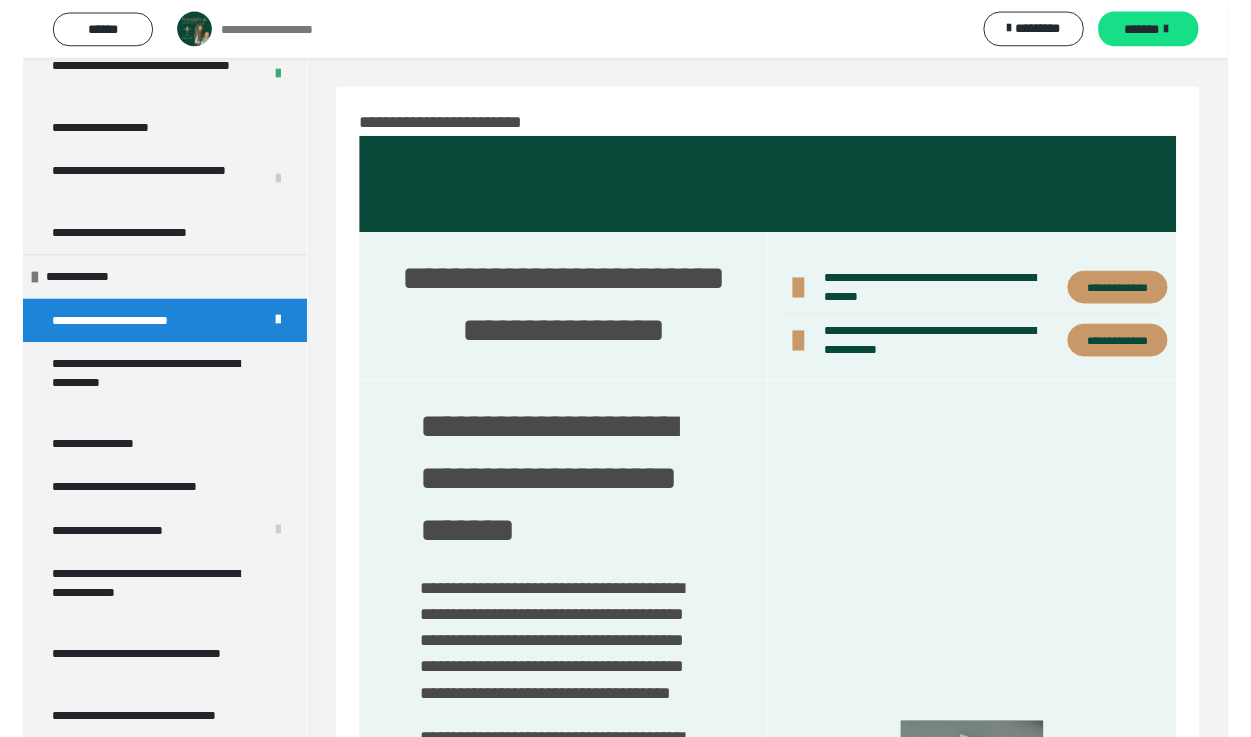 scroll, scrollTop: 0, scrollLeft: 0, axis: both 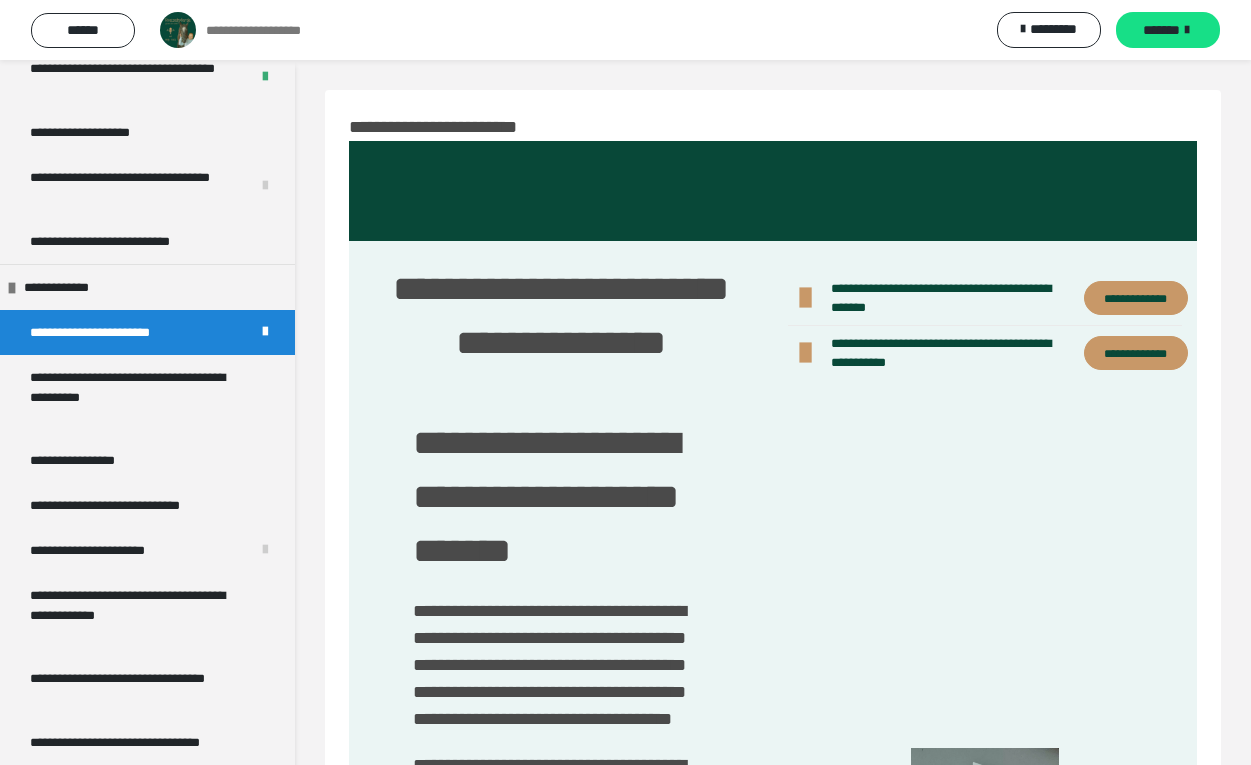 click on "**********" at bounding box center (1136, 298) 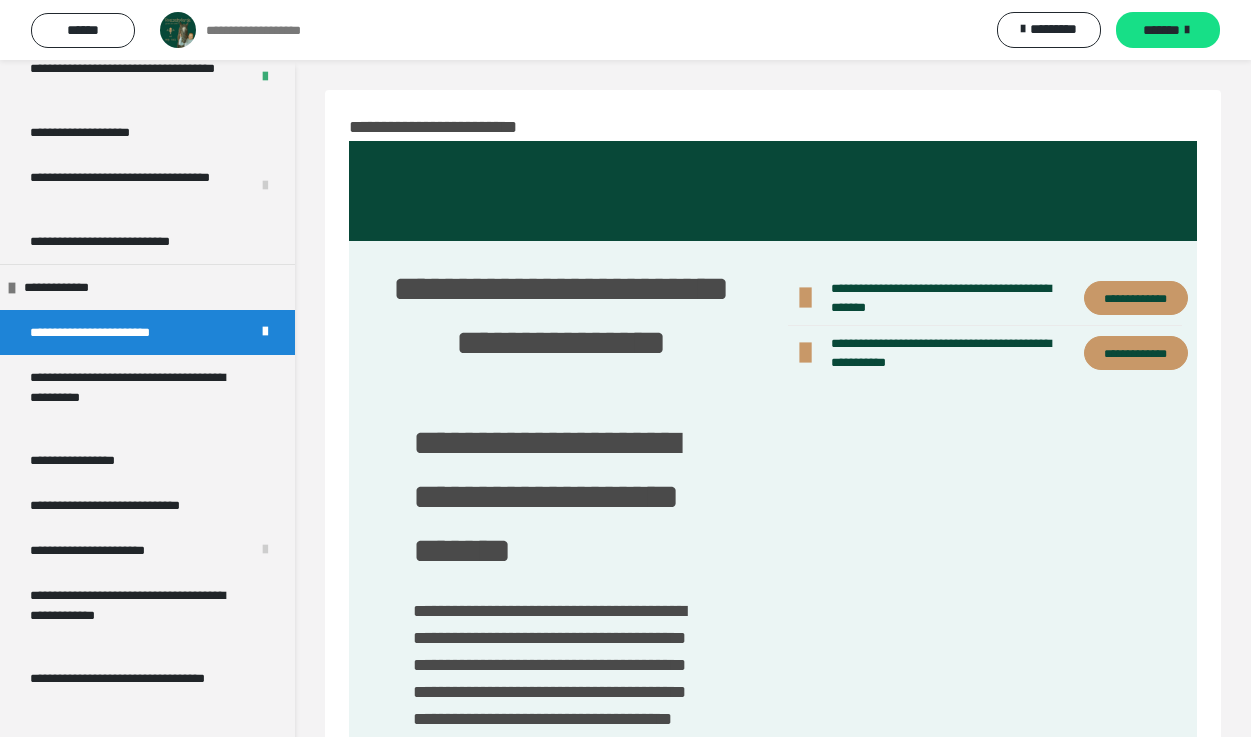 click on "**********" at bounding box center (1136, 298) 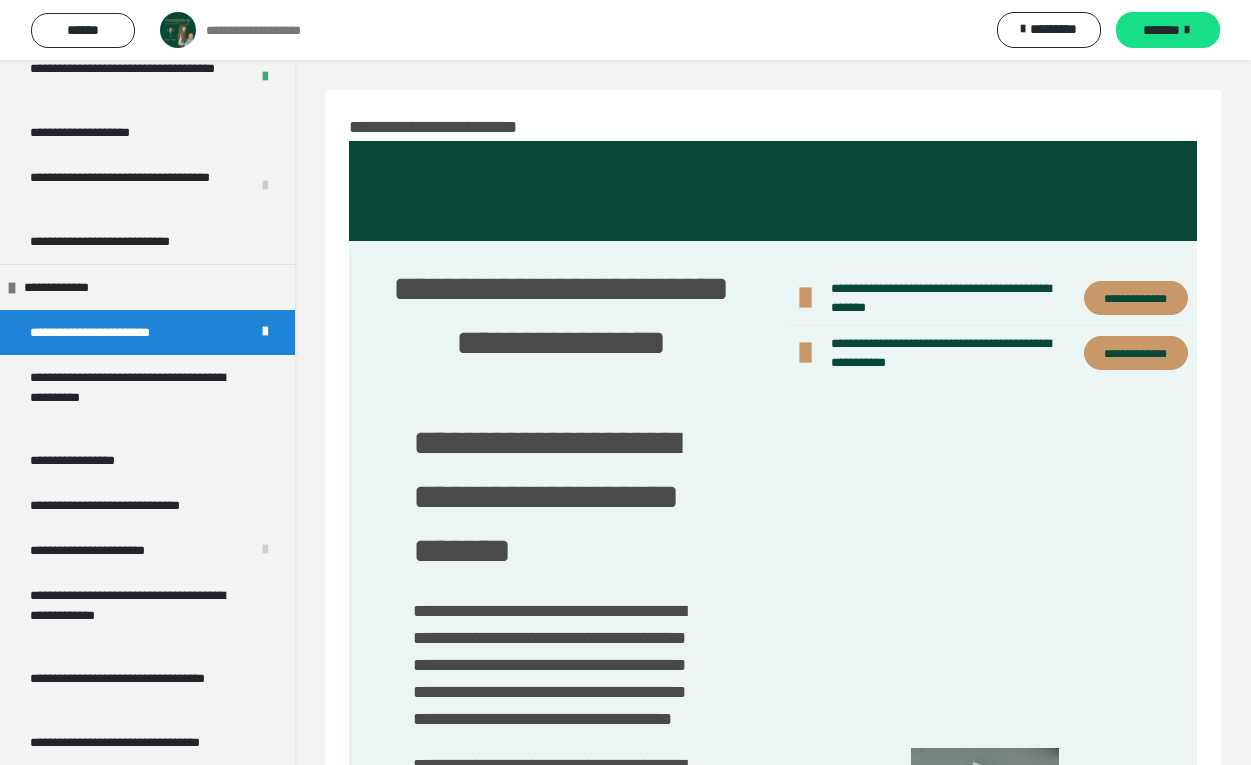 click on "**********" at bounding box center [1136, 353] 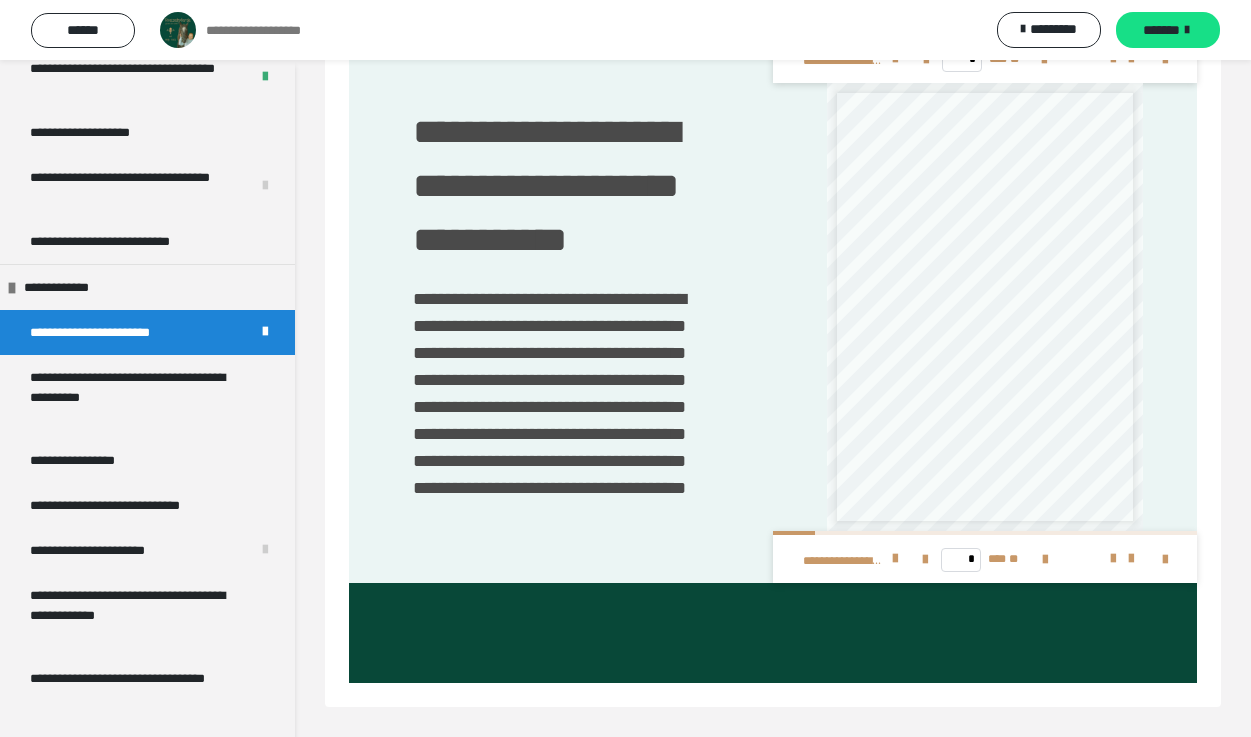 scroll, scrollTop: 1940, scrollLeft: 0, axis: vertical 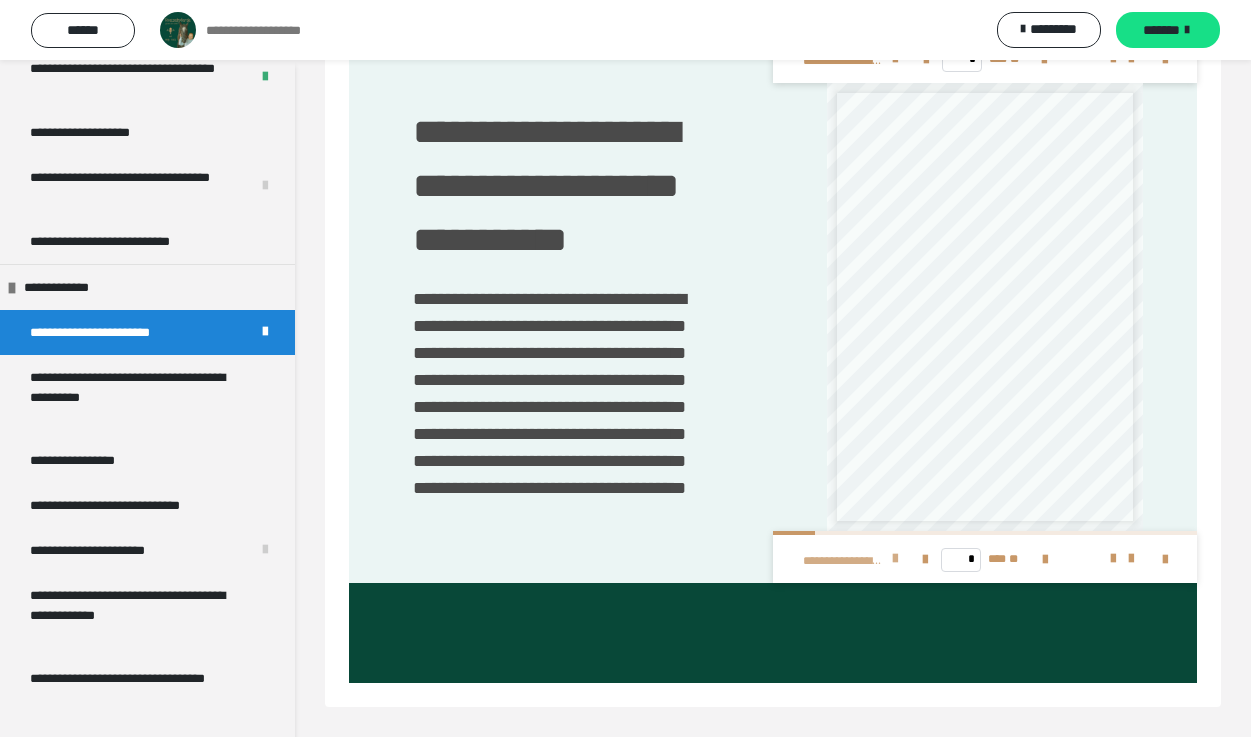 click at bounding box center [895, 559] 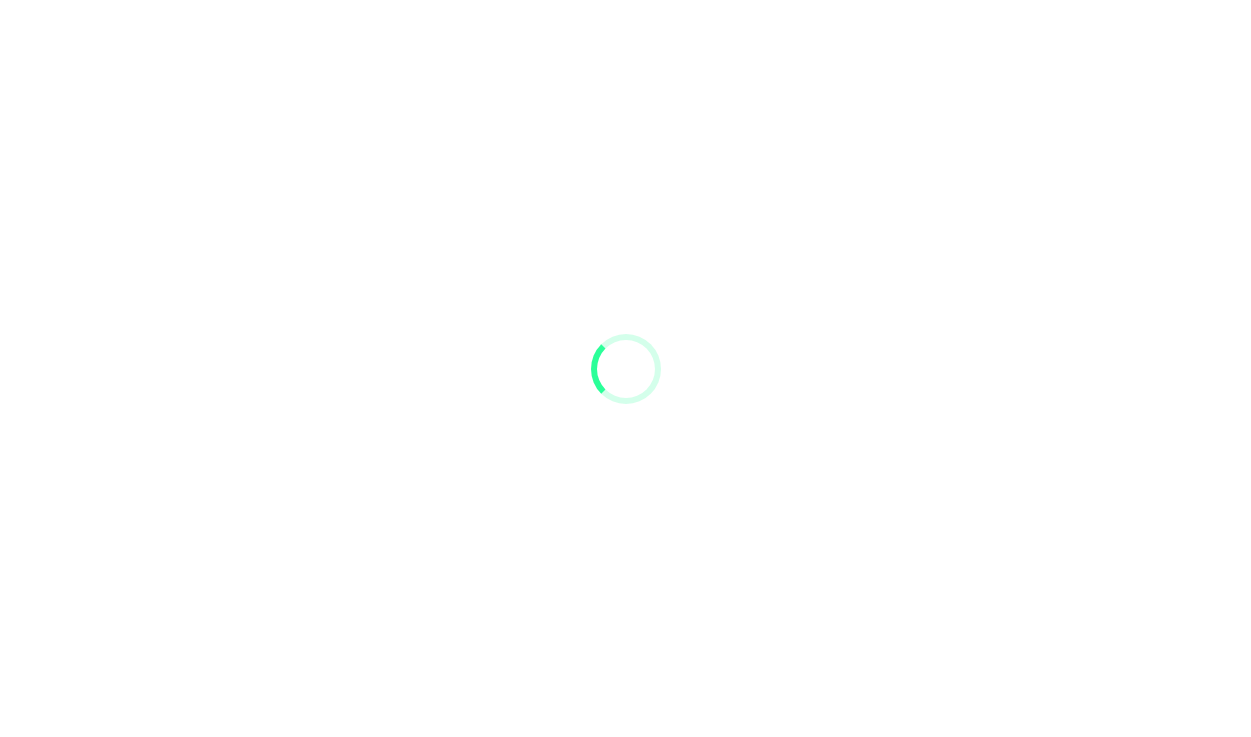 scroll, scrollTop: 0, scrollLeft: 0, axis: both 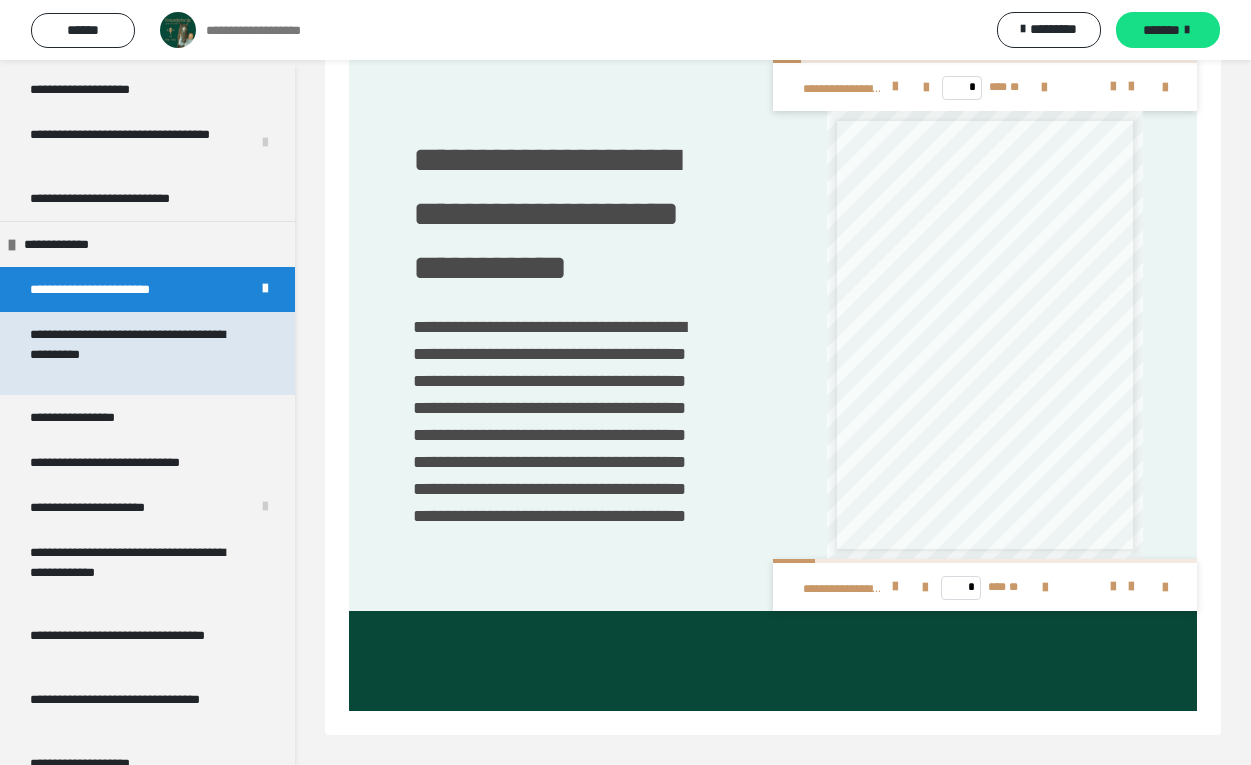 click on "**********" at bounding box center [139, 353] 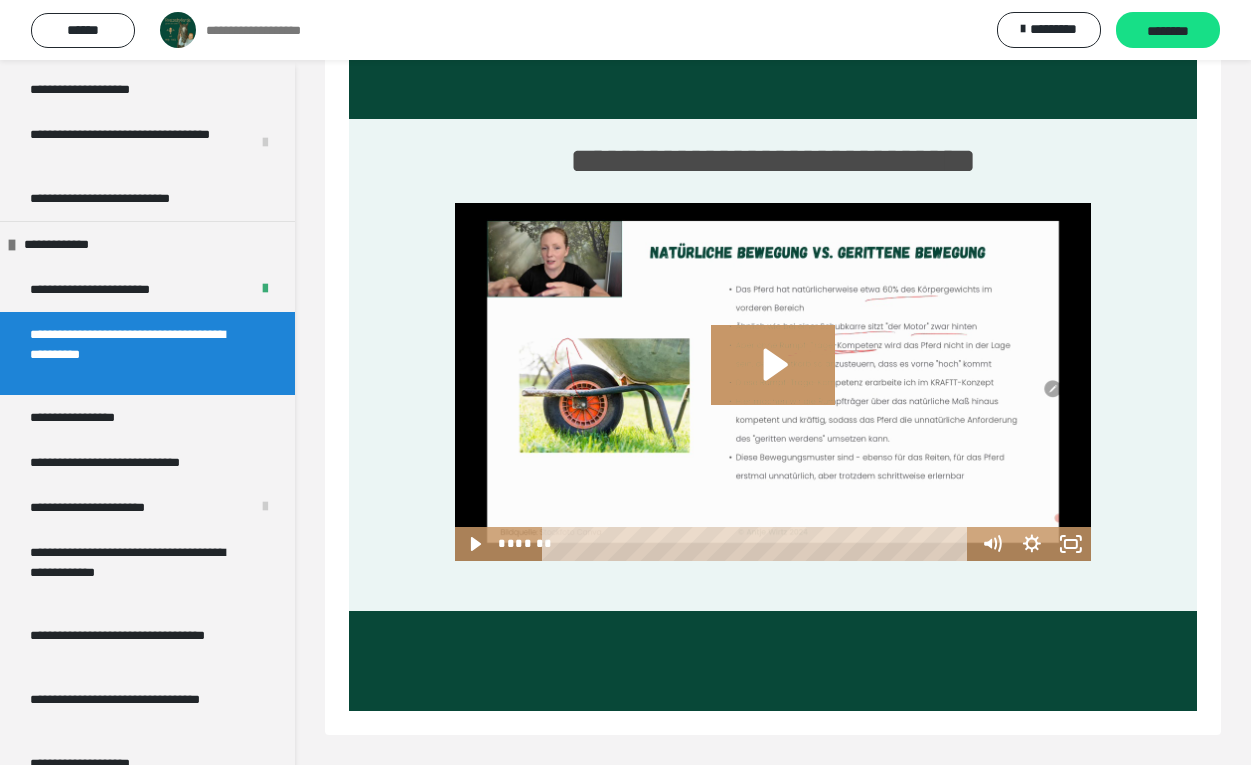 scroll, scrollTop: 122, scrollLeft: 0, axis: vertical 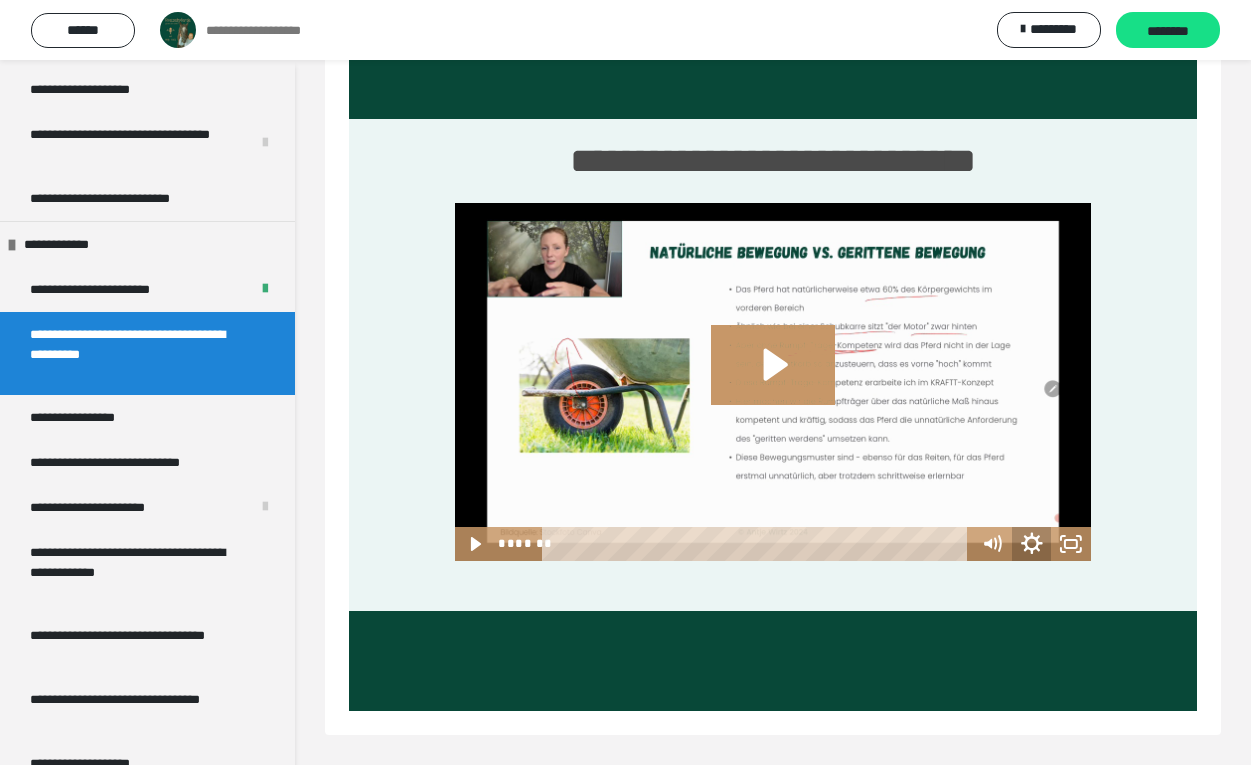 click 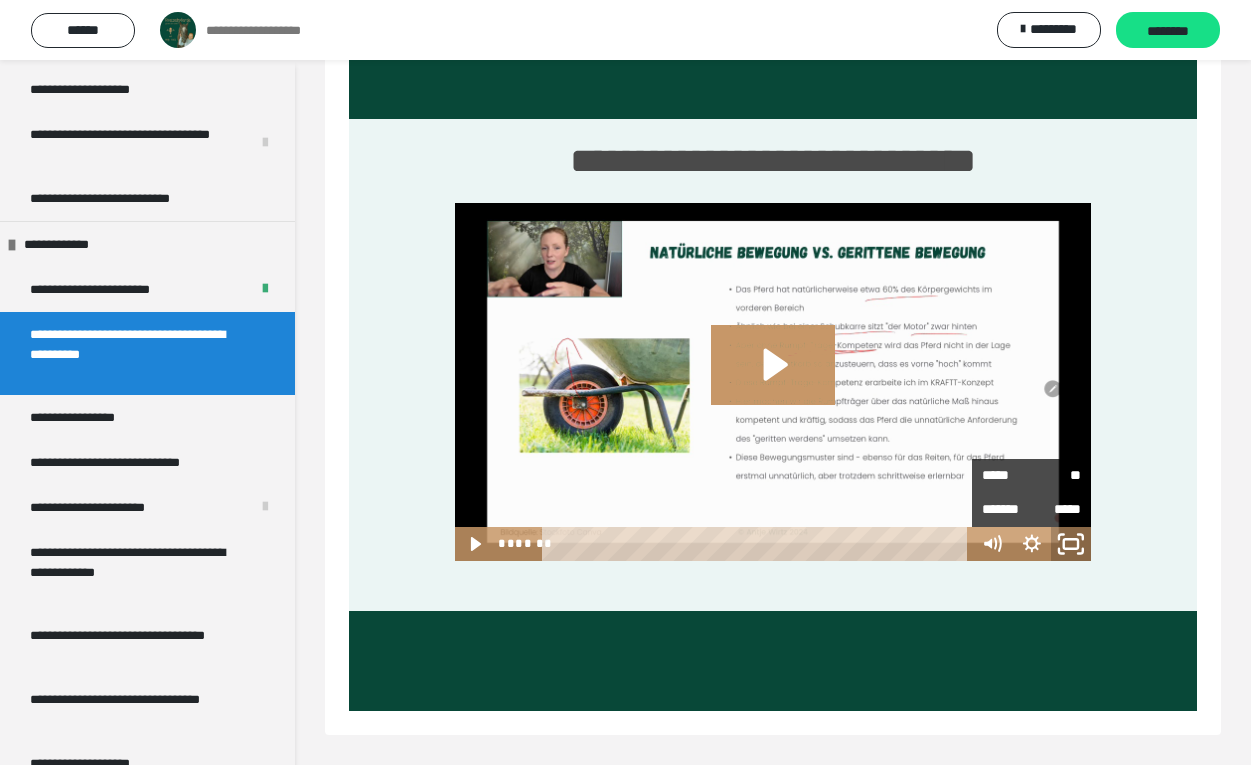 click 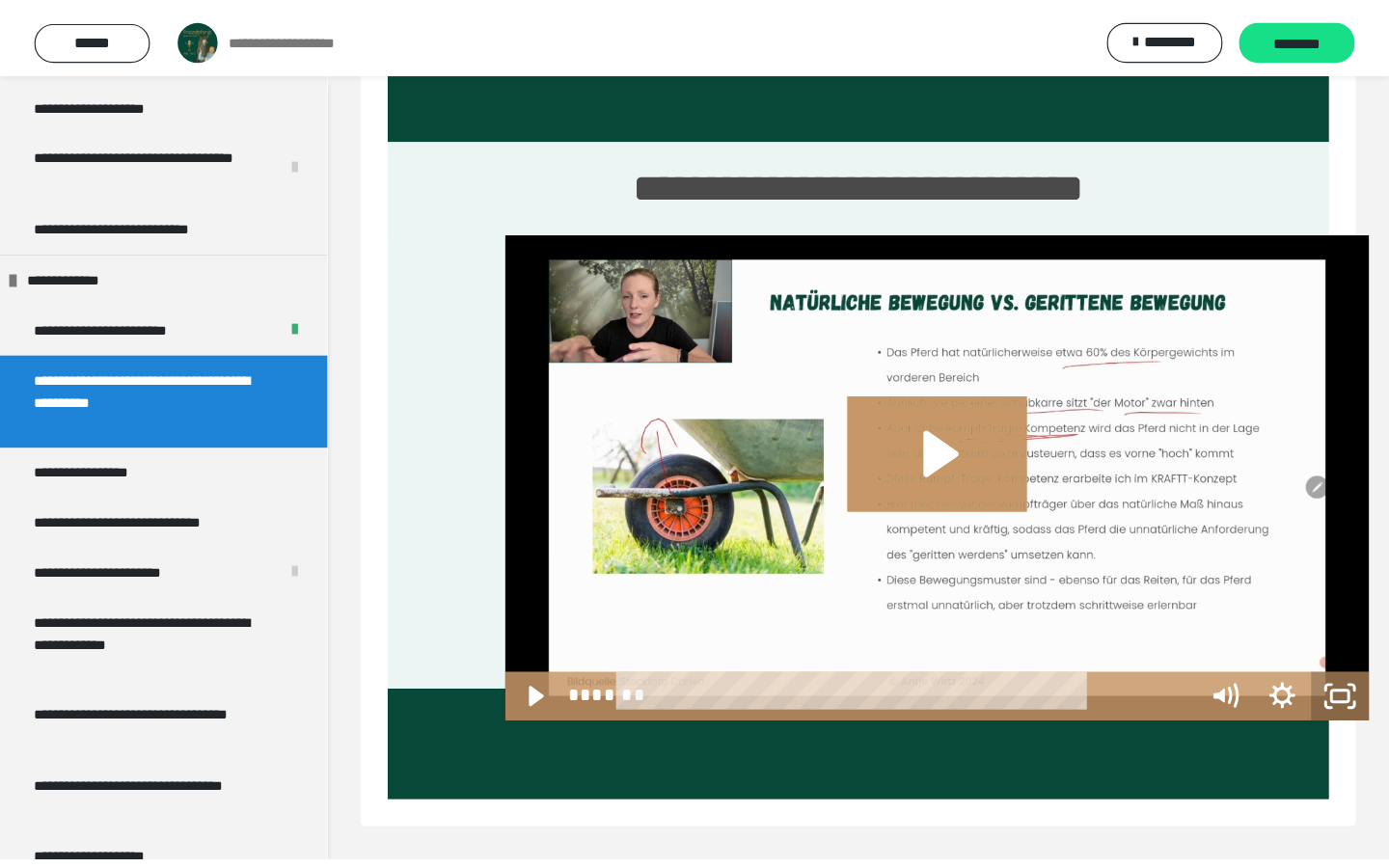 scroll, scrollTop: 0, scrollLeft: 0, axis: both 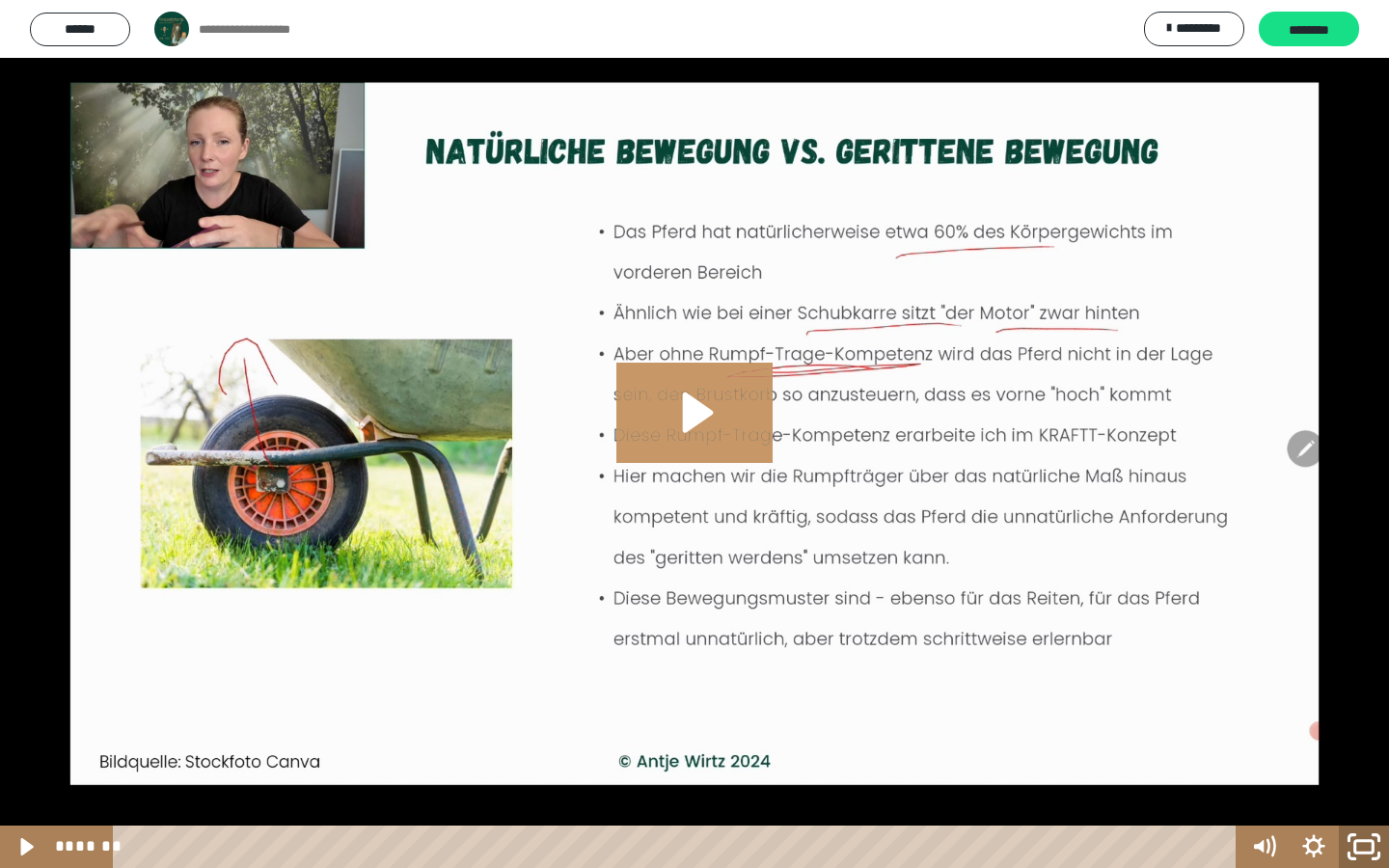 click 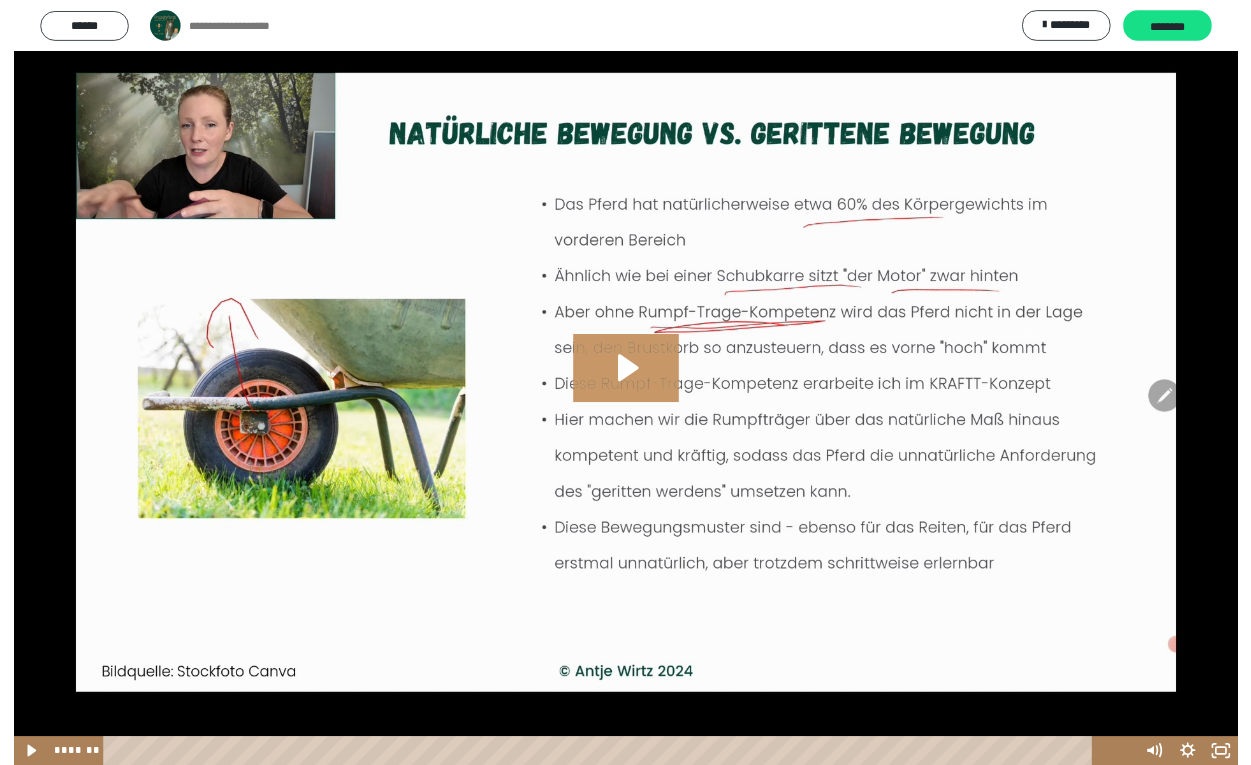 scroll, scrollTop: 70, scrollLeft: 0, axis: vertical 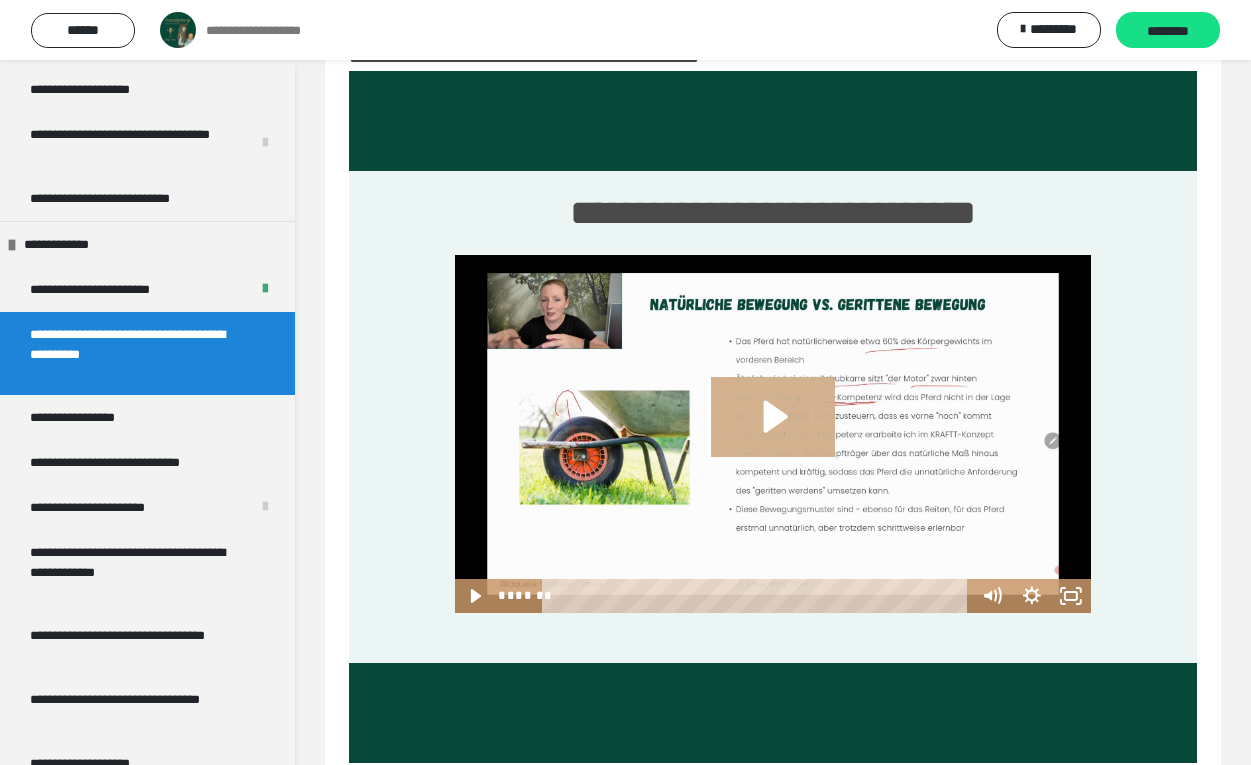 click 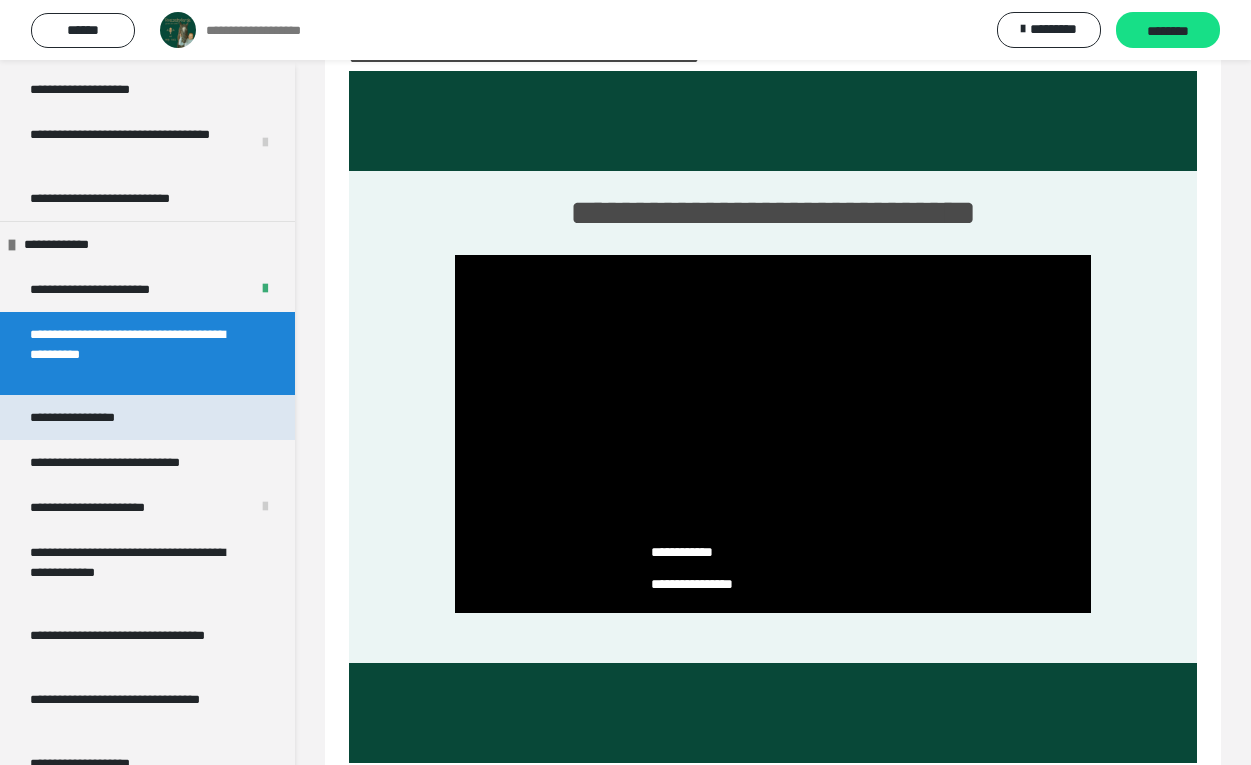 click on "**********" at bounding box center [88, 417] 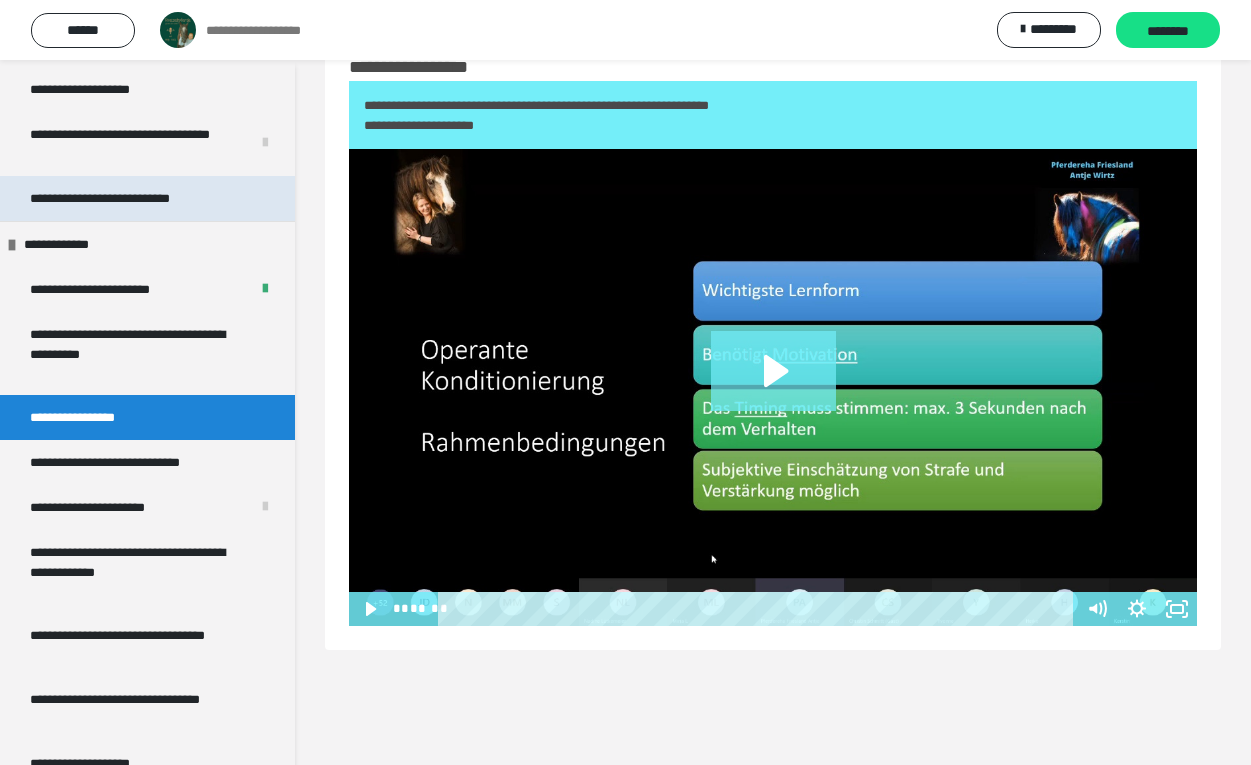 scroll, scrollTop: 60, scrollLeft: 0, axis: vertical 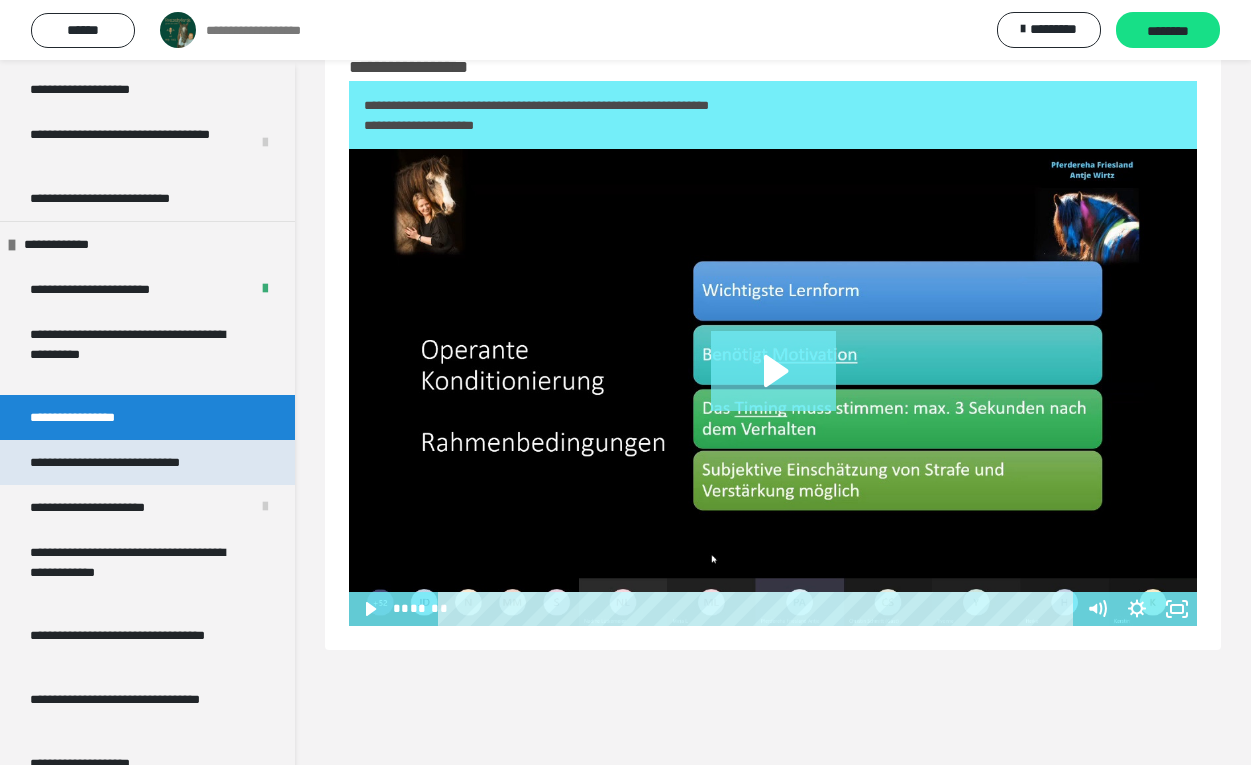 click on "**********" at bounding box center (127, 462) 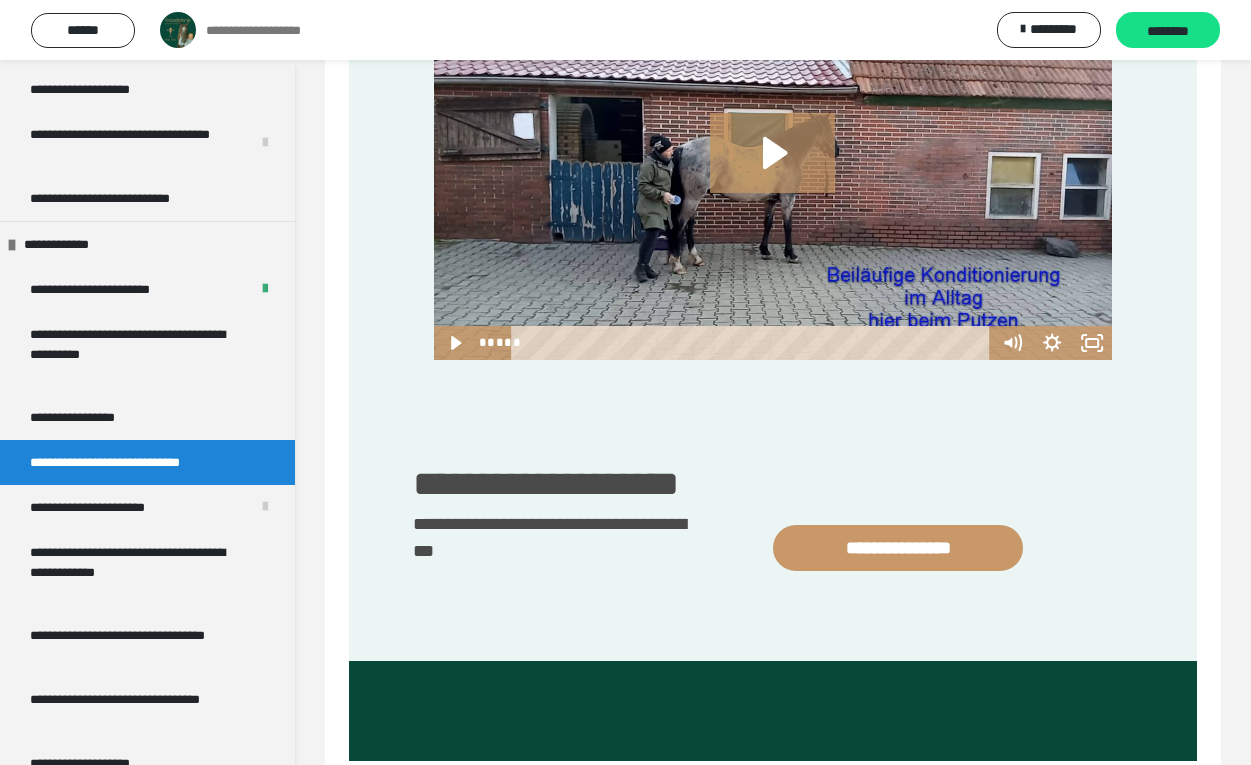 scroll, scrollTop: 445, scrollLeft: 0, axis: vertical 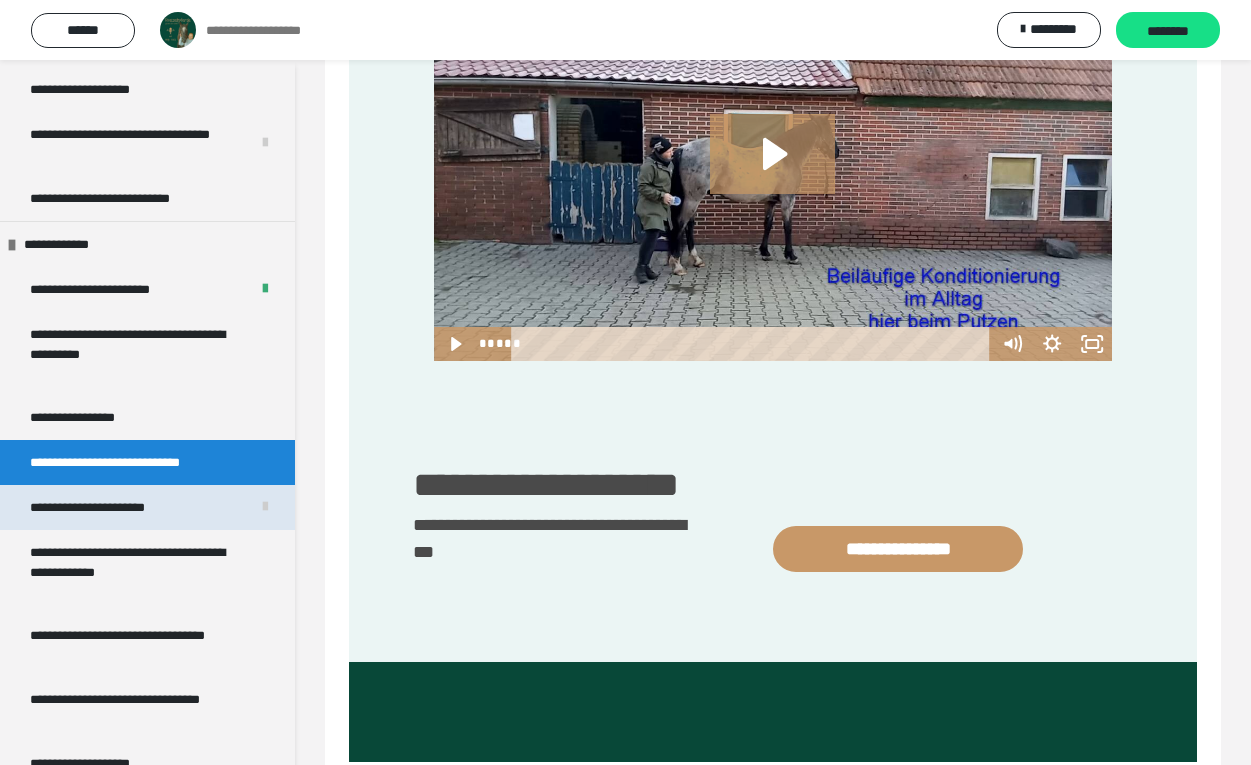 click on "**********" at bounding box center (113, 507) 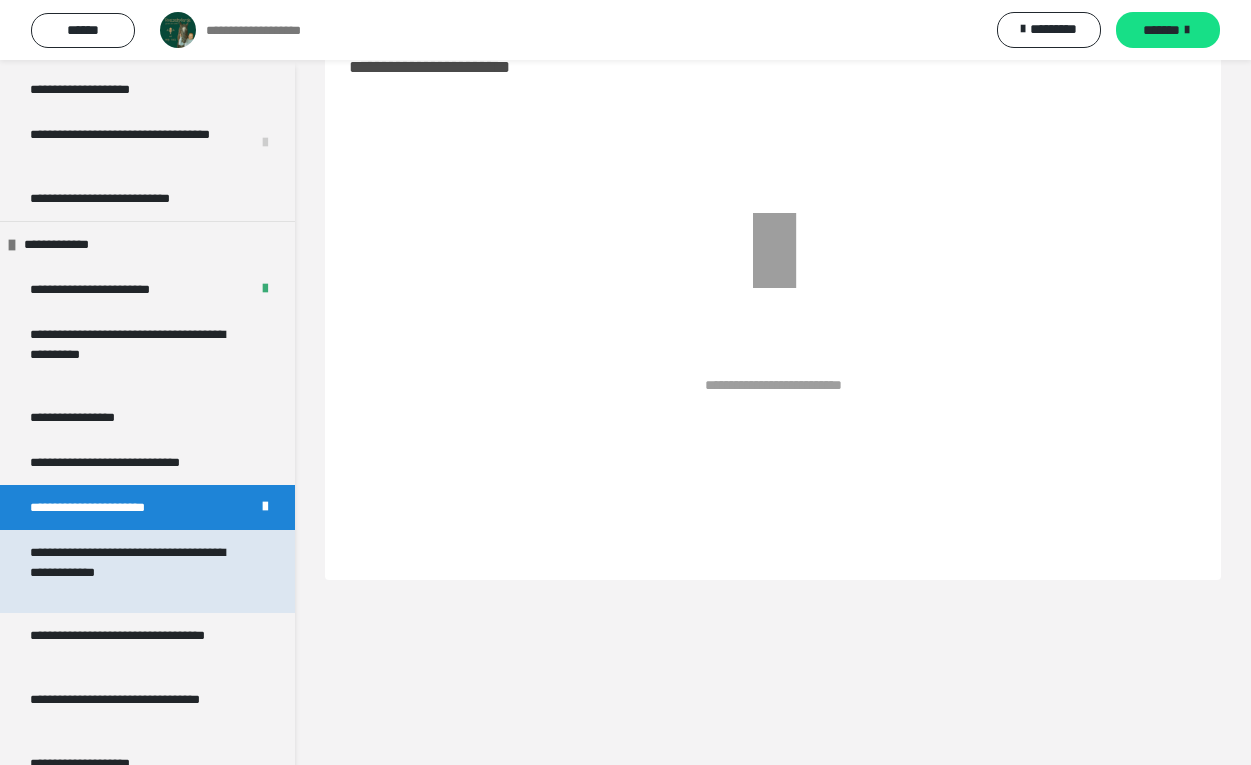 scroll, scrollTop: 60, scrollLeft: 0, axis: vertical 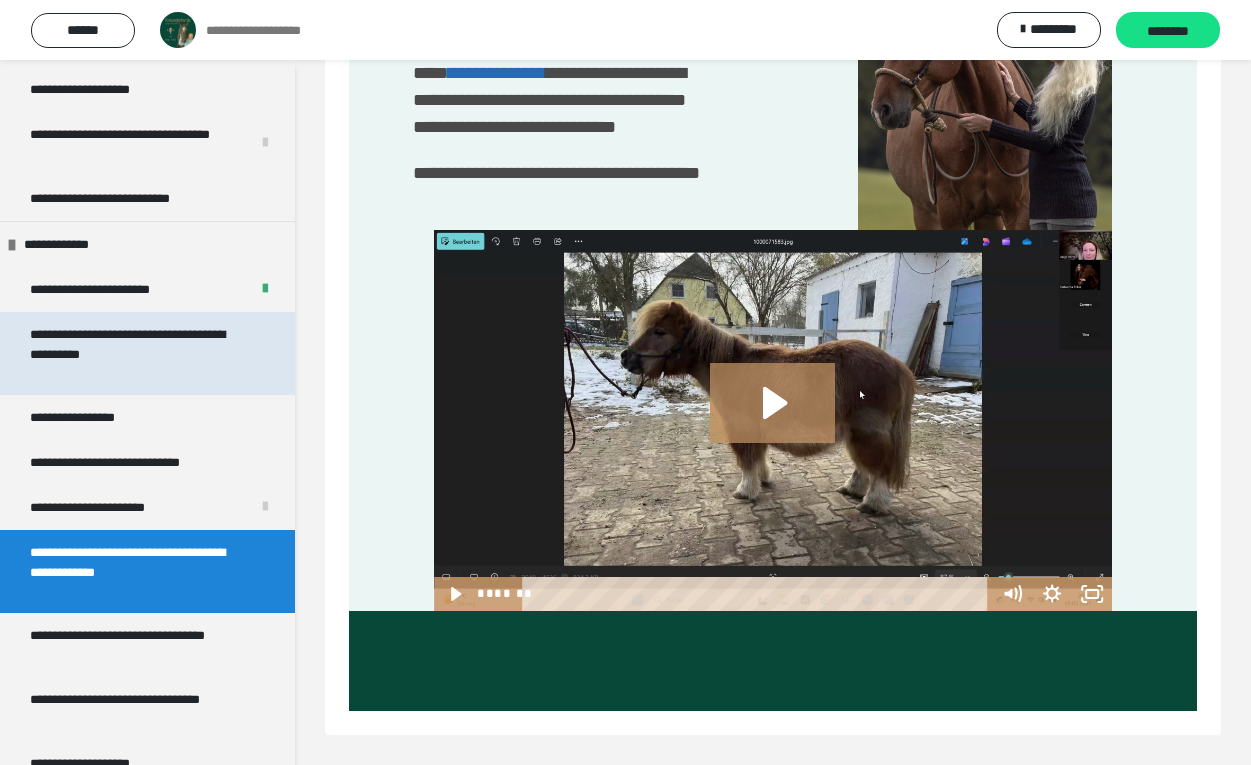 click on "**********" at bounding box center [139, 353] 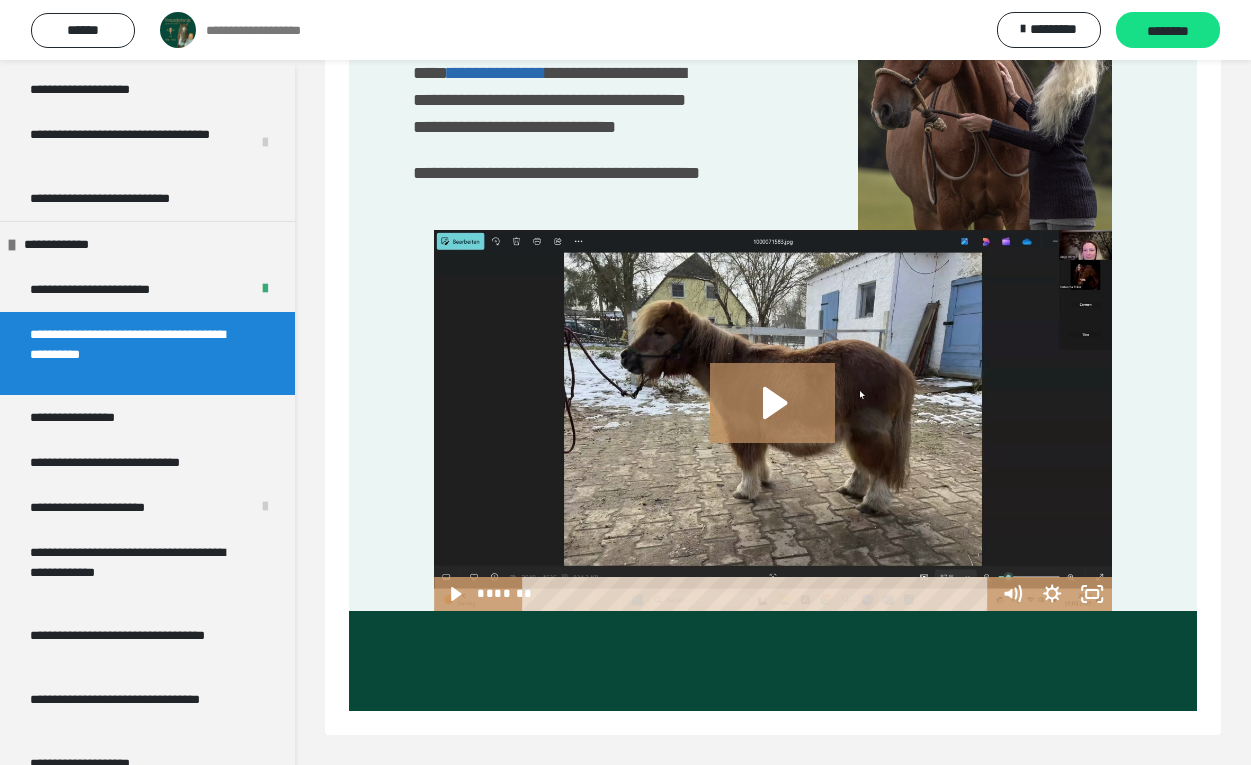 scroll, scrollTop: 60, scrollLeft: 0, axis: vertical 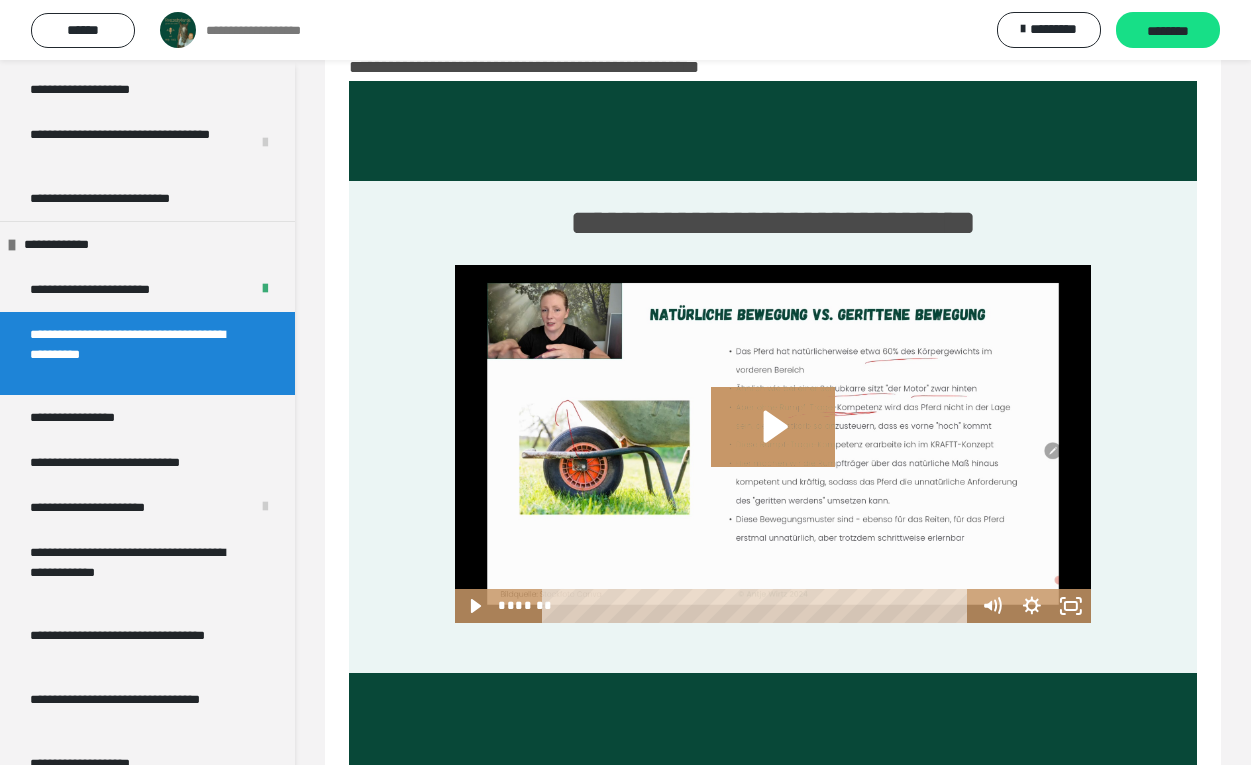 click at bounding box center [773, 444] 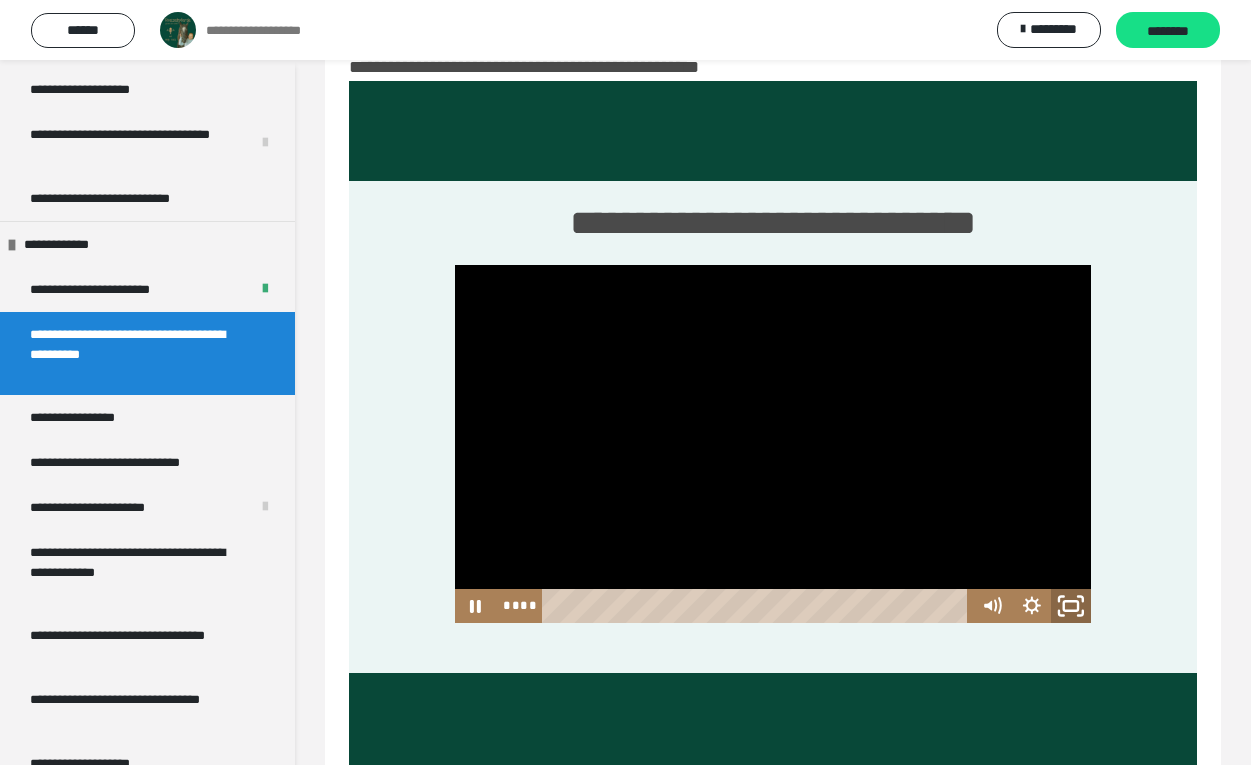 click 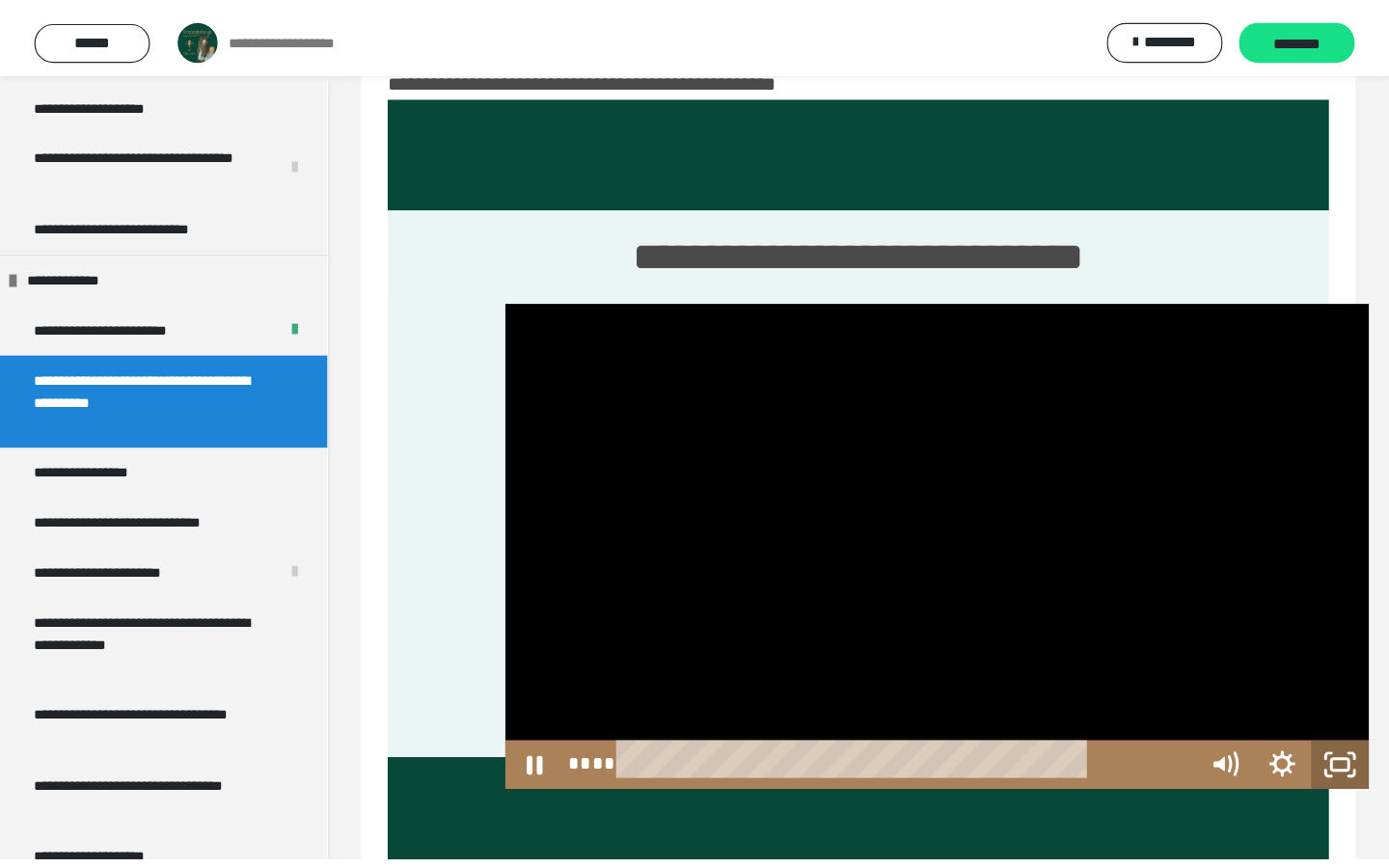scroll, scrollTop: 0, scrollLeft: 0, axis: both 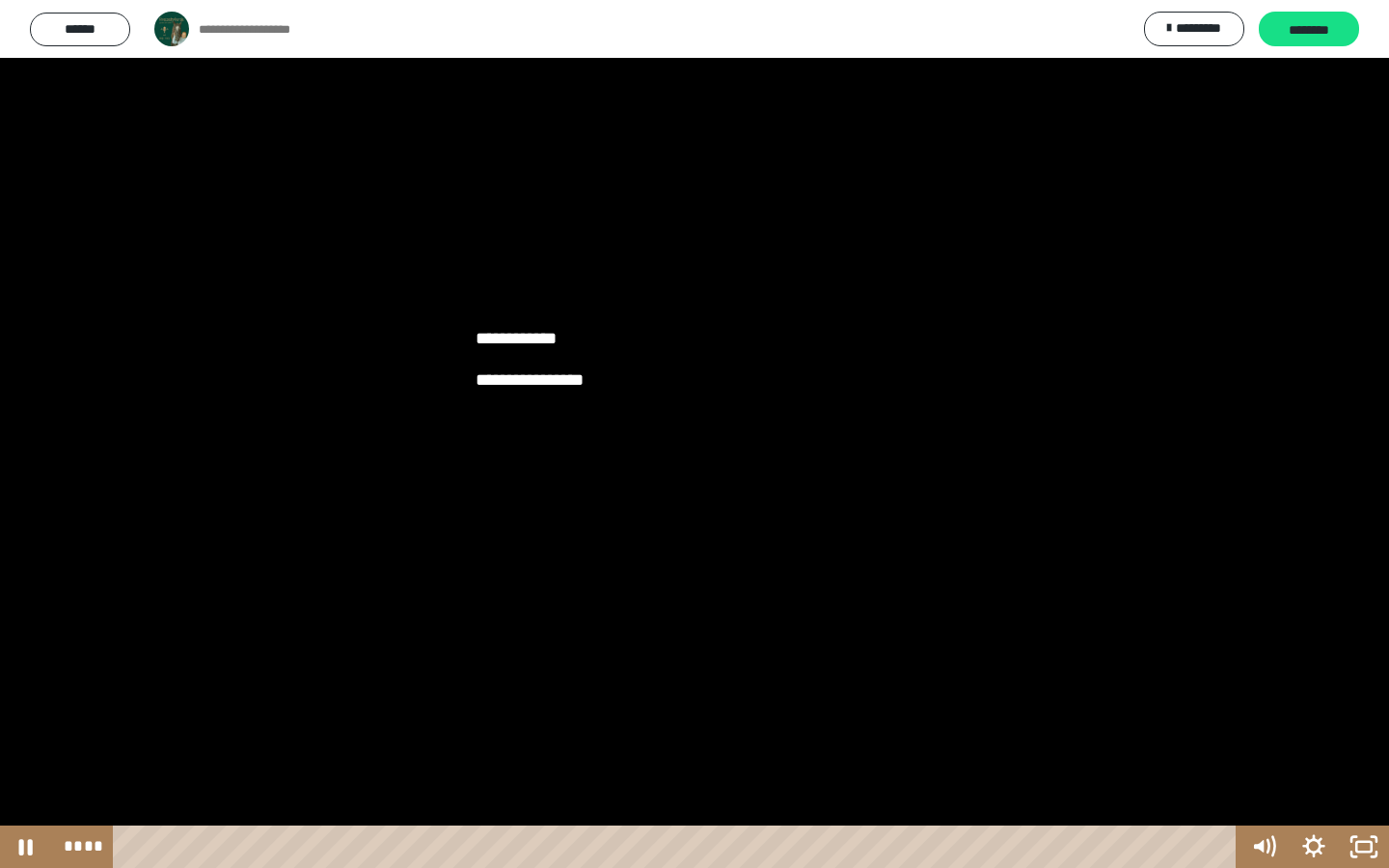 click at bounding box center [694, 434] 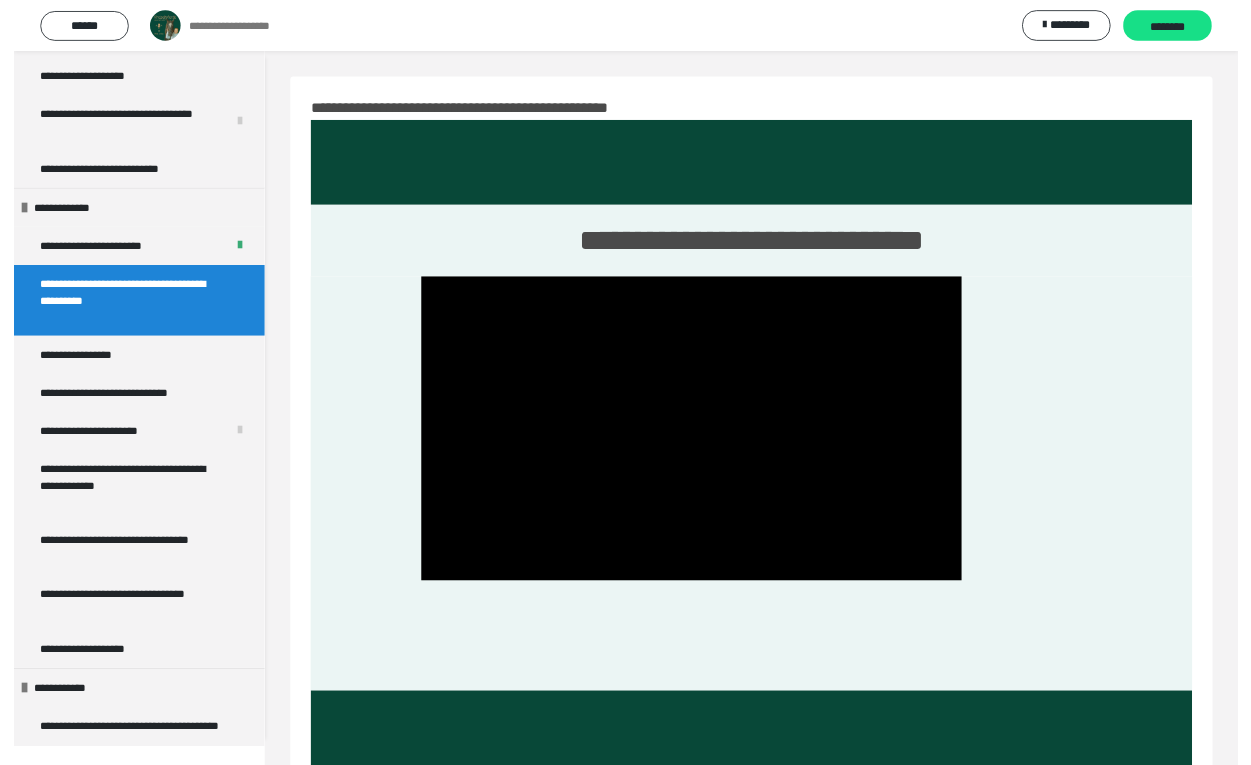 scroll, scrollTop: 60, scrollLeft: 0, axis: vertical 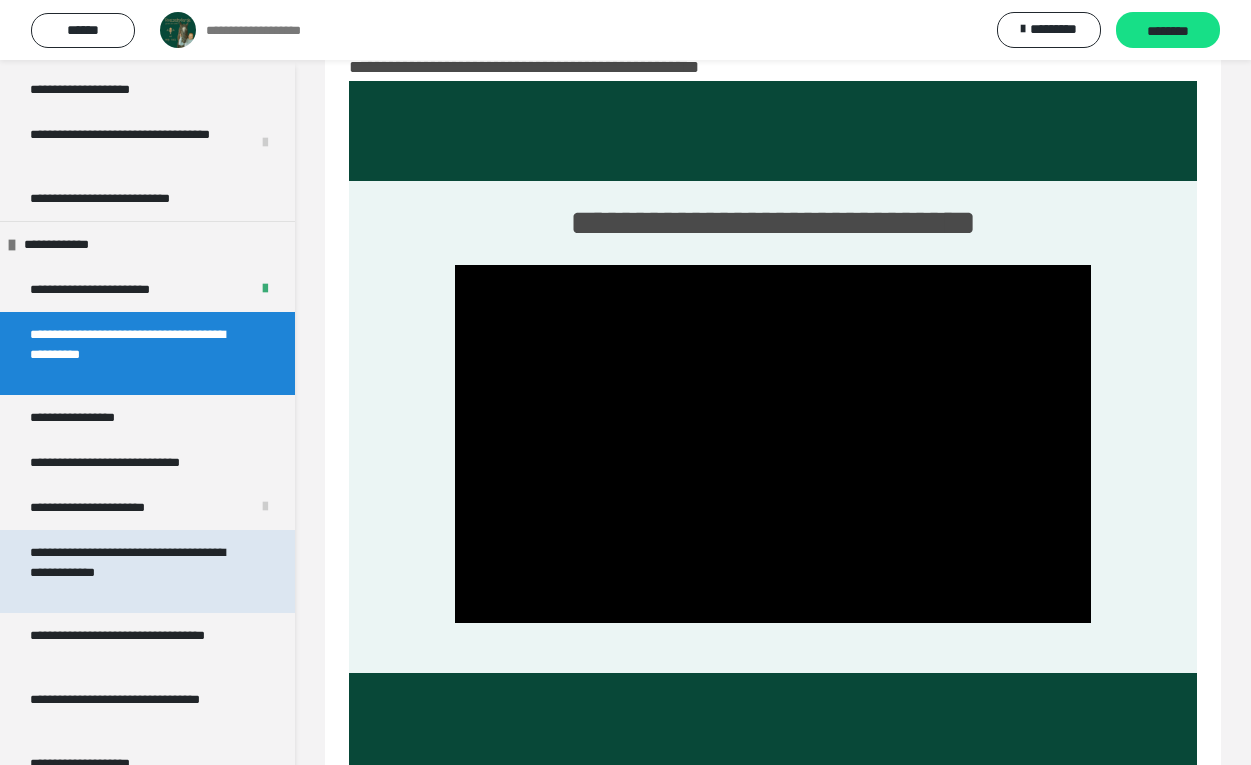 click on "**********" at bounding box center (139, 571) 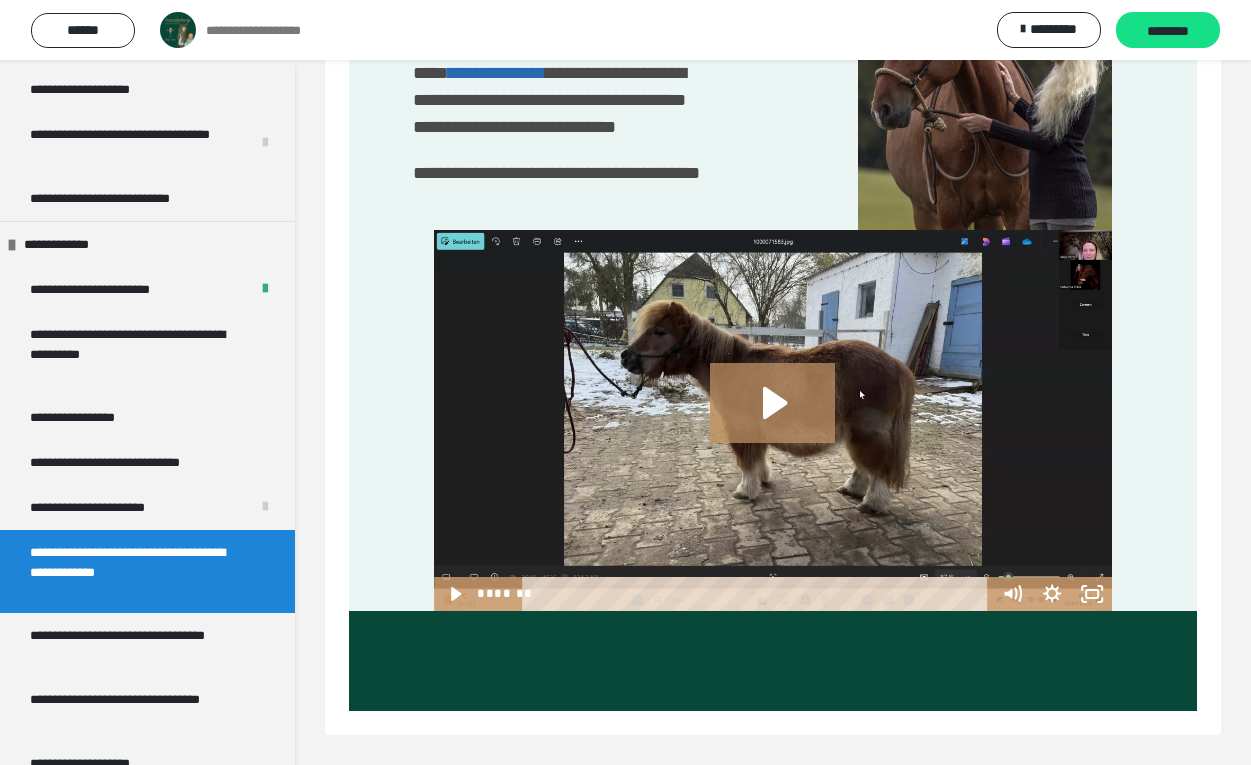 scroll, scrollTop: 526, scrollLeft: 0, axis: vertical 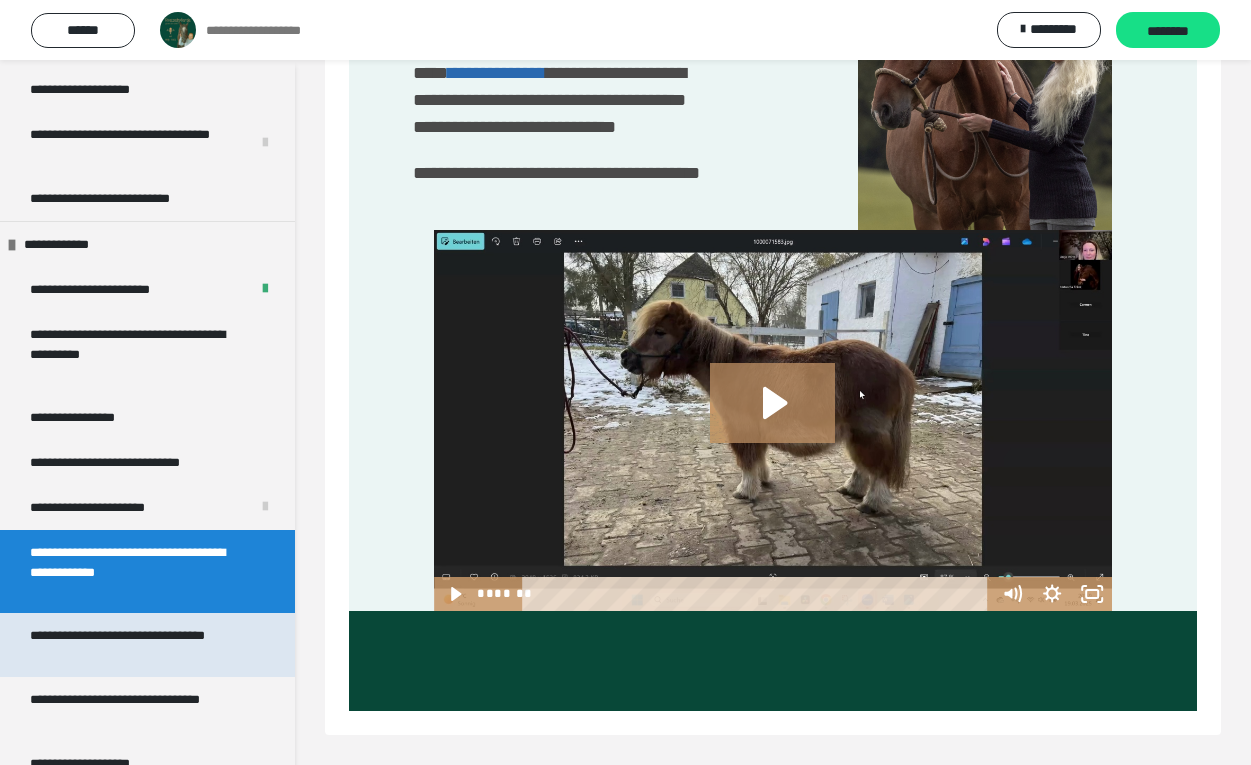 click on "**********" at bounding box center [139, 645] 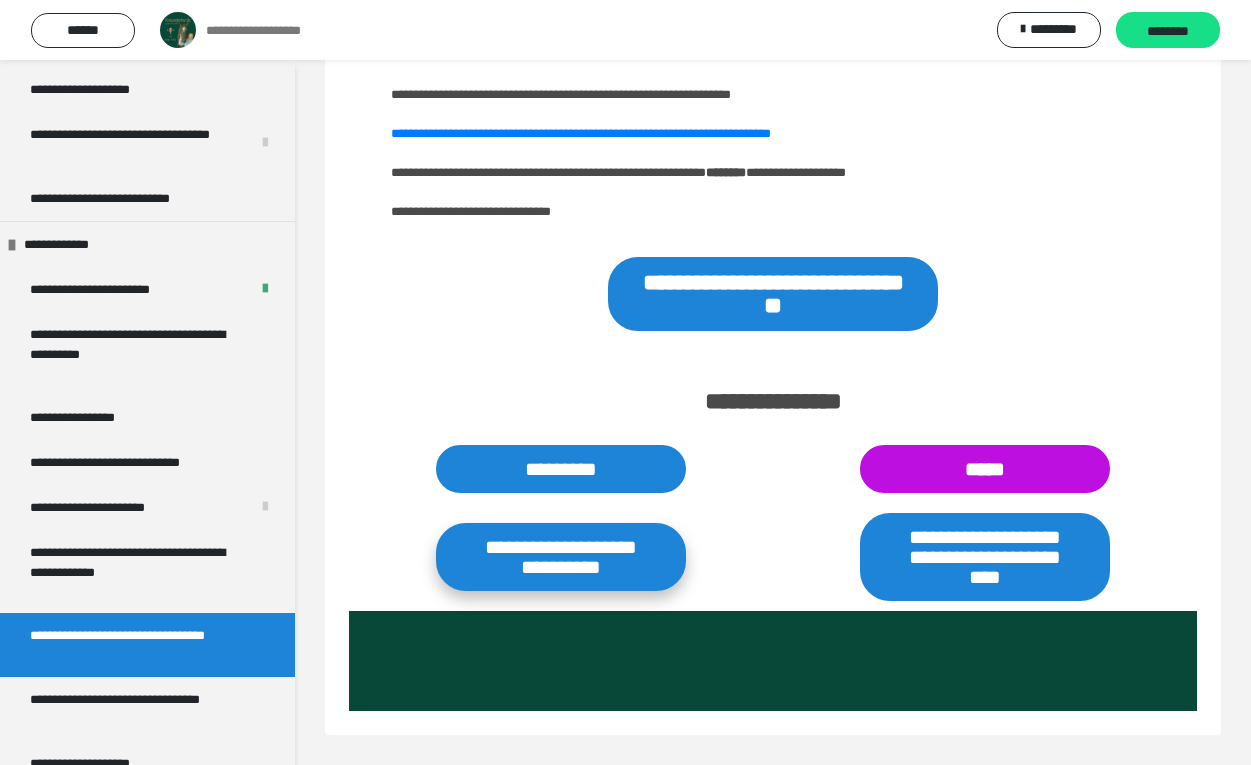 scroll, scrollTop: 766, scrollLeft: 0, axis: vertical 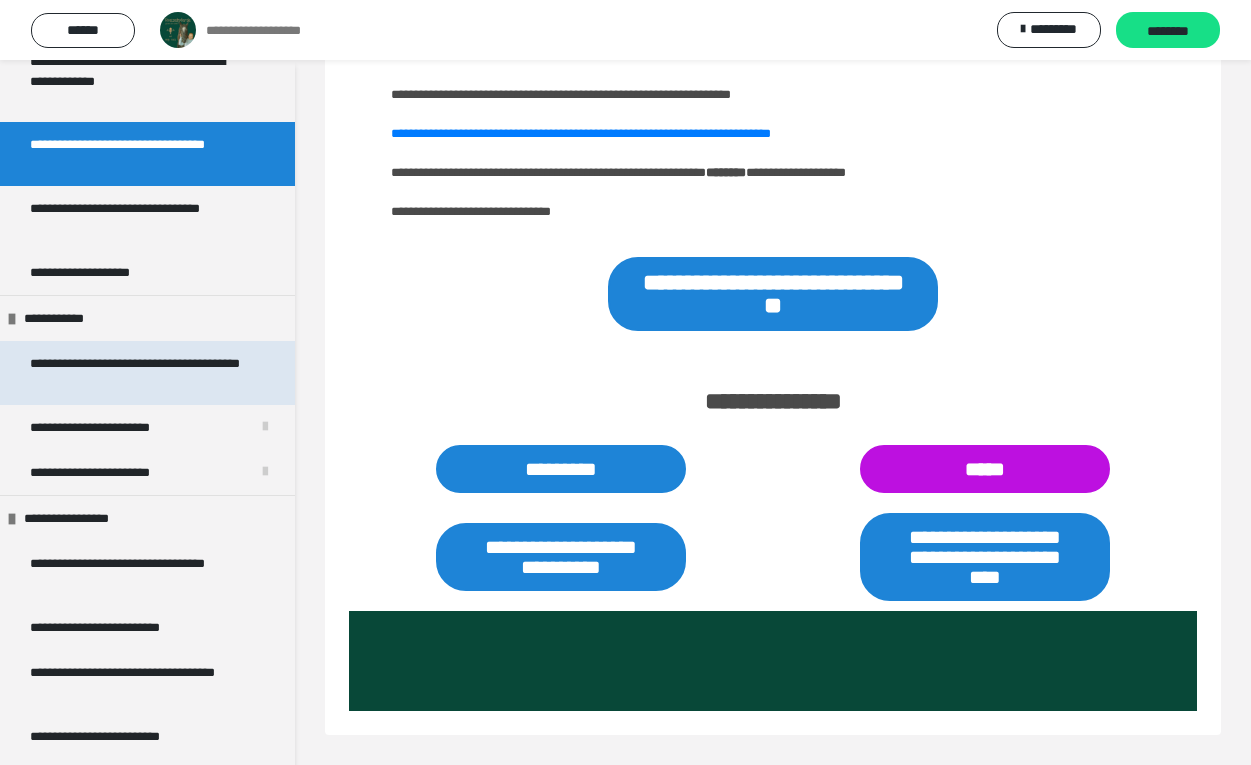 click on "**********" at bounding box center (139, 373) 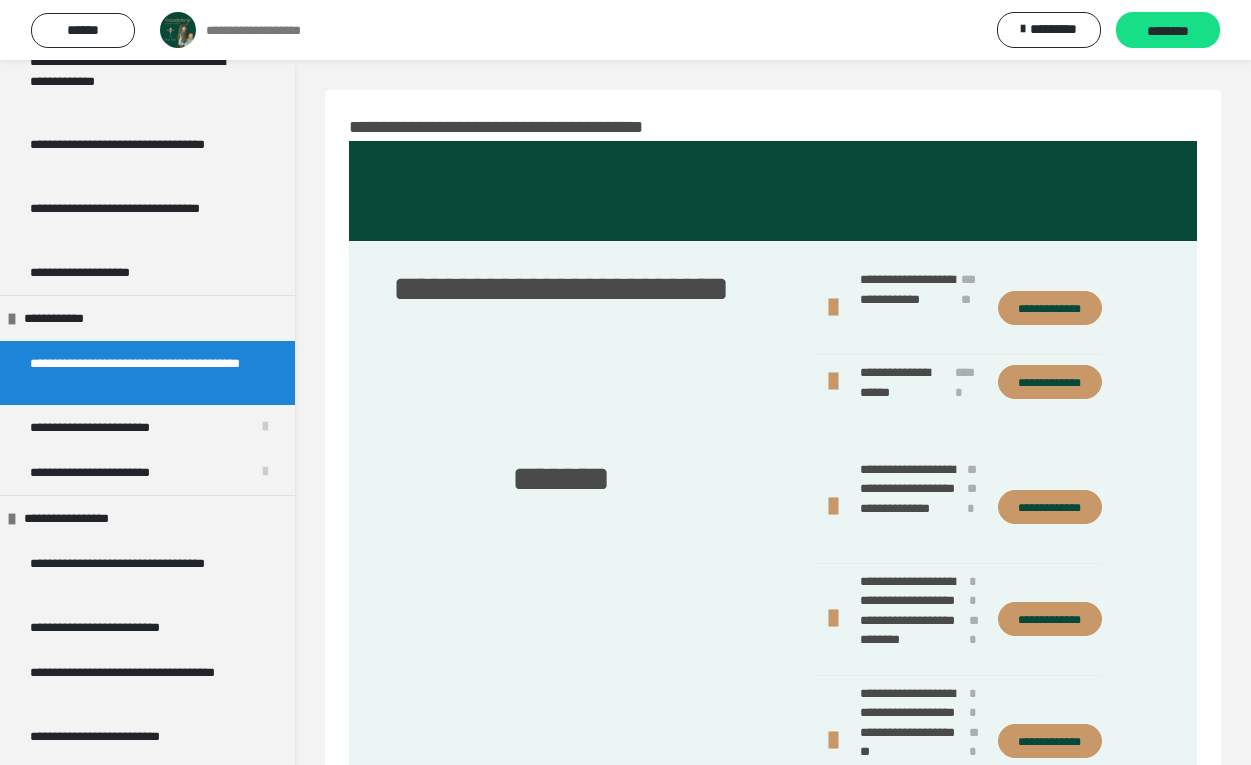 scroll, scrollTop: 0, scrollLeft: 0, axis: both 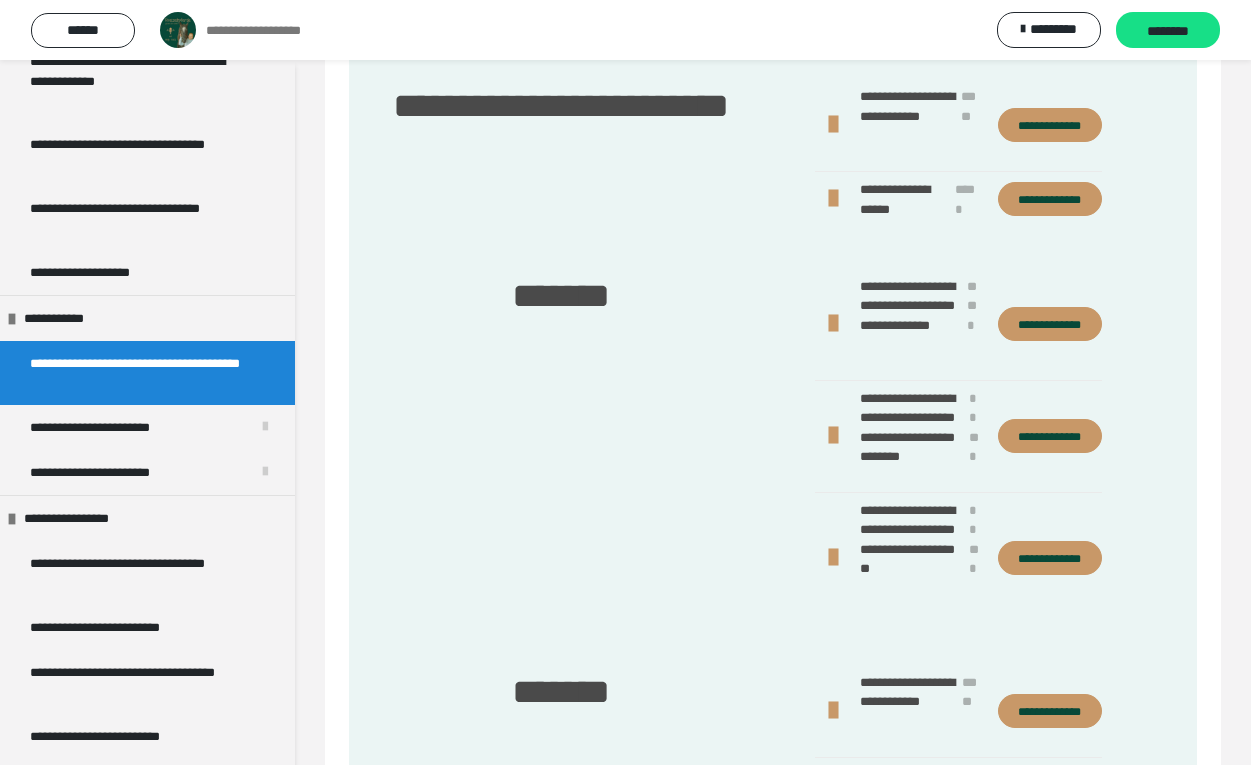 click on "**********" at bounding box center [1050, 436] 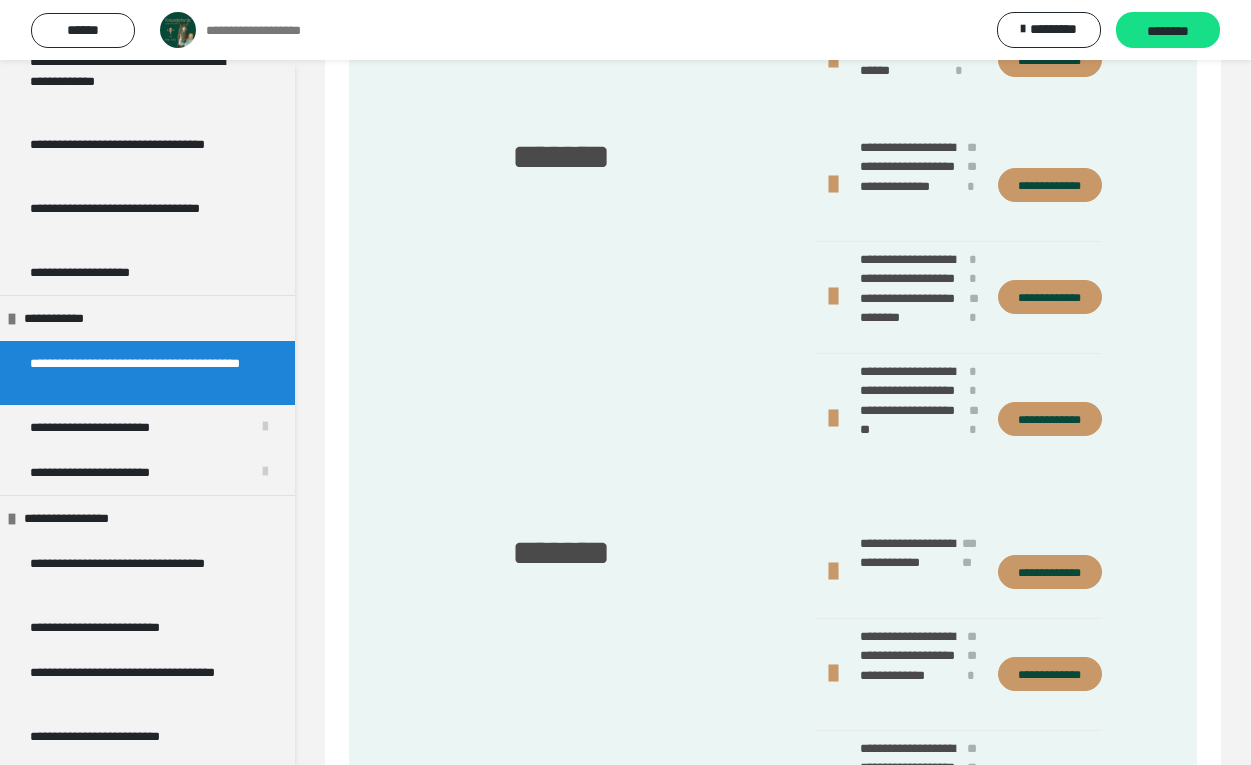 scroll, scrollTop: 323, scrollLeft: 0, axis: vertical 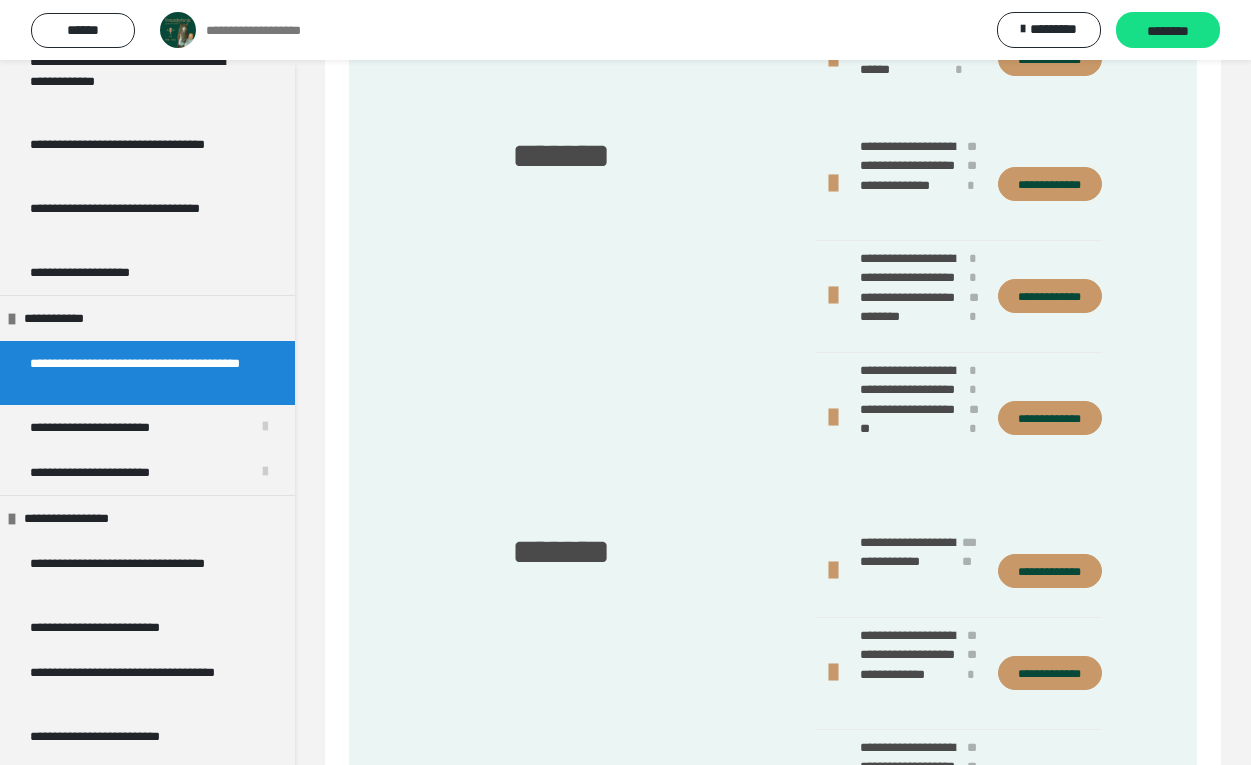 click on "**********" at bounding box center [1050, 418] 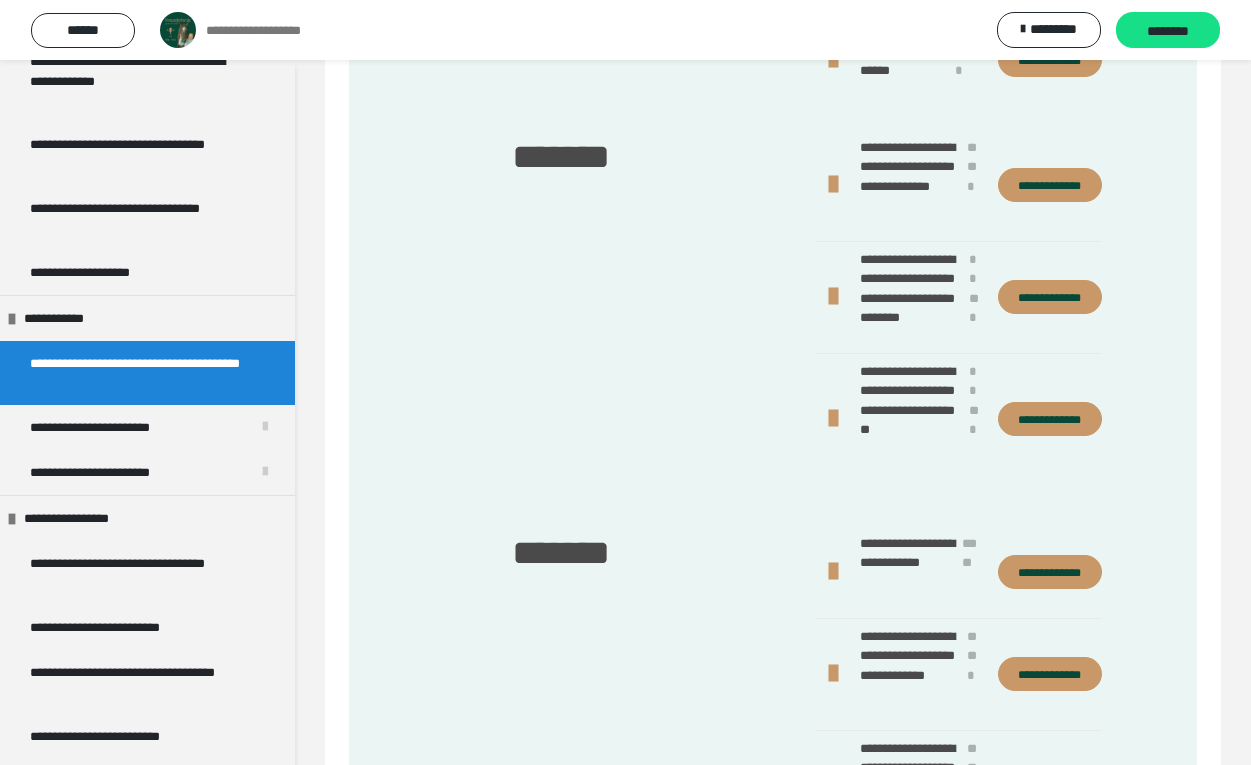 scroll, scrollTop: 321, scrollLeft: 0, axis: vertical 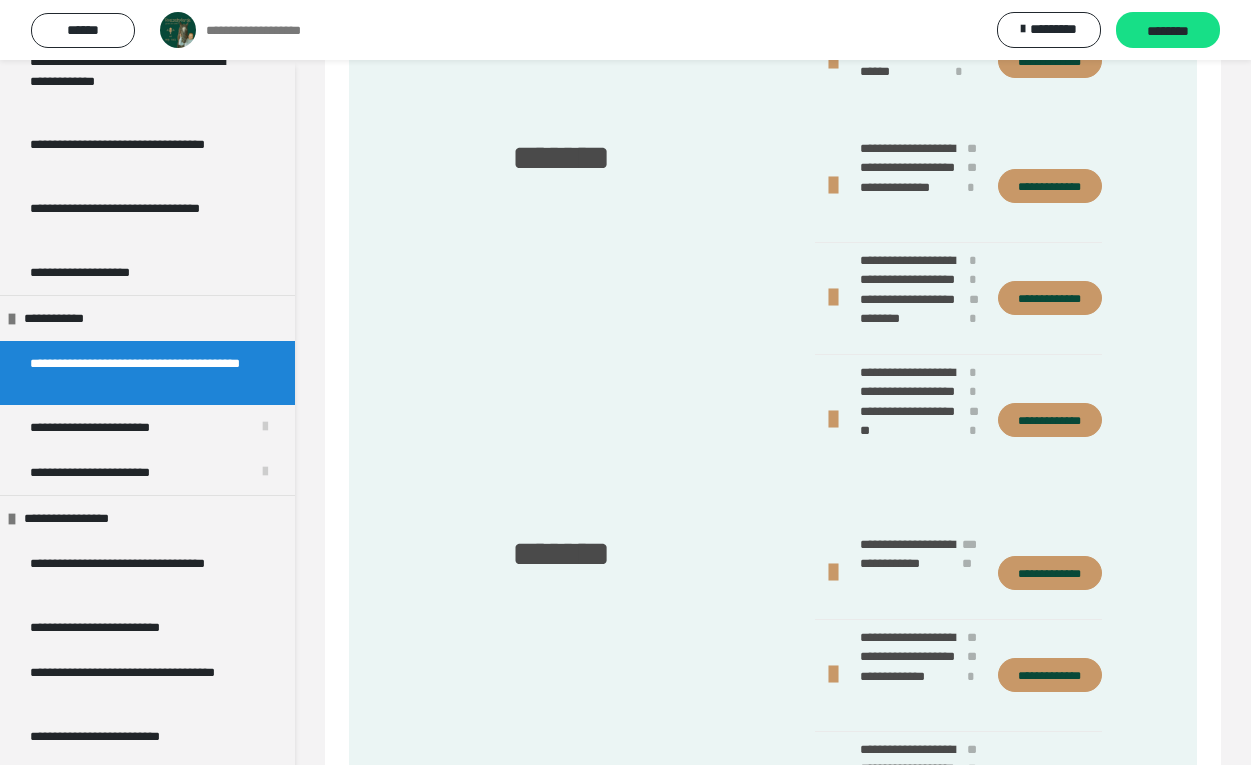 click on "*******" at bounding box center (561, 307) 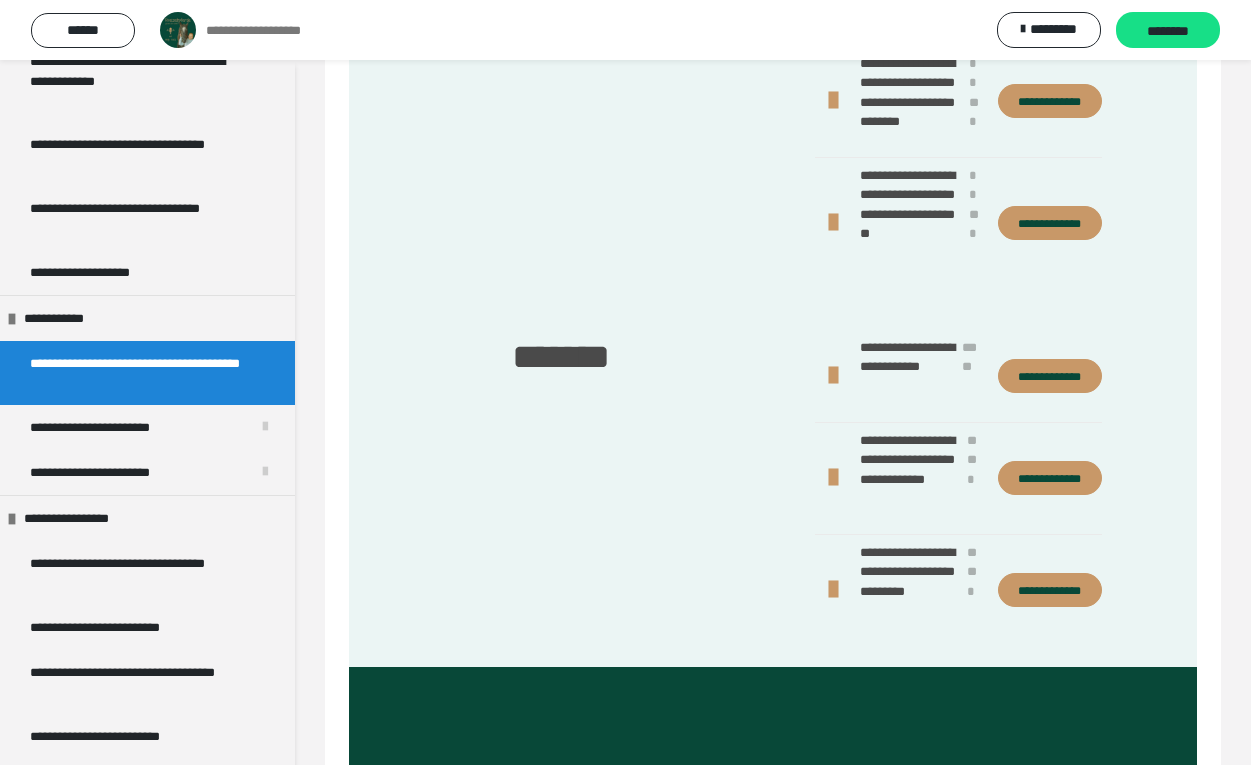 scroll, scrollTop: 520, scrollLeft: 0, axis: vertical 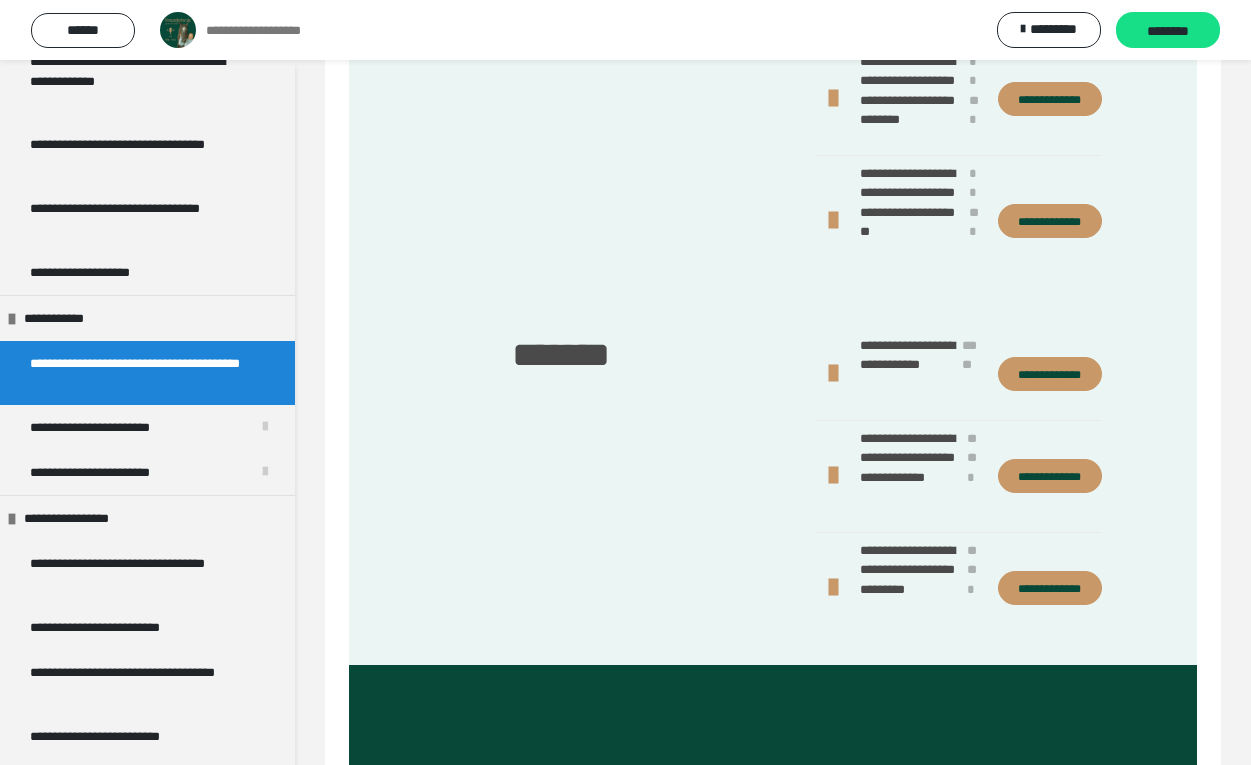 click on "**********" at bounding box center [1050, 374] 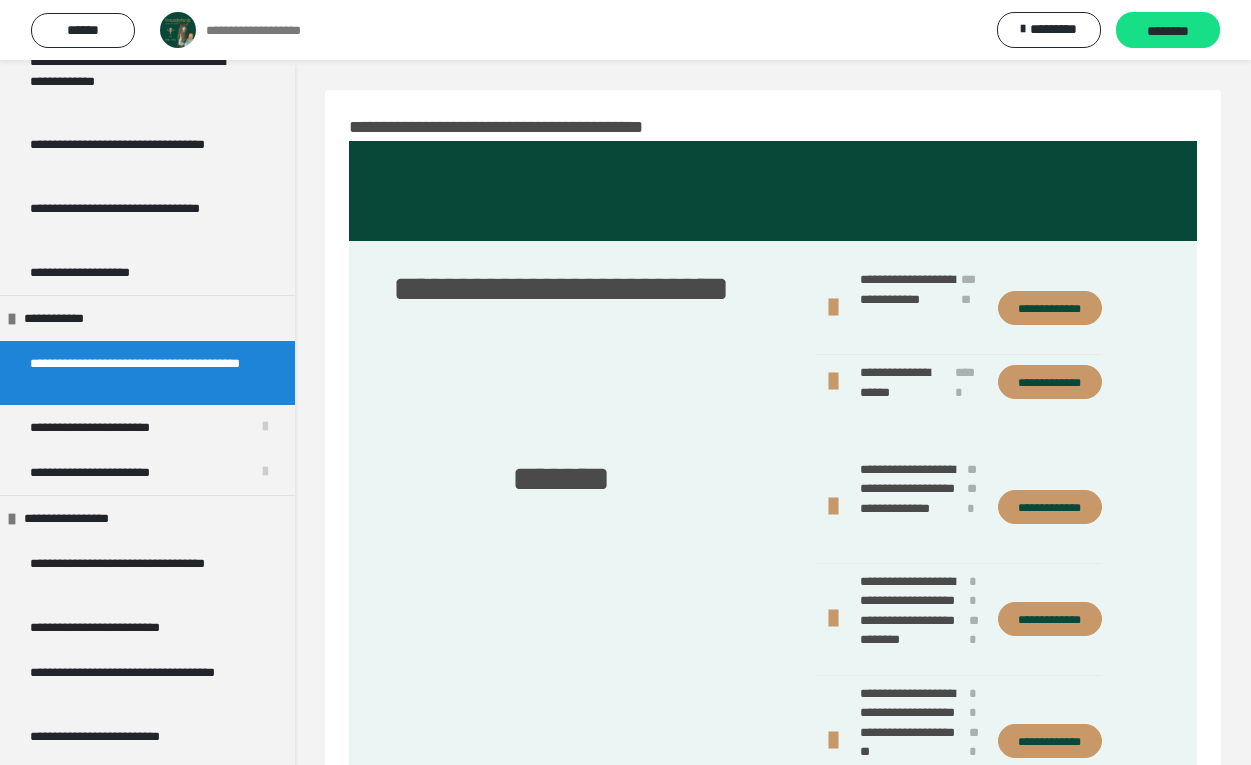 scroll, scrollTop: 0, scrollLeft: 0, axis: both 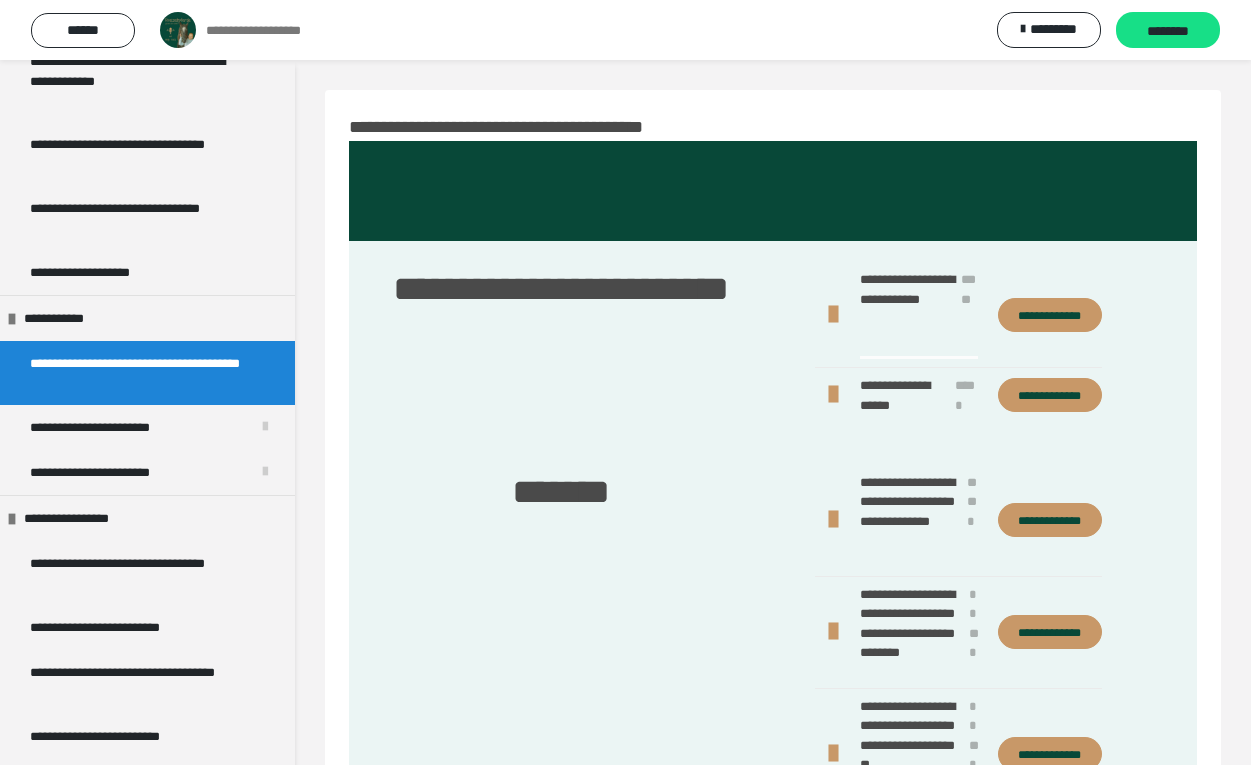 click at bounding box center (832, 315) 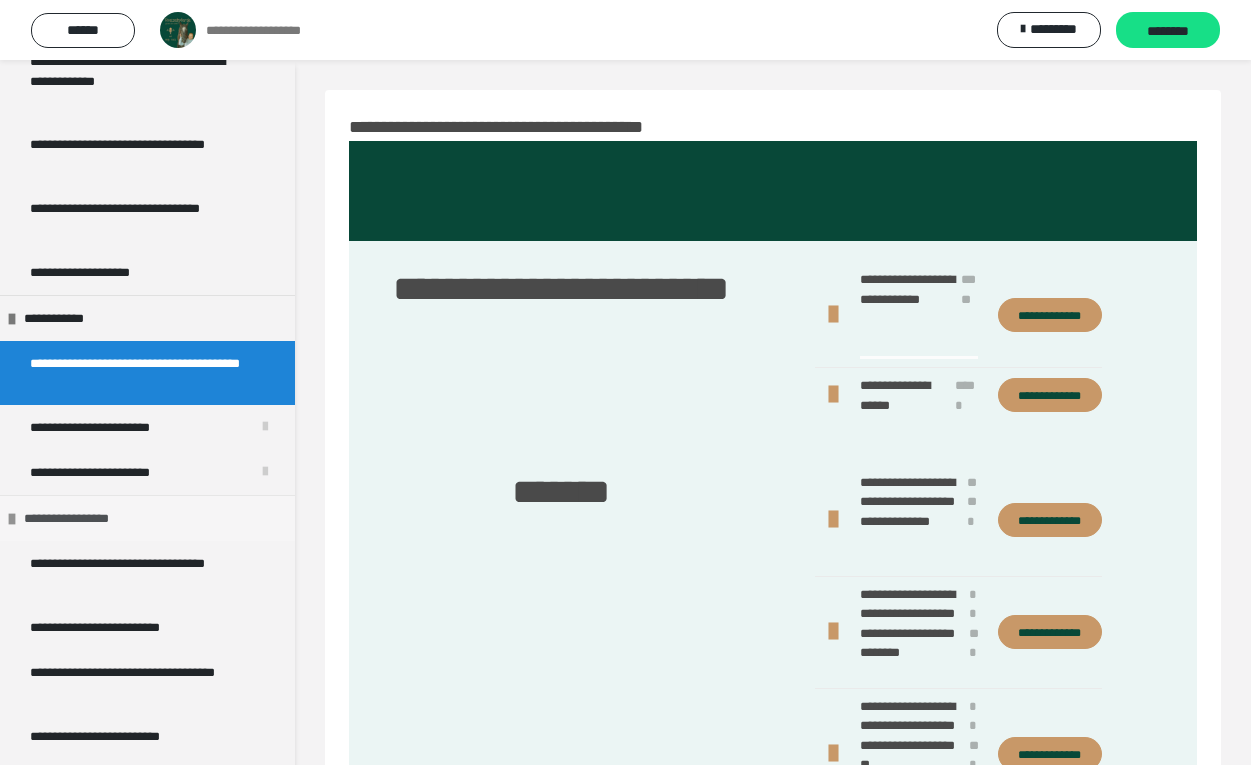 click on "**********" at bounding box center (147, 318) 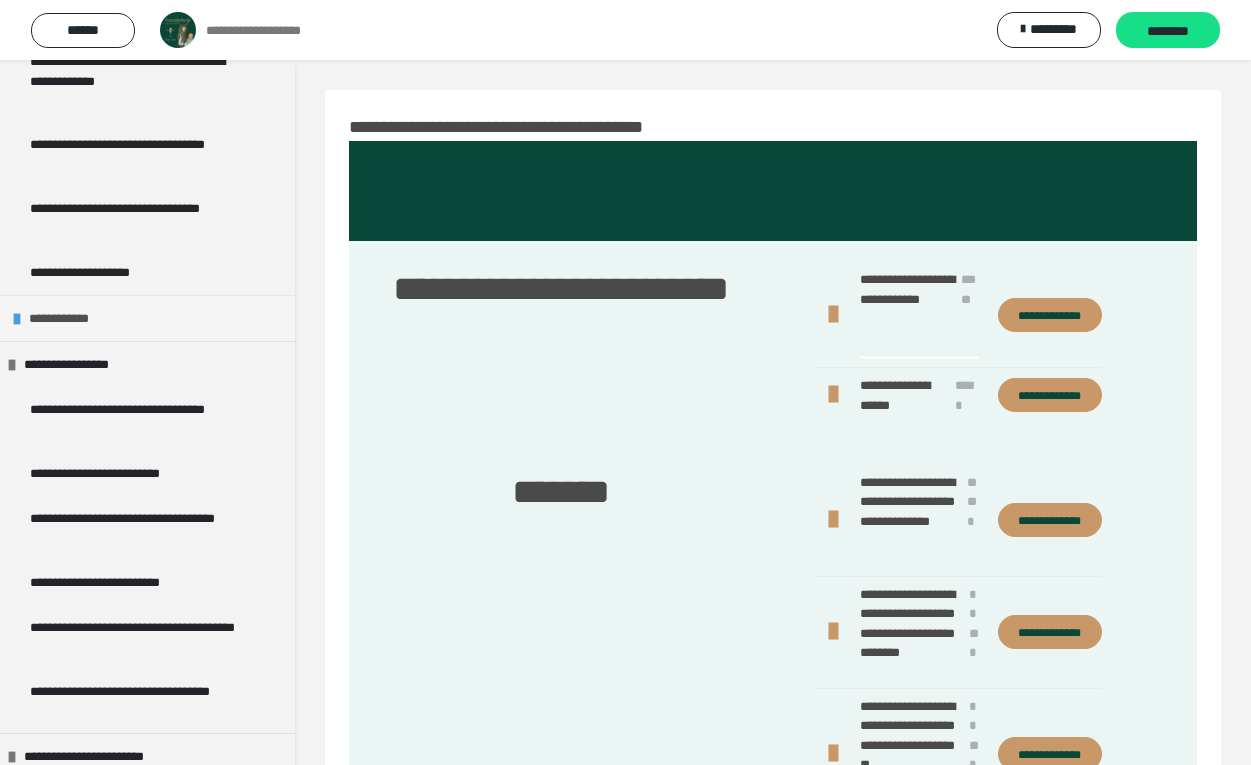 click on "**********" at bounding box center (71, 318) 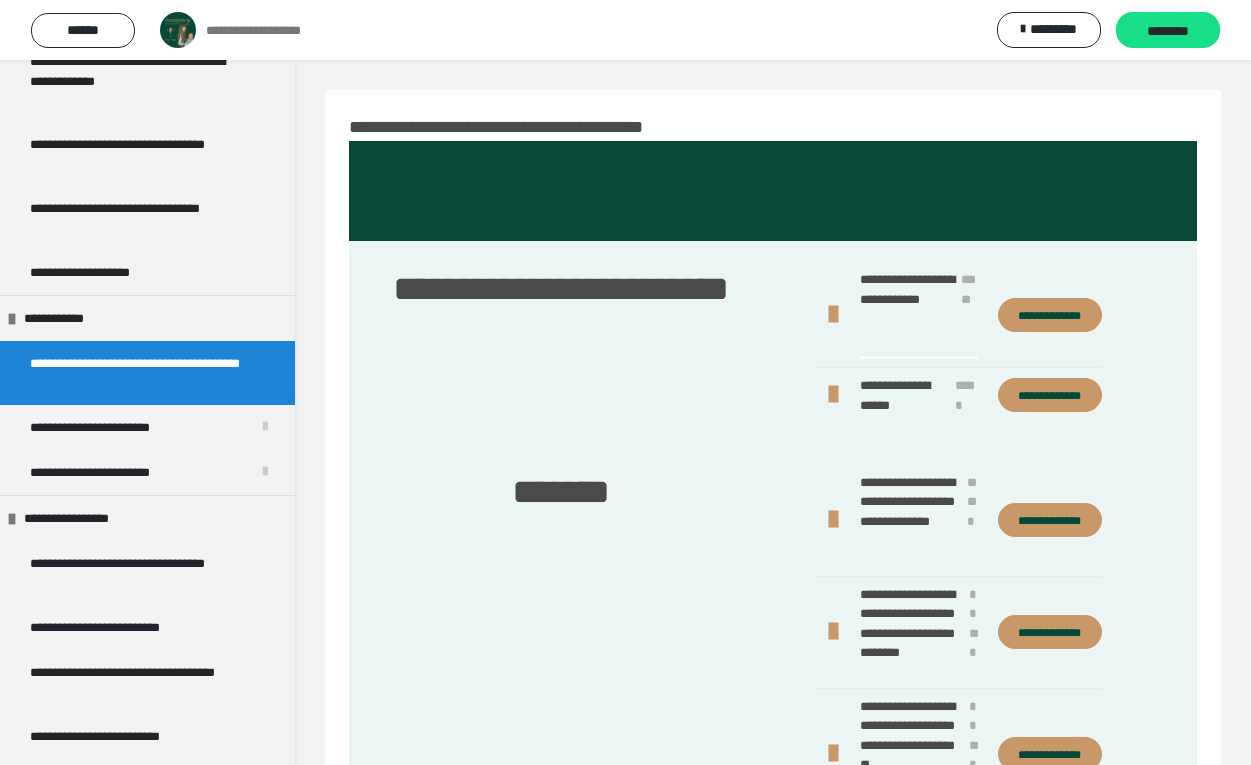 click on "**********" at bounding box center (773, 706) 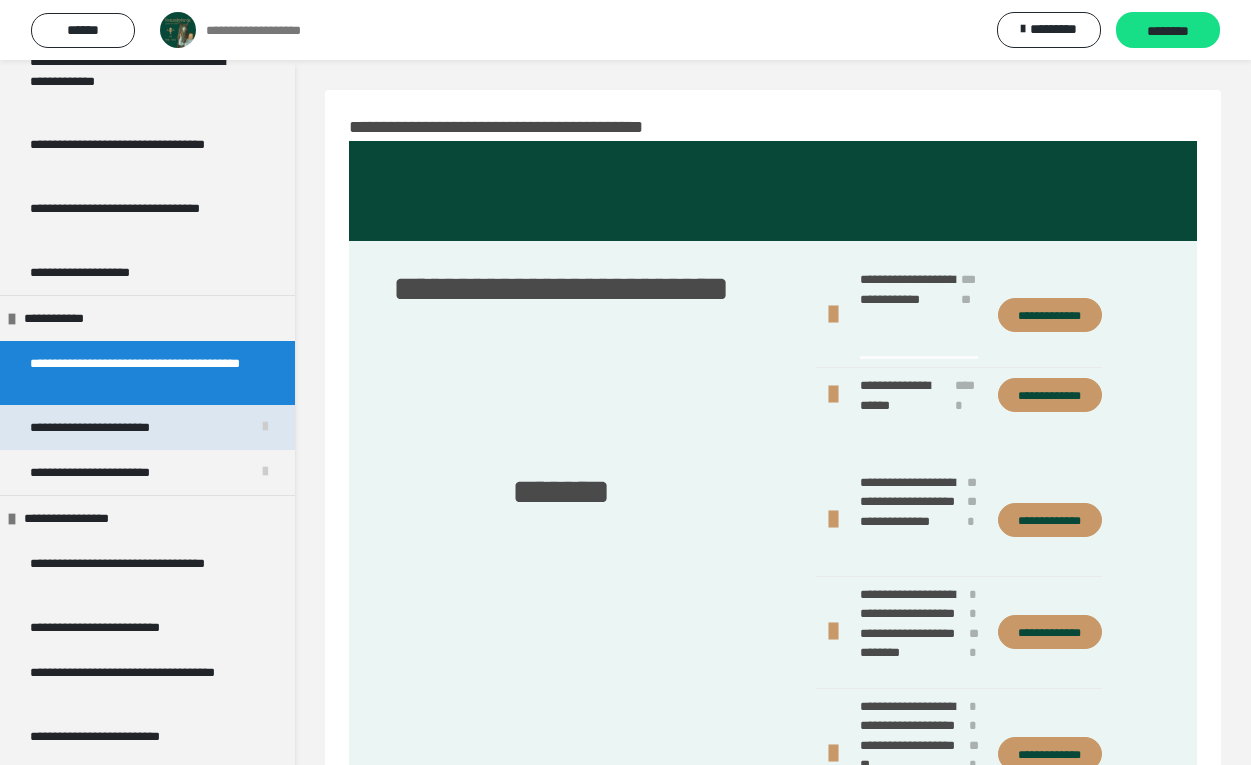 click on "**********" at bounding box center (113, 427) 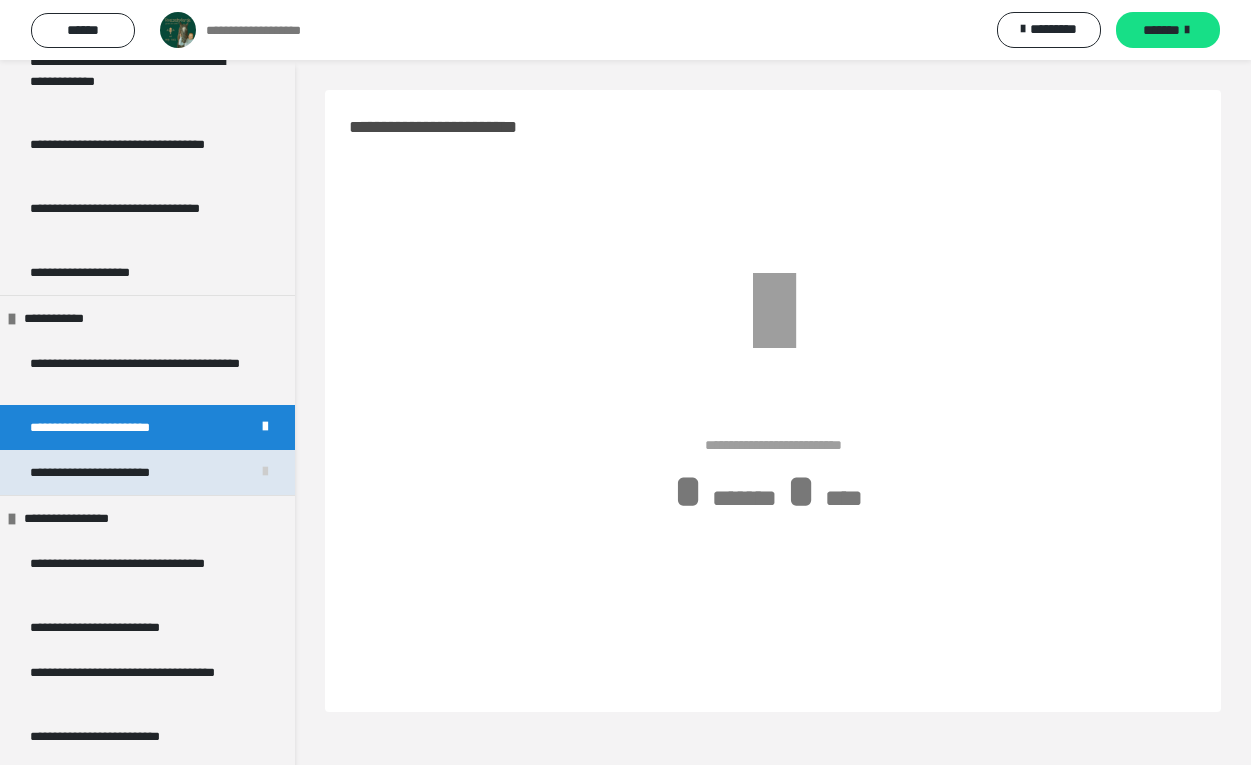 click on "**********" at bounding box center (112, 472) 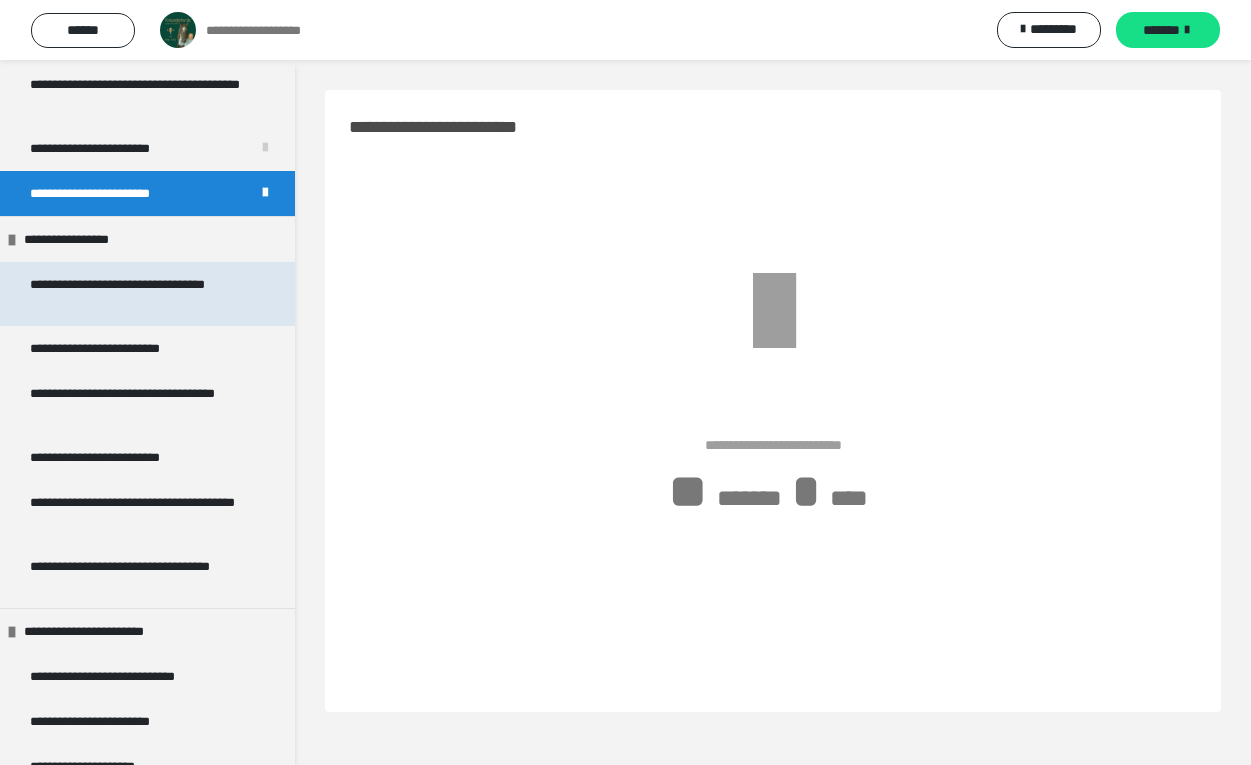 scroll, scrollTop: 1122, scrollLeft: 0, axis: vertical 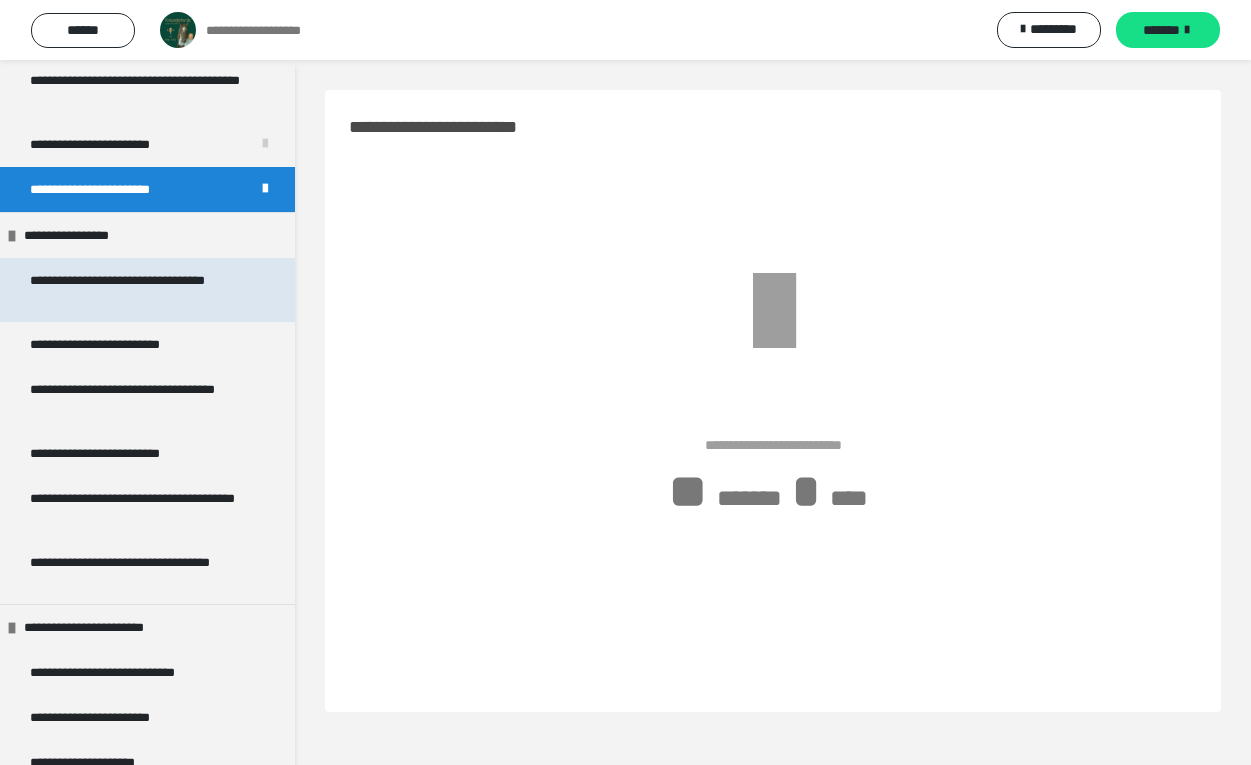 click on "**********" at bounding box center [139, 290] 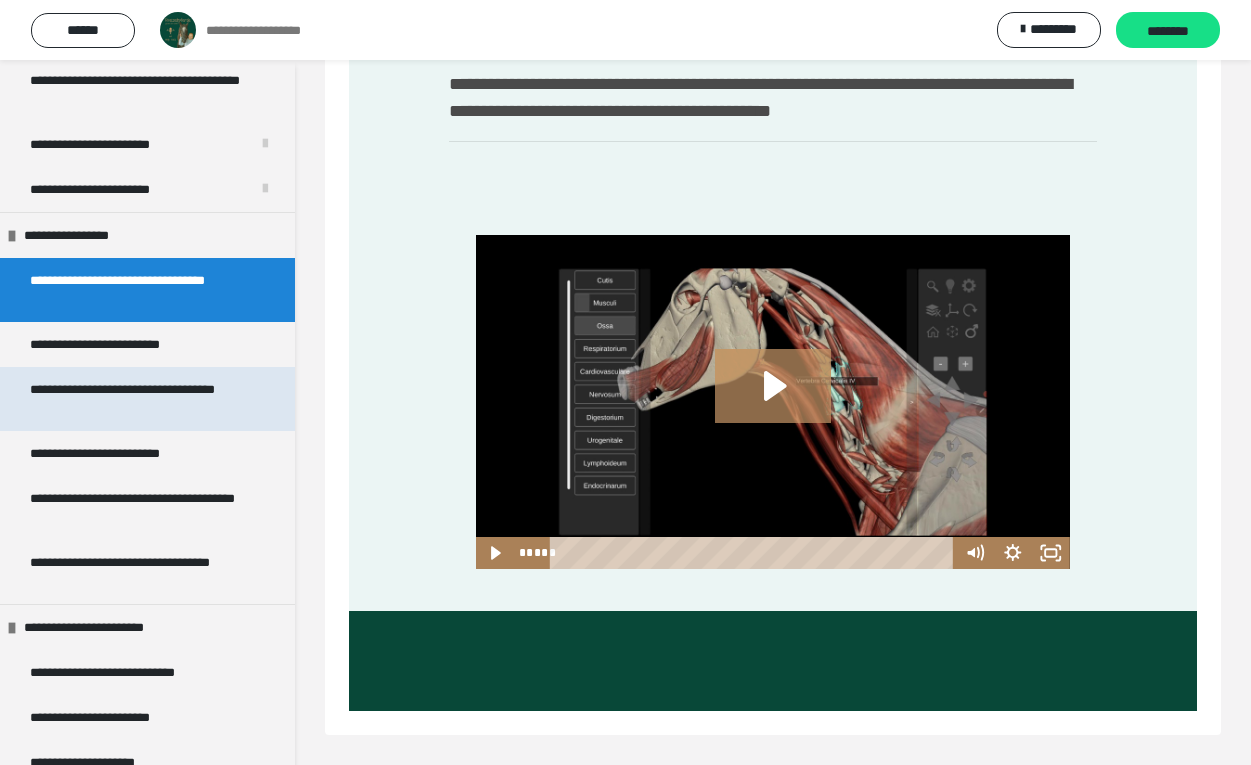 scroll, scrollTop: 185, scrollLeft: 0, axis: vertical 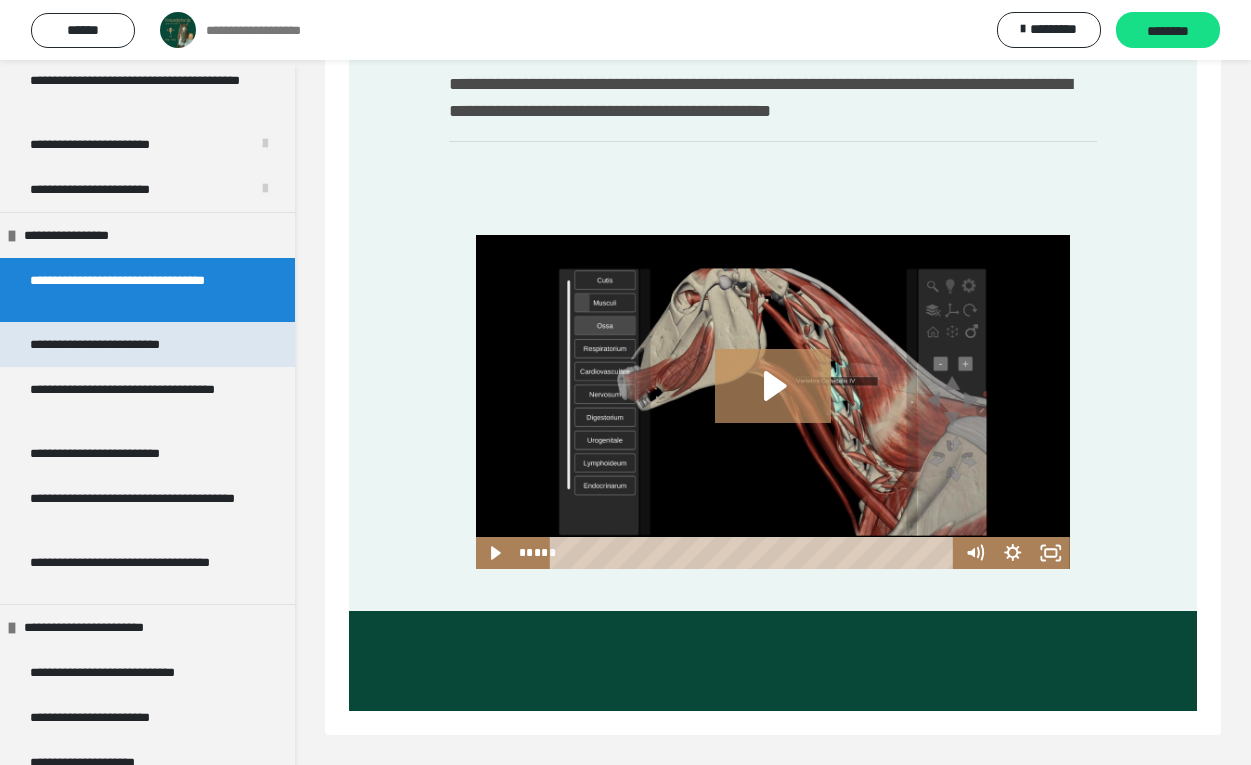 click on "**********" at bounding box center [147, 344] 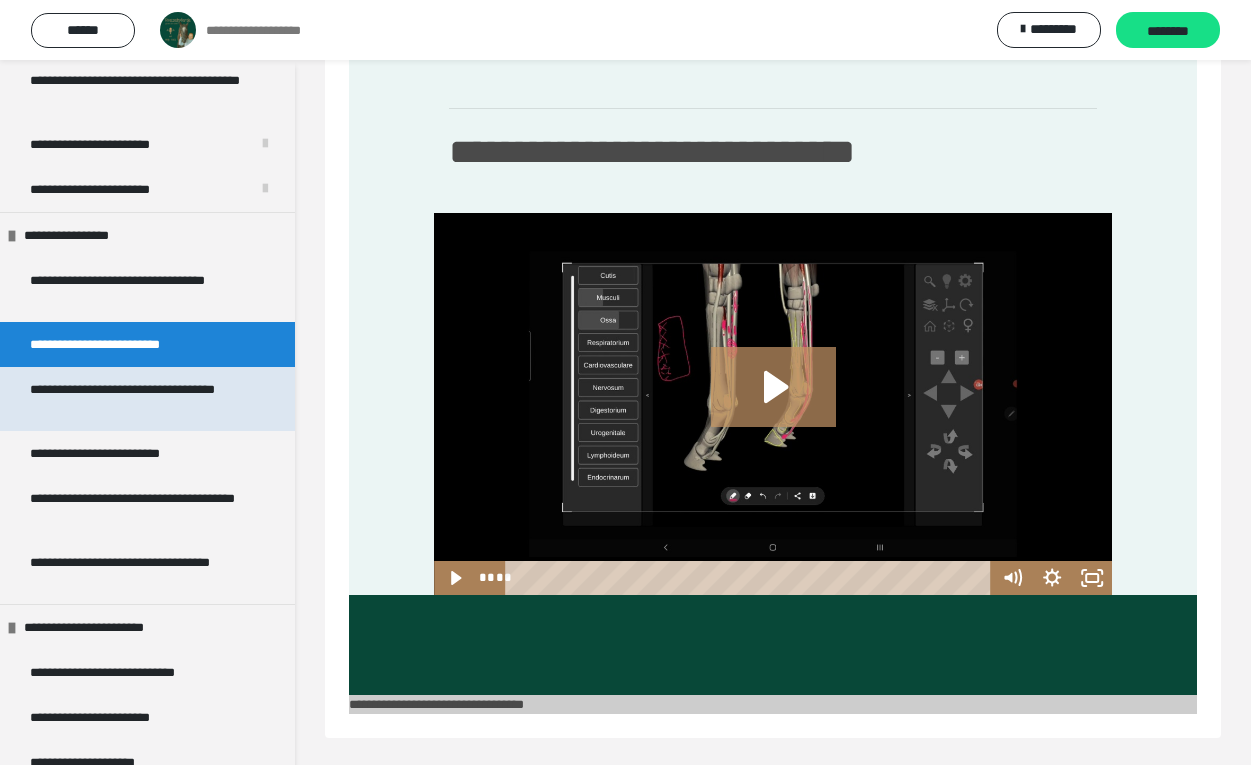 scroll, scrollTop: 1740, scrollLeft: 0, axis: vertical 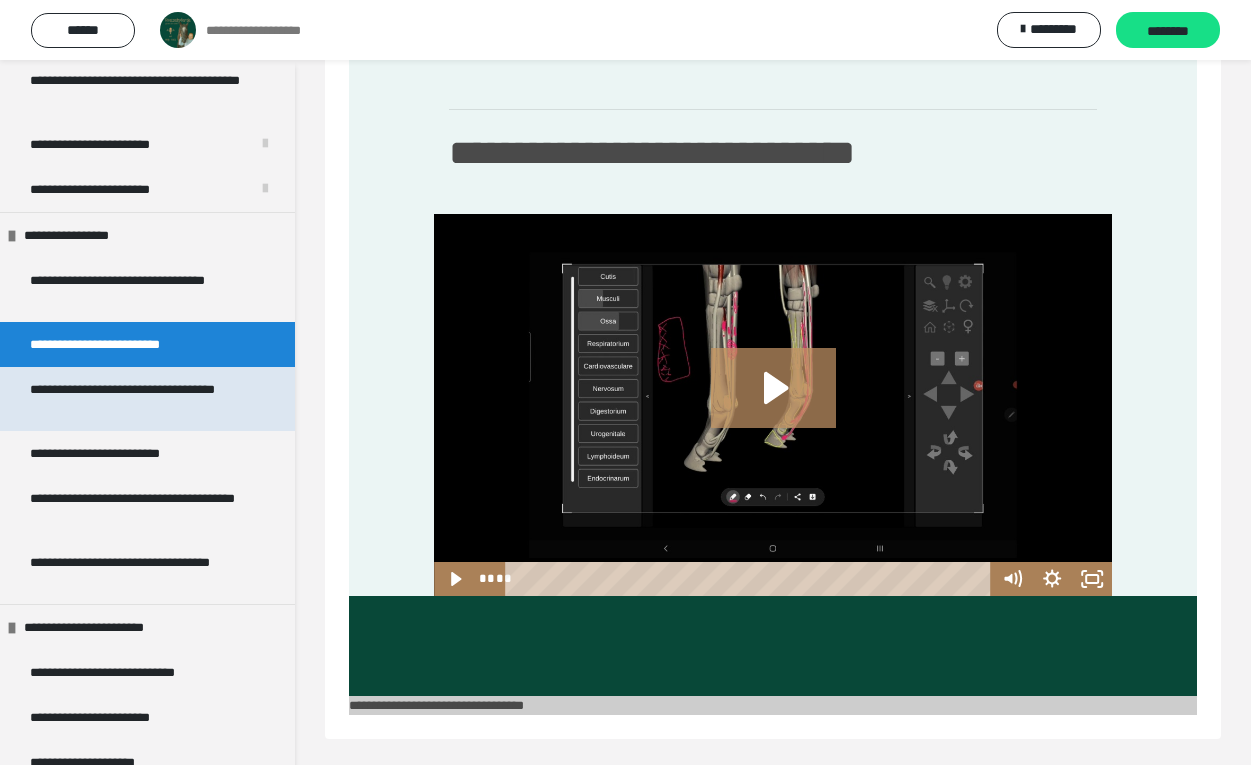 click on "**********" at bounding box center (139, 399) 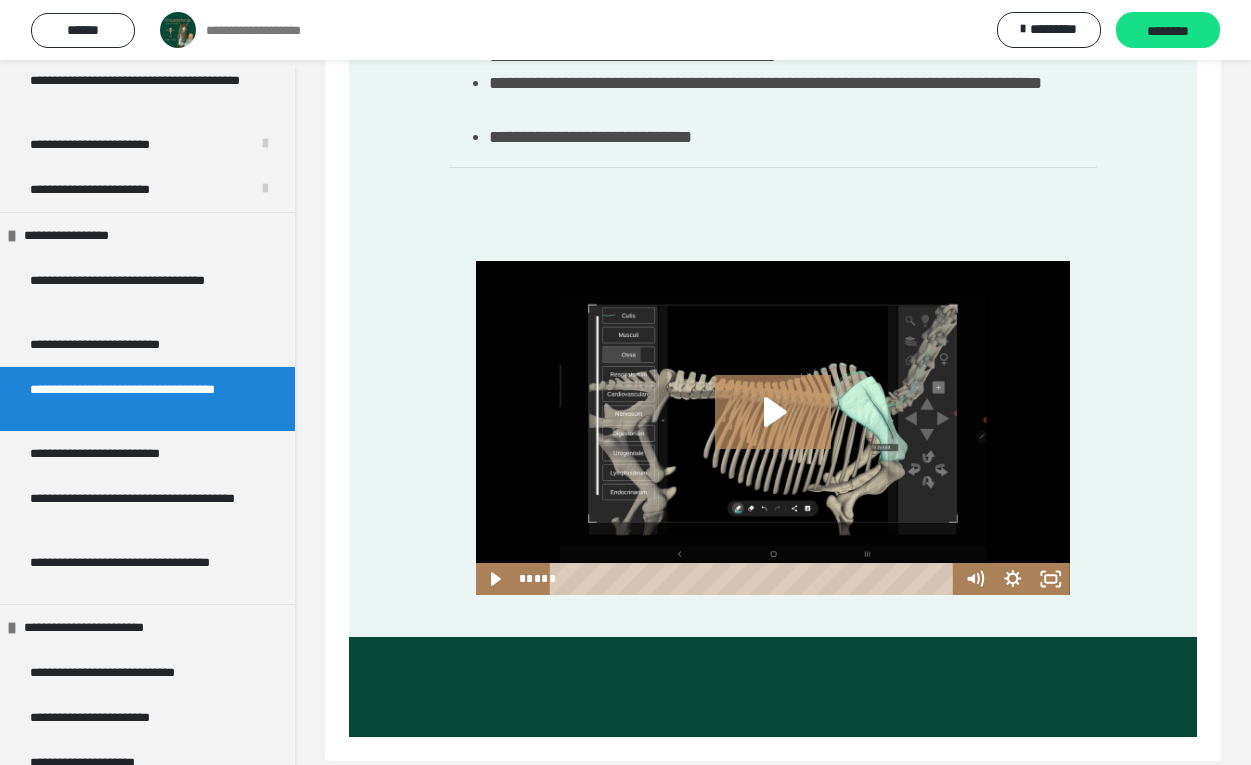 scroll, scrollTop: 806, scrollLeft: 0, axis: vertical 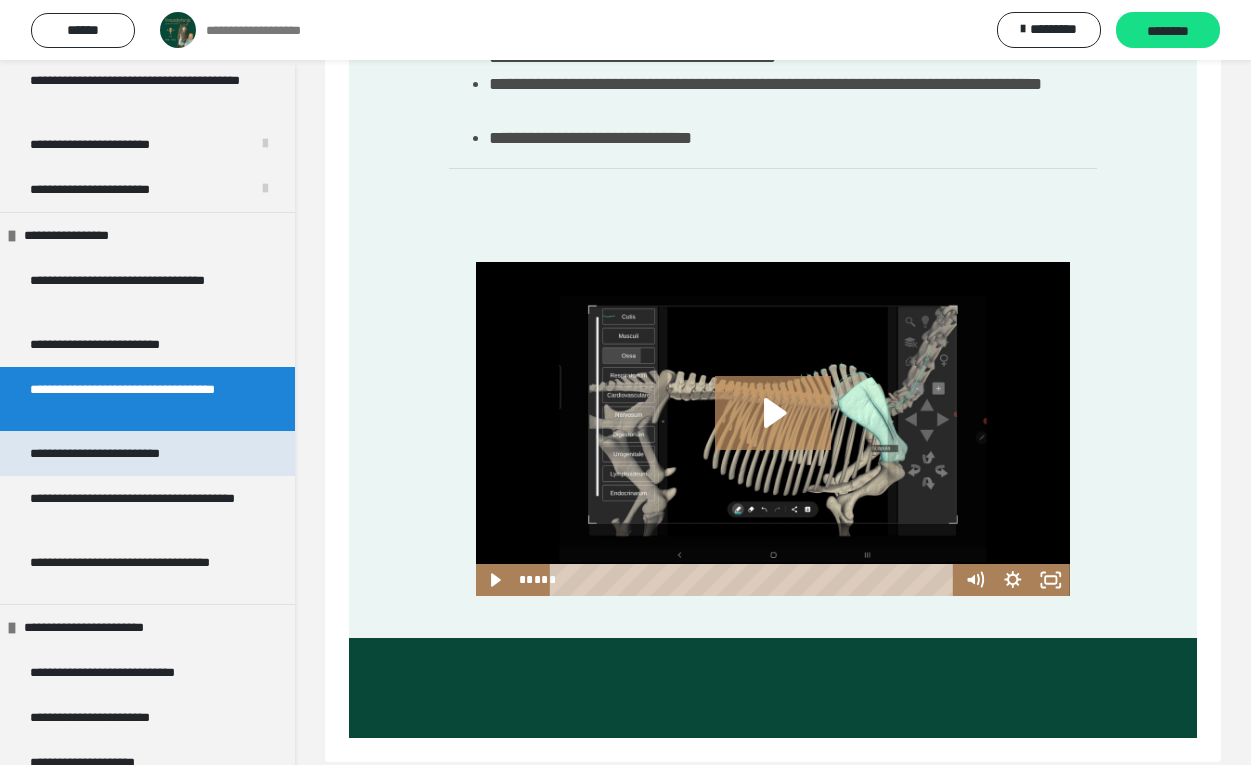 click on "**********" at bounding box center [120, 453] 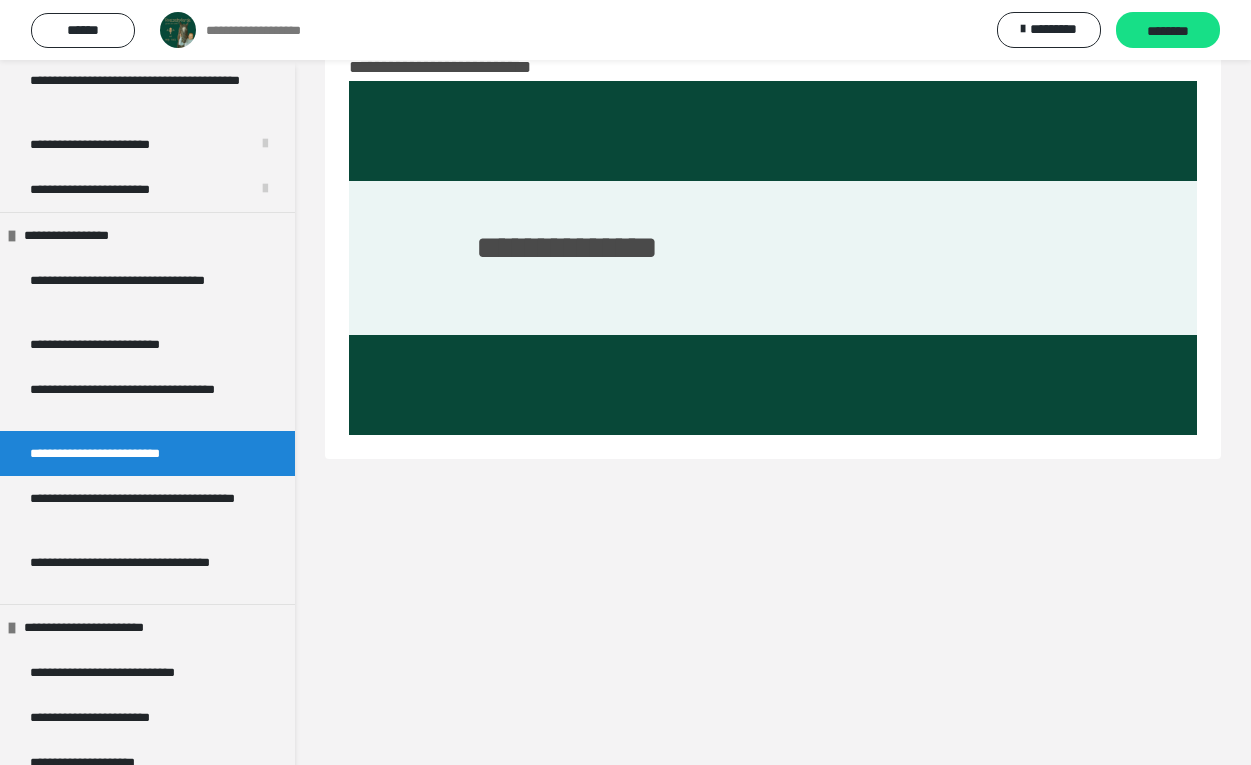 scroll, scrollTop: 60, scrollLeft: 0, axis: vertical 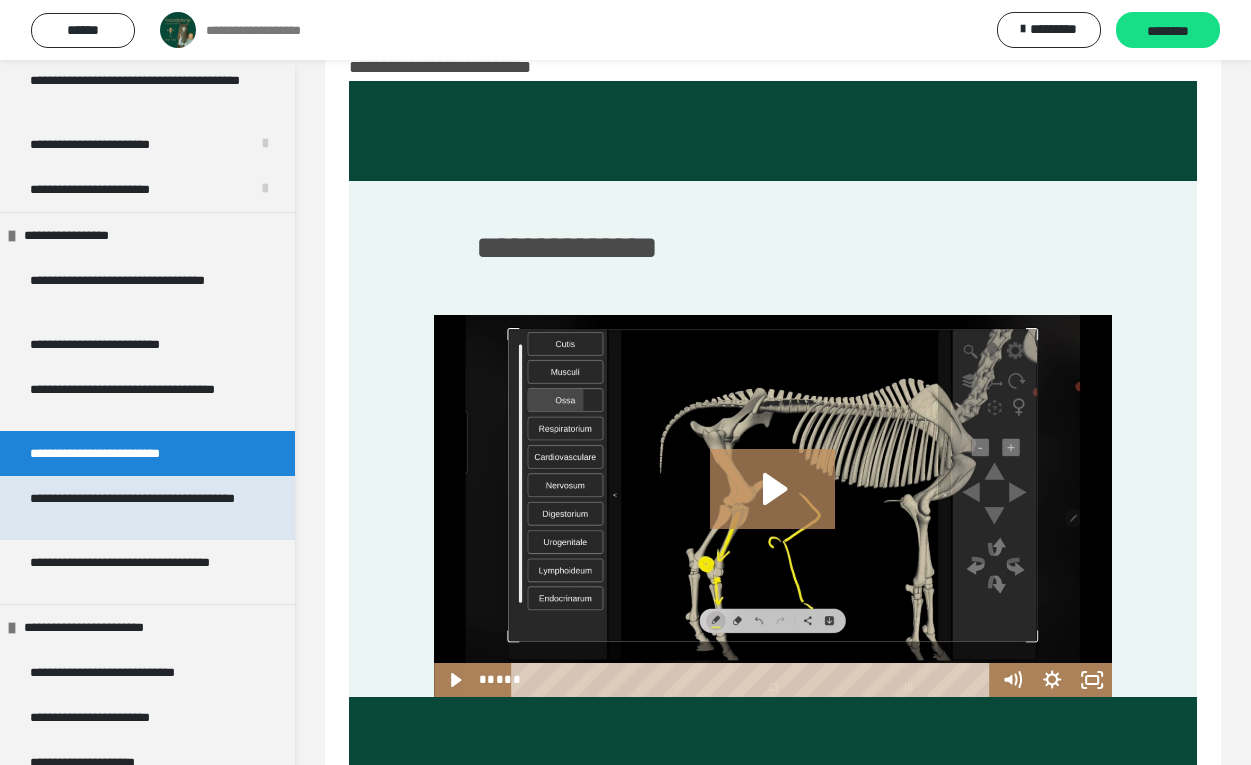 click on "**********" at bounding box center (139, 508) 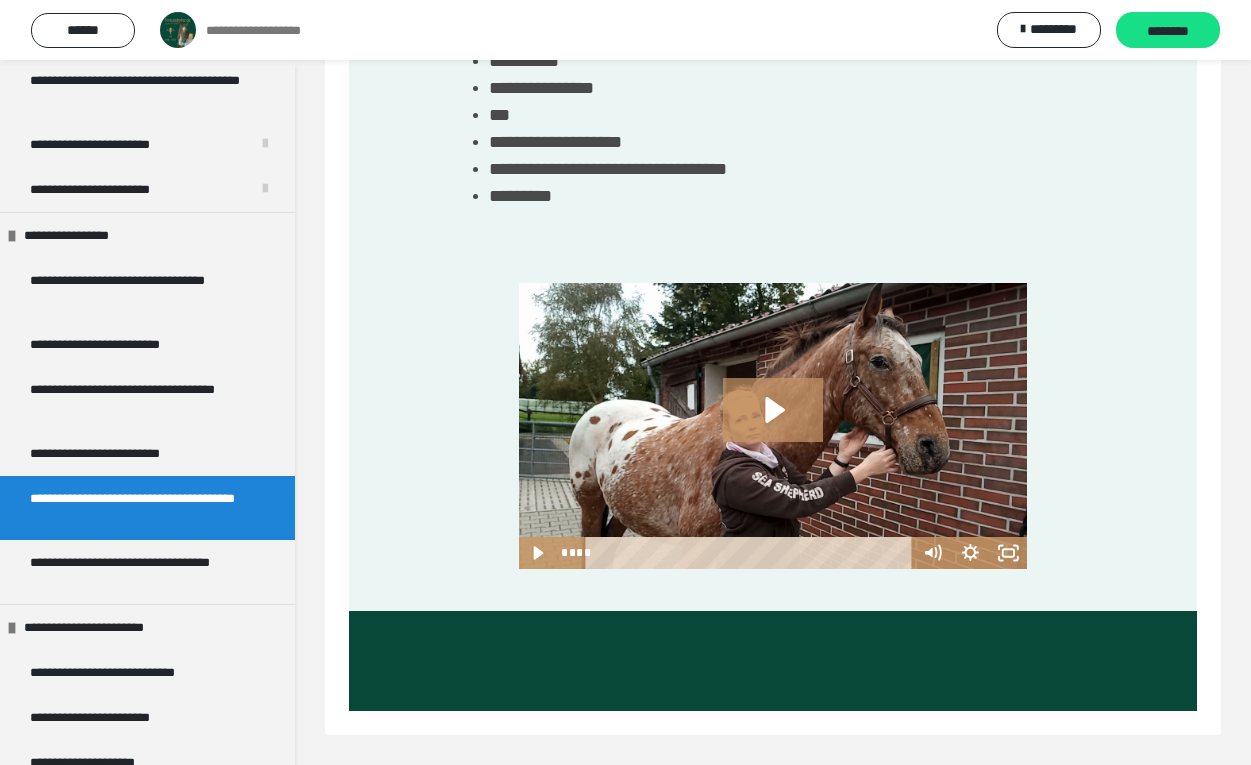 scroll, scrollTop: 606, scrollLeft: 0, axis: vertical 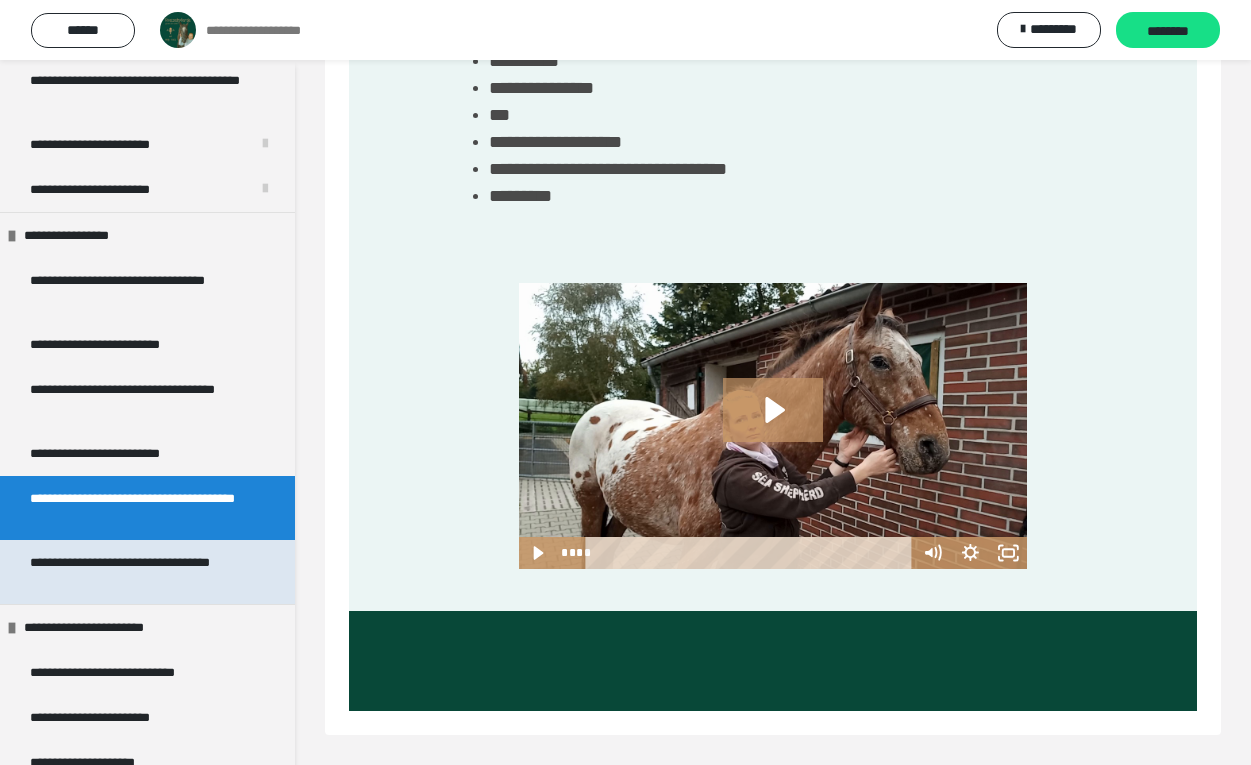 click on "**********" at bounding box center (139, 572) 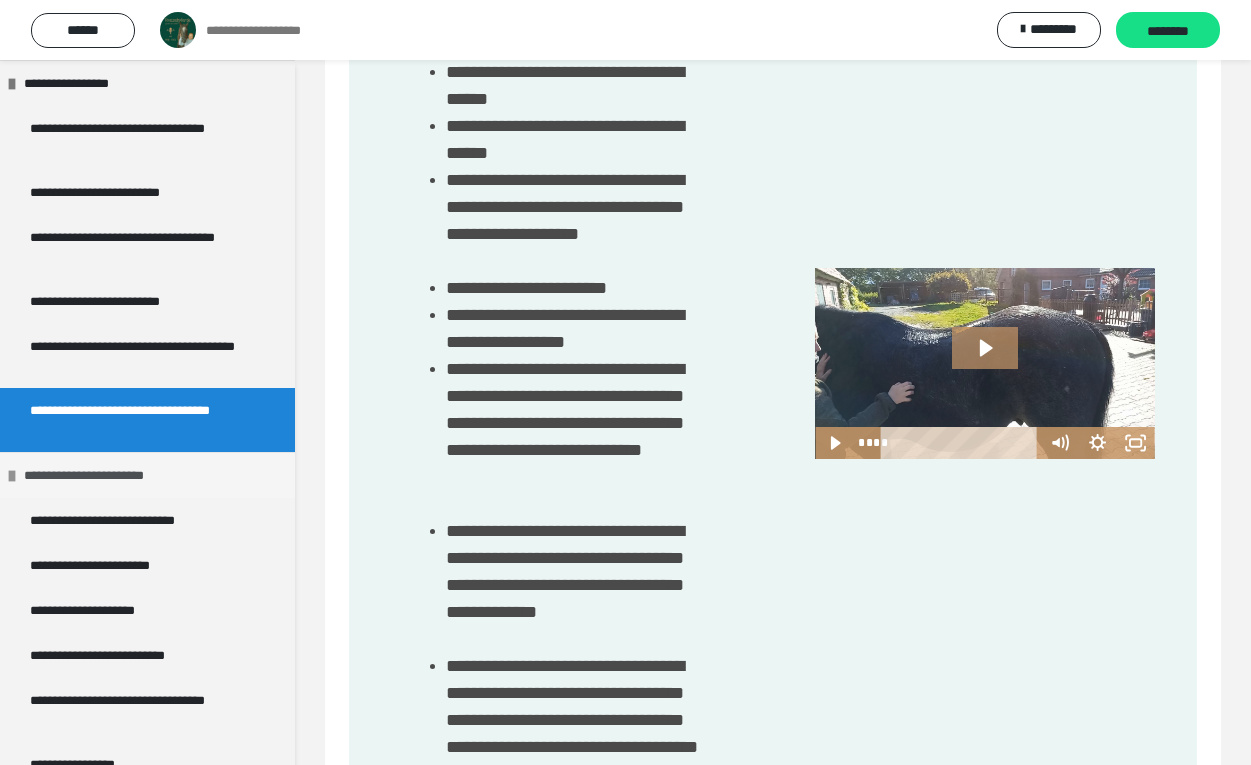 scroll, scrollTop: 1324, scrollLeft: 0, axis: vertical 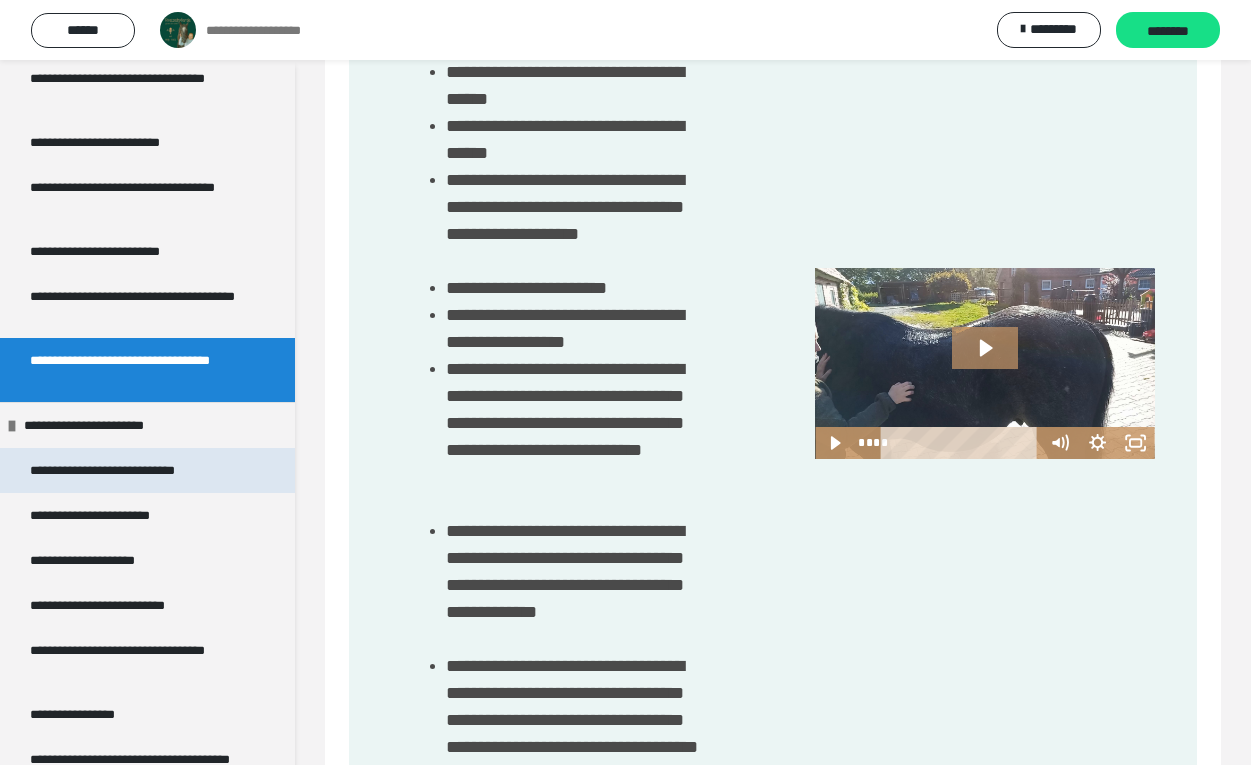 click on "**********" at bounding box center (129, 470) 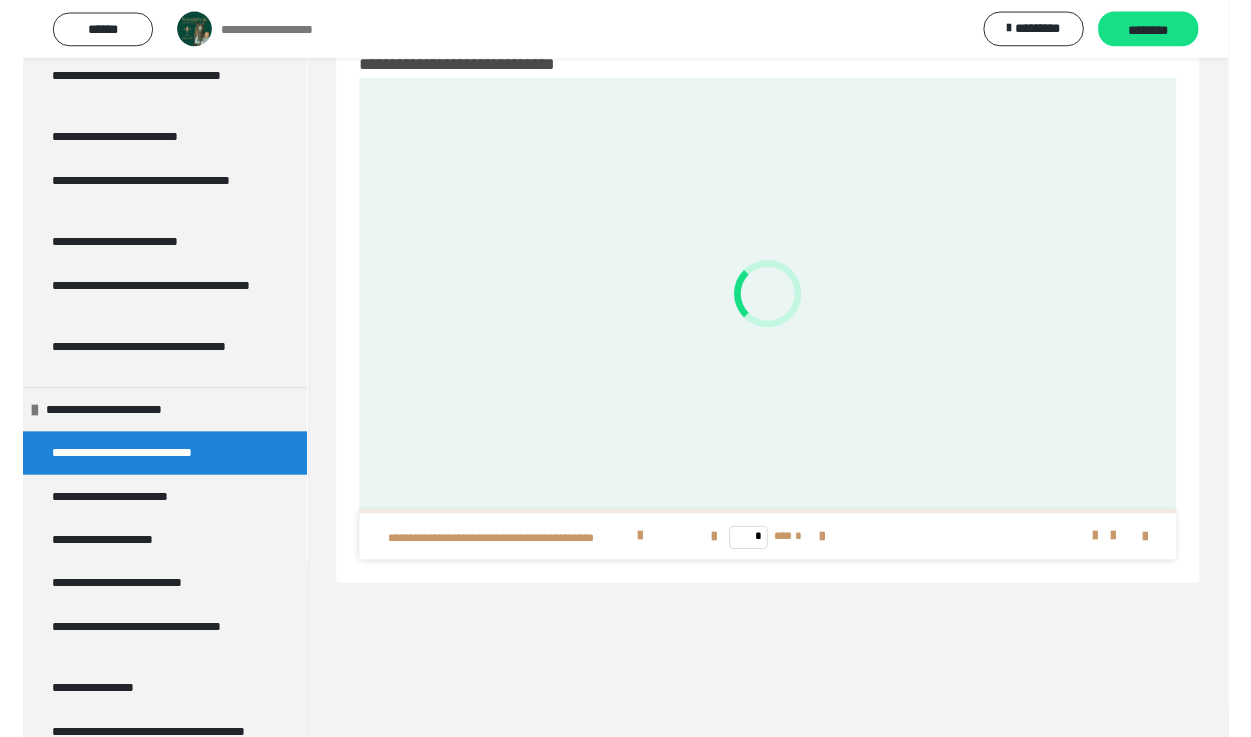 scroll, scrollTop: 60, scrollLeft: 0, axis: vertical 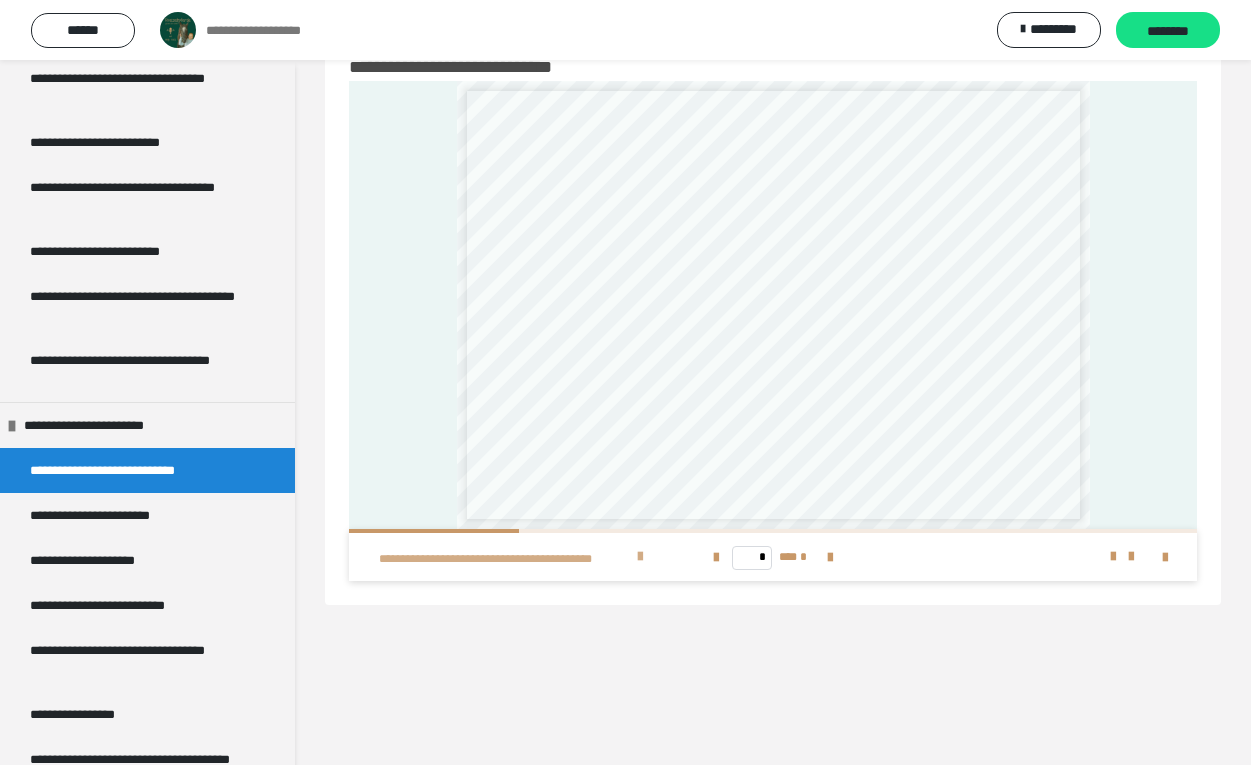 click at bounding box center [640, 557] 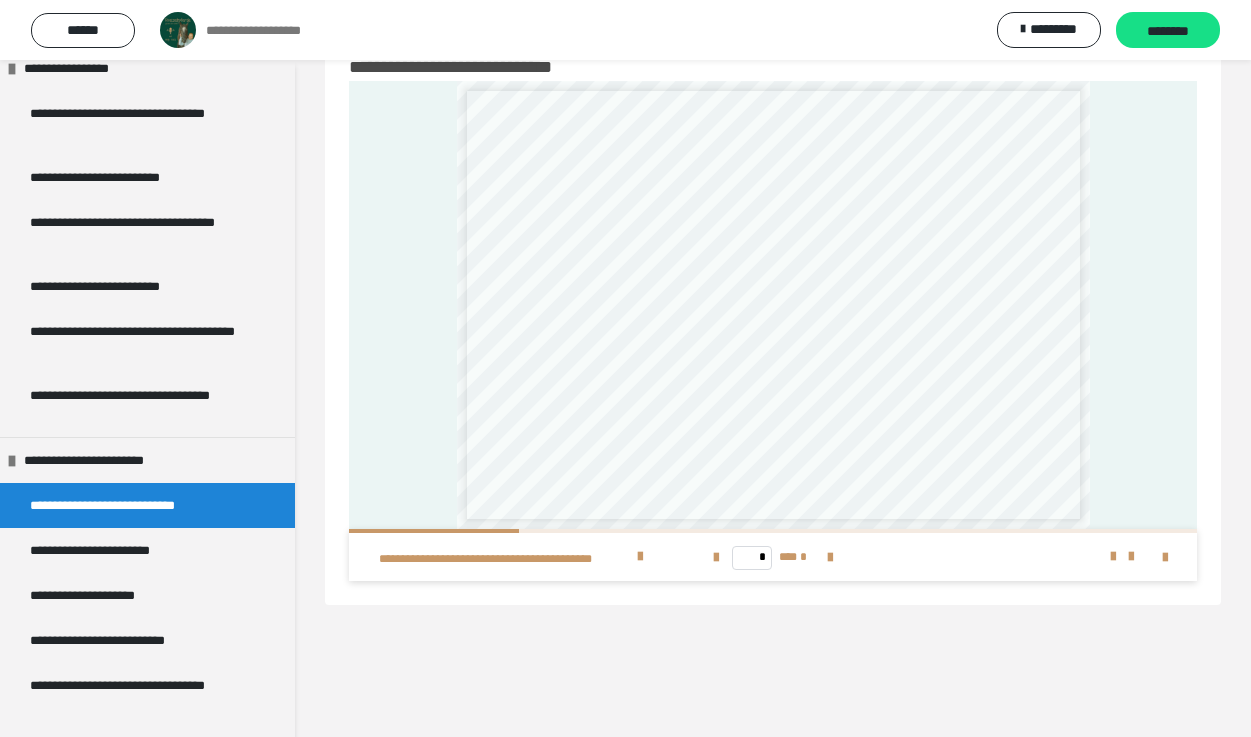 scroll, scrollTop: 1290, scrollLeft: 0, axis: vertical 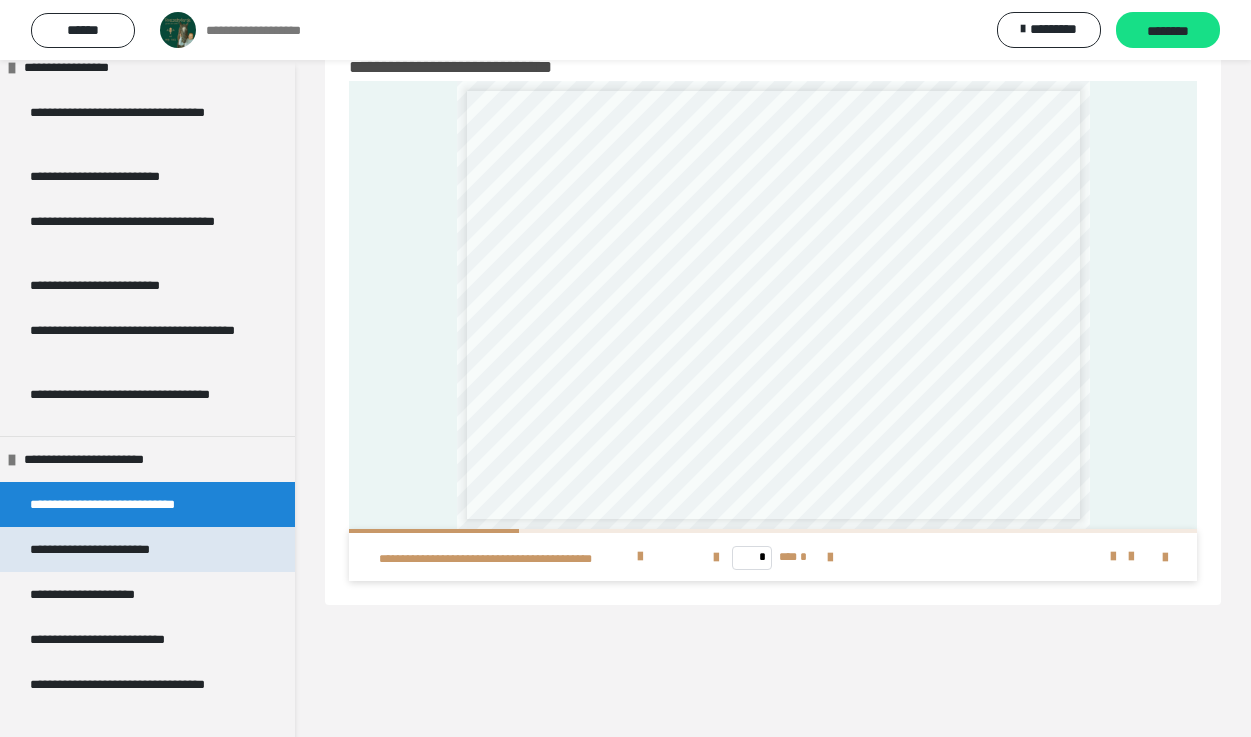 click on "**********" at bounding box center [122, 549] 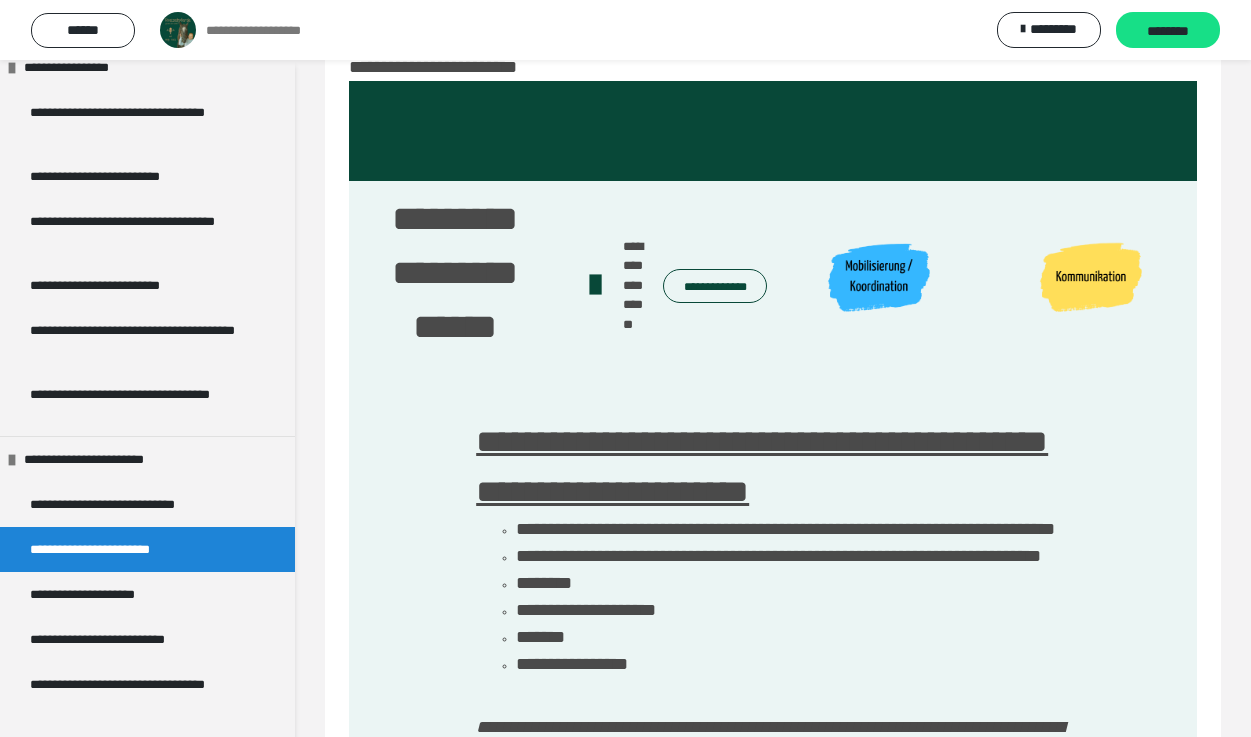 click on "**********" at bounding box center (715, 286) 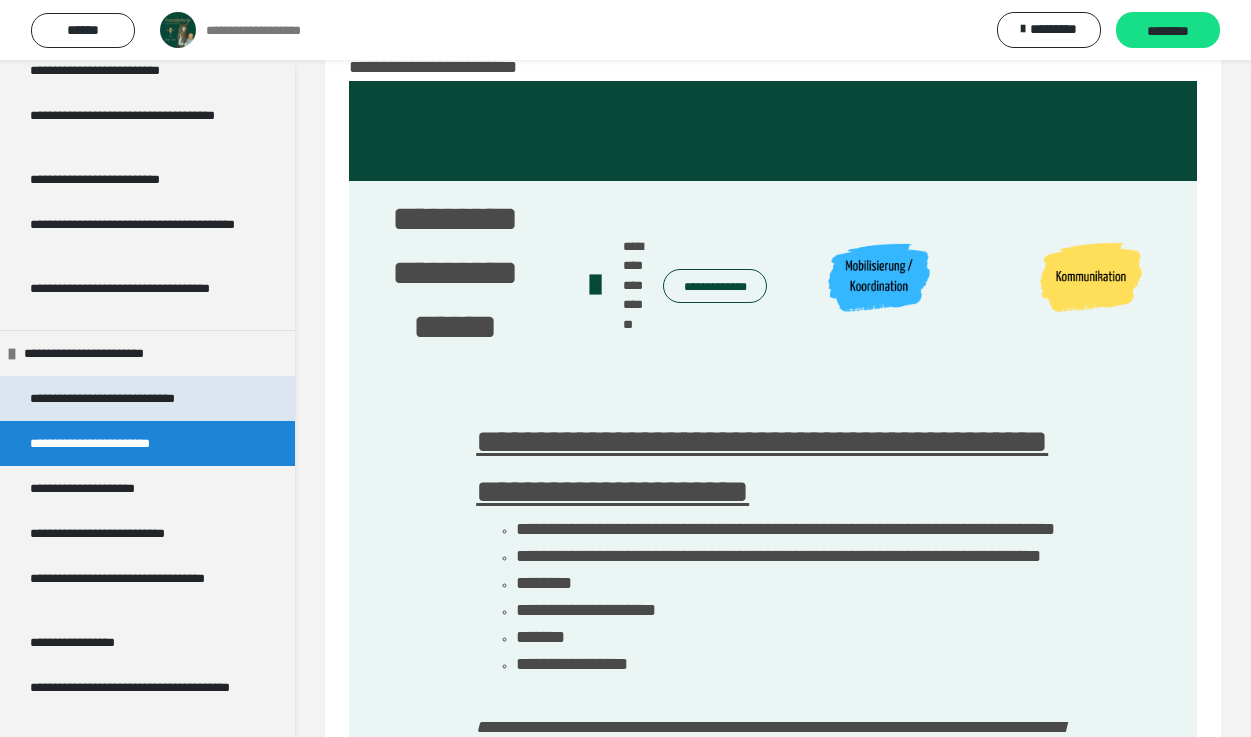 scroll, scrollTop: 1397, scrollLeft: 0, axis: vertical 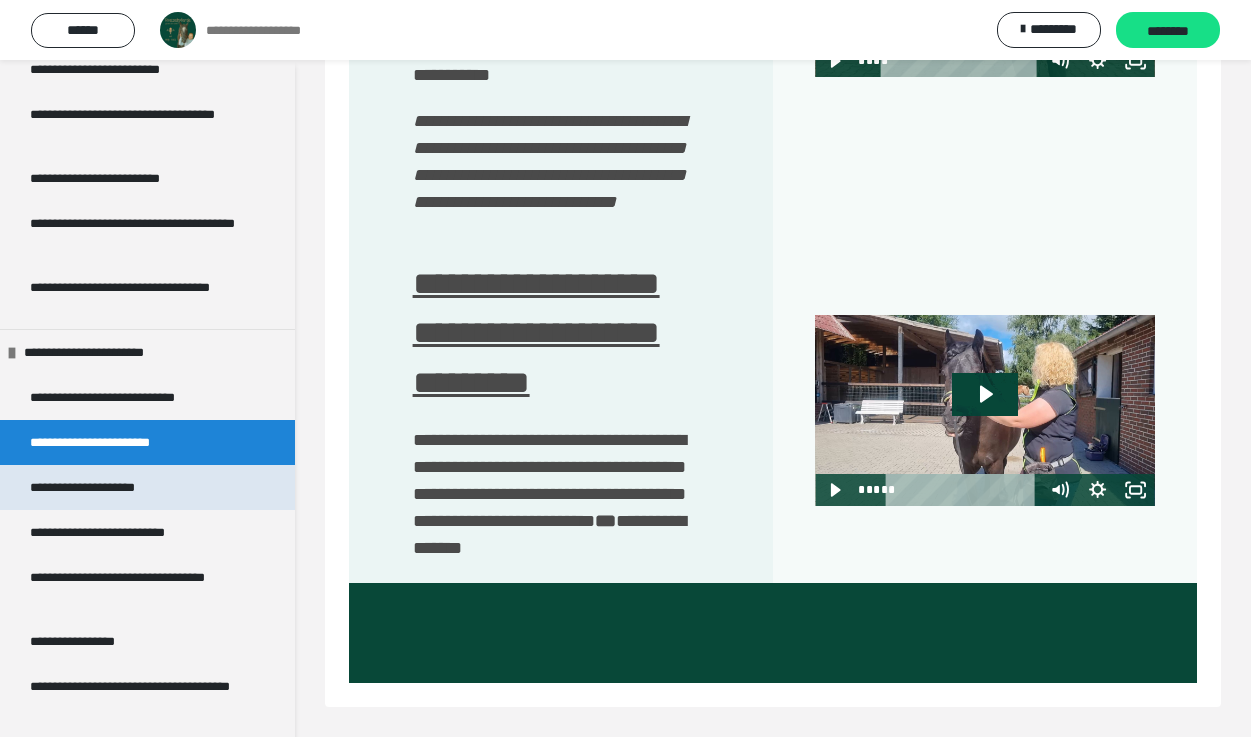 click on "**********" at bounding box center (106, 487) 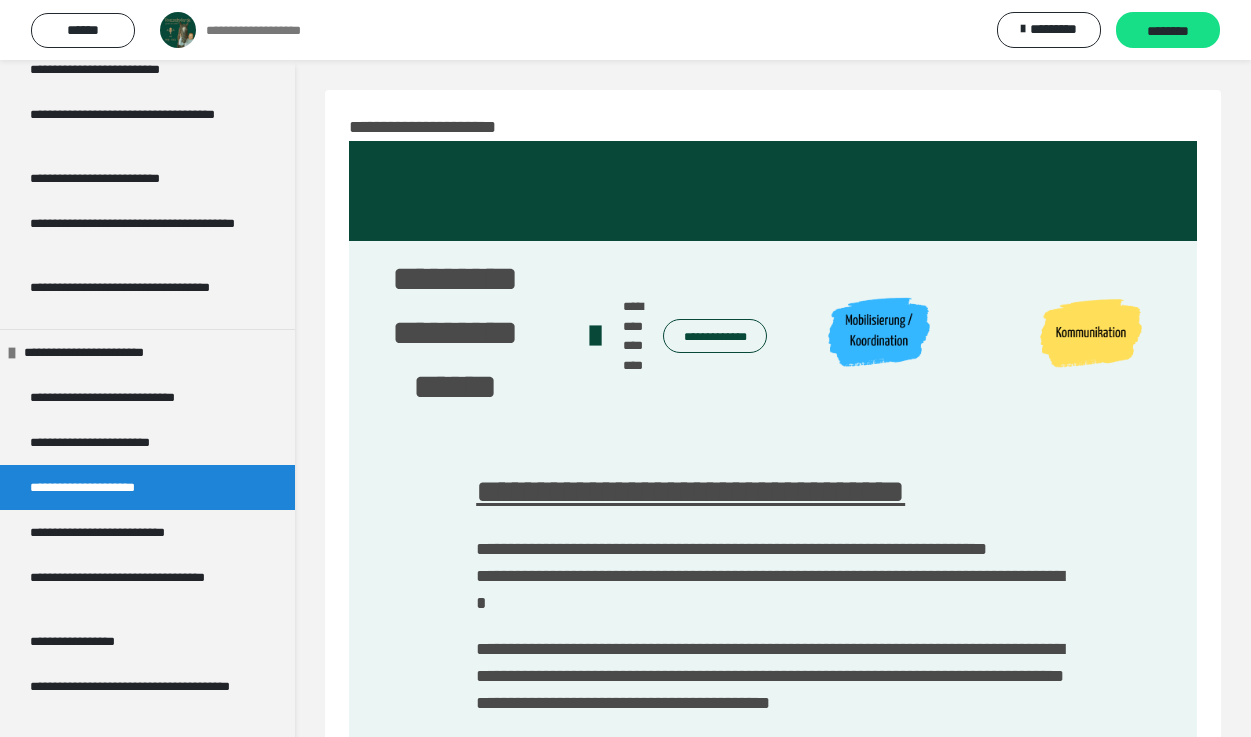 scroll, scrollTop: 0, scrollLeft: 0, axis: both 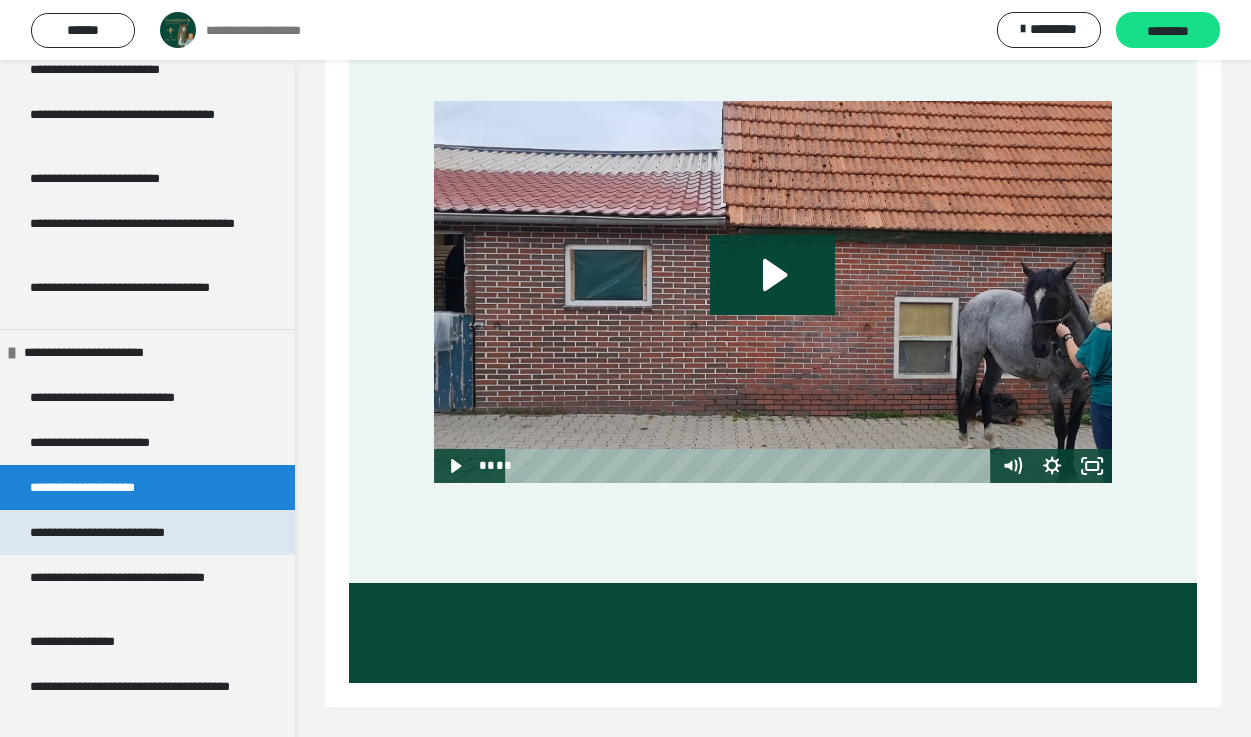 click on "**********" at bounding box center [130, 532] 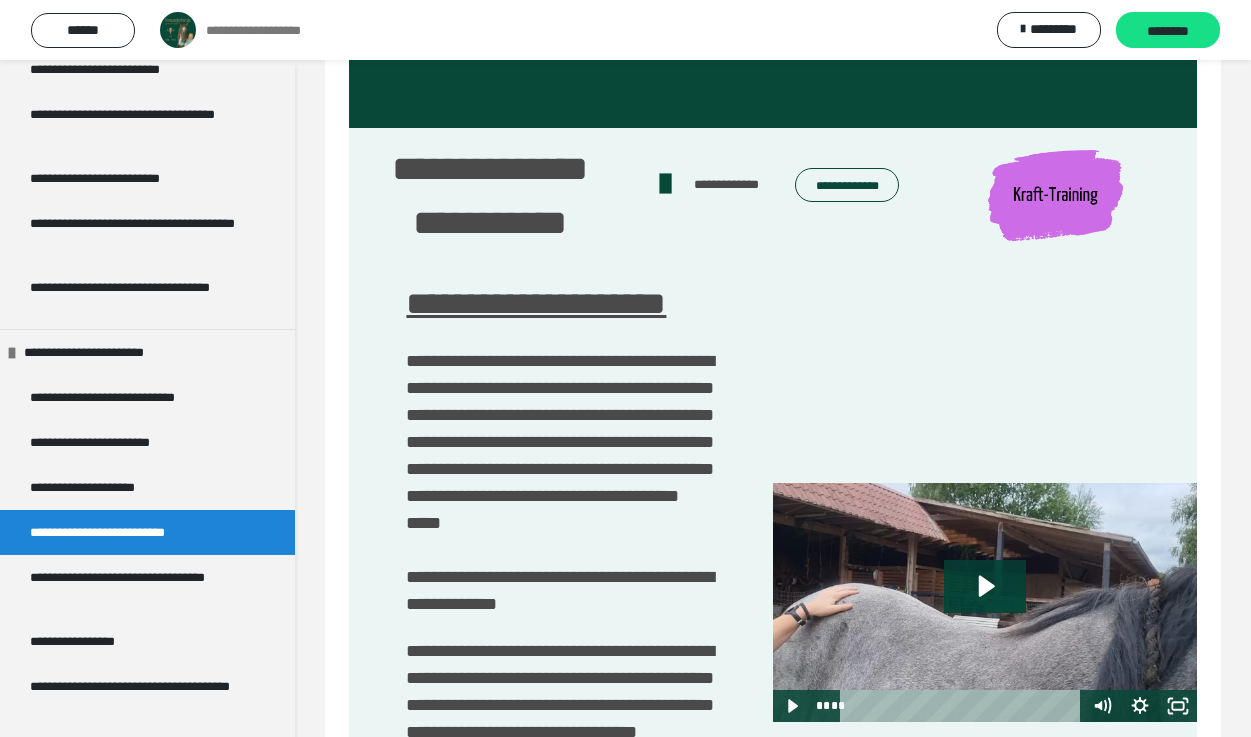 scroll, scrollTop: 108, scrollLeft: 0, axis: vertical 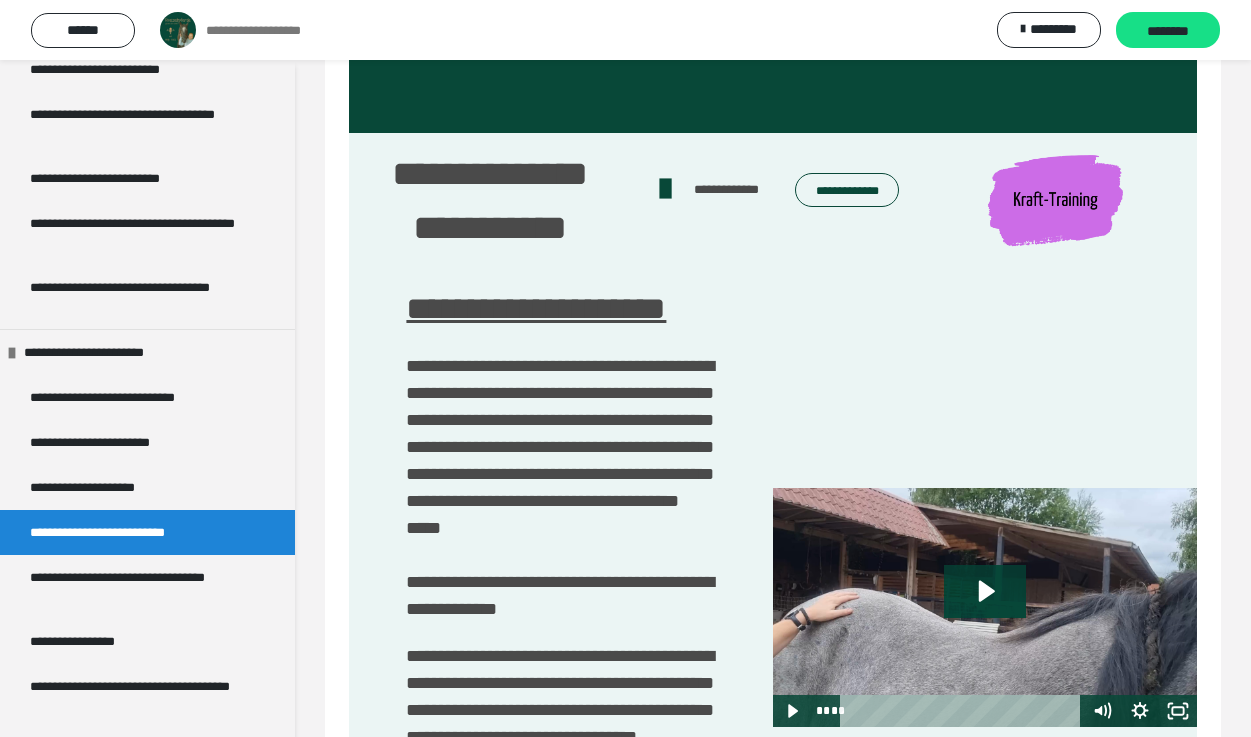 click on "**********" at bounding box center [847, 190] 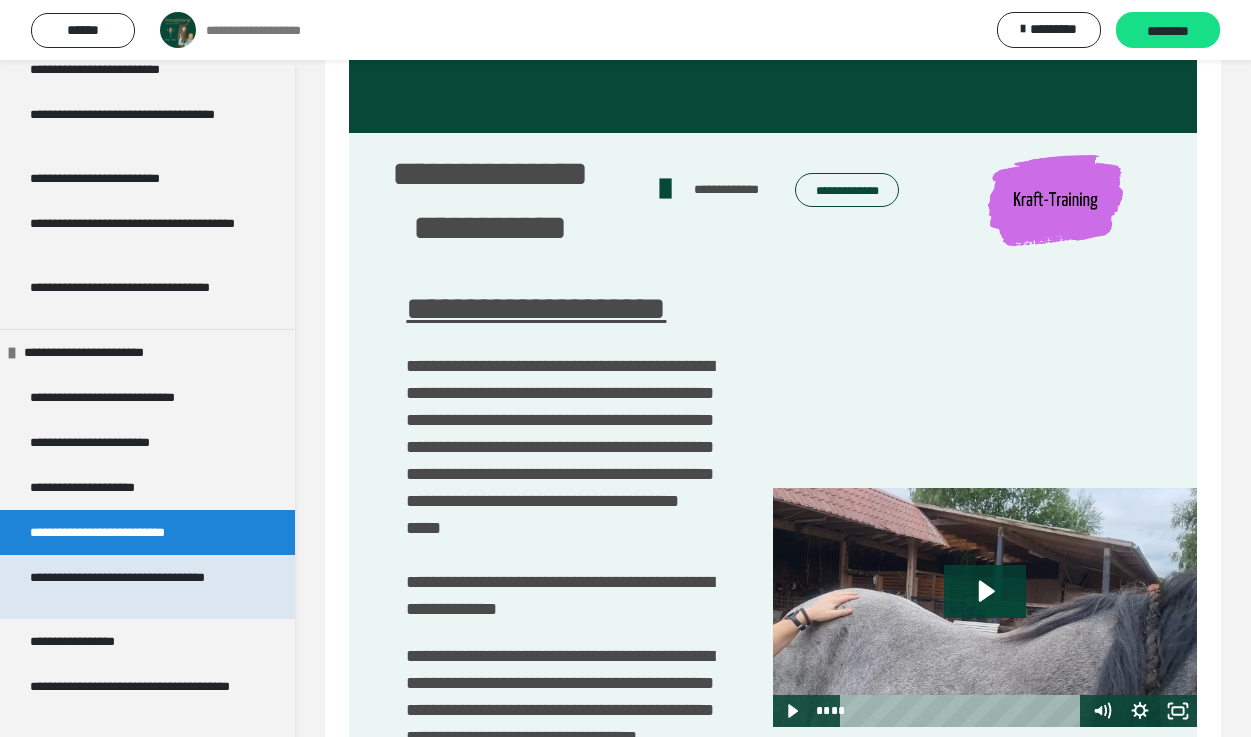click on "**********" at bounding box center [139, 587] 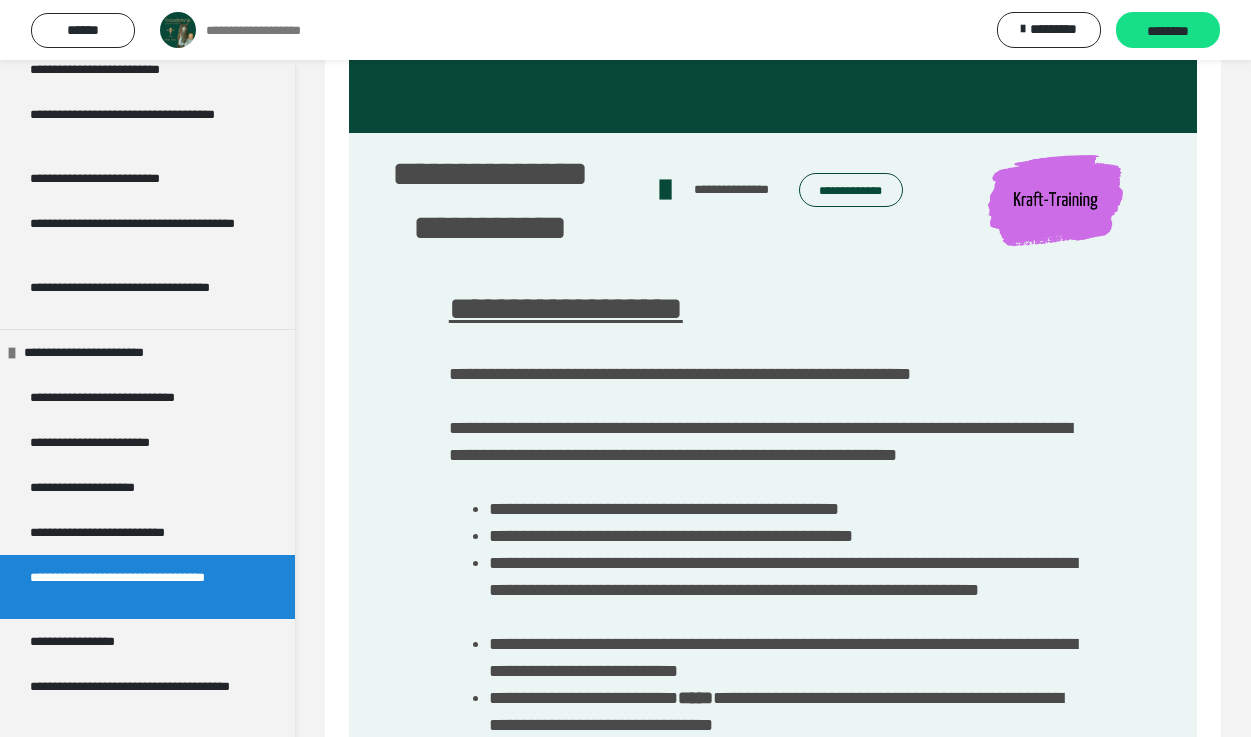 click on "**********" at bounding box center (851, 190) 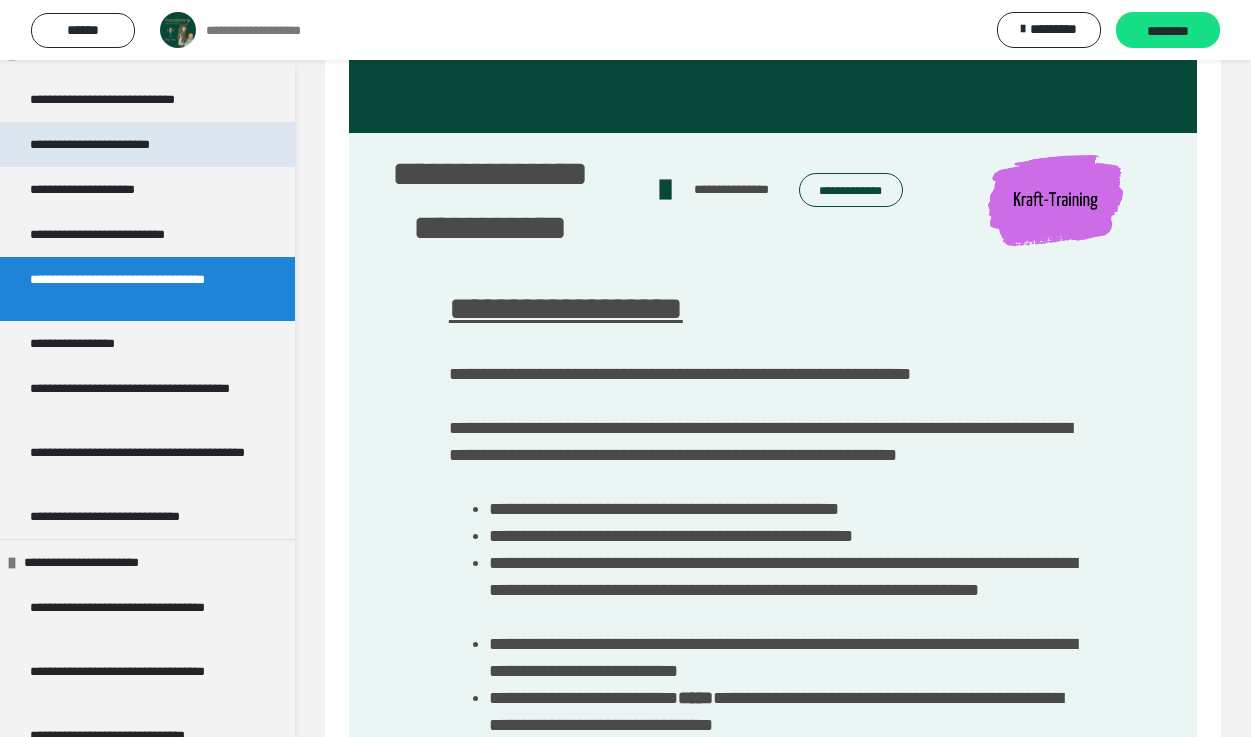 scroll, scrollTop: 1701, scrollLeft: 0, axis: vertical 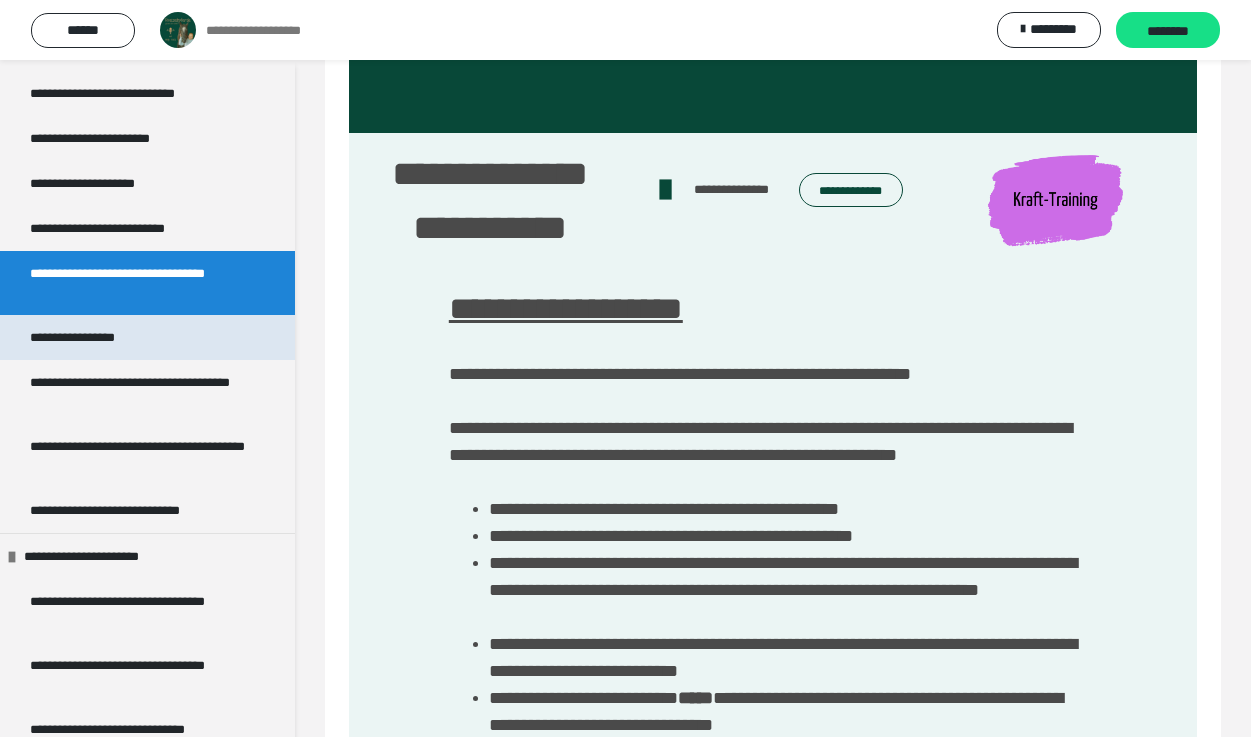 click on "**********" at bounding box center [93, 337] 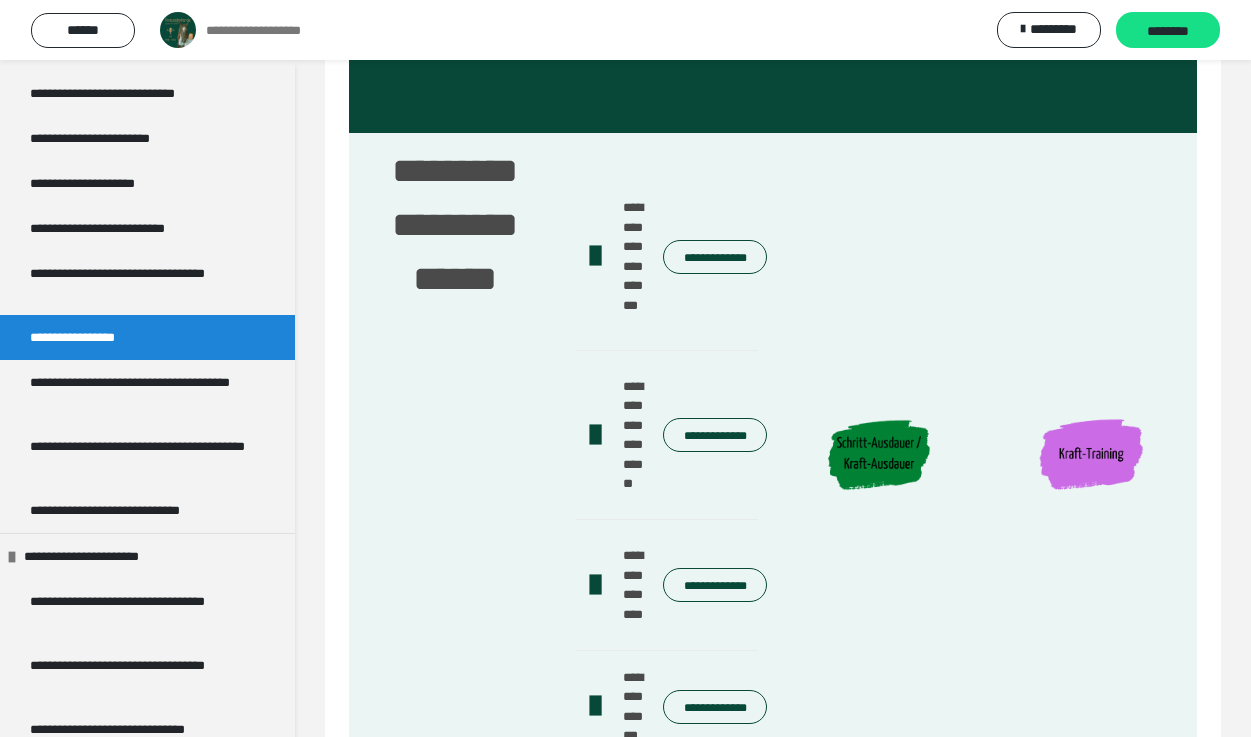 click on "**********" at bounding box center (715, 257) 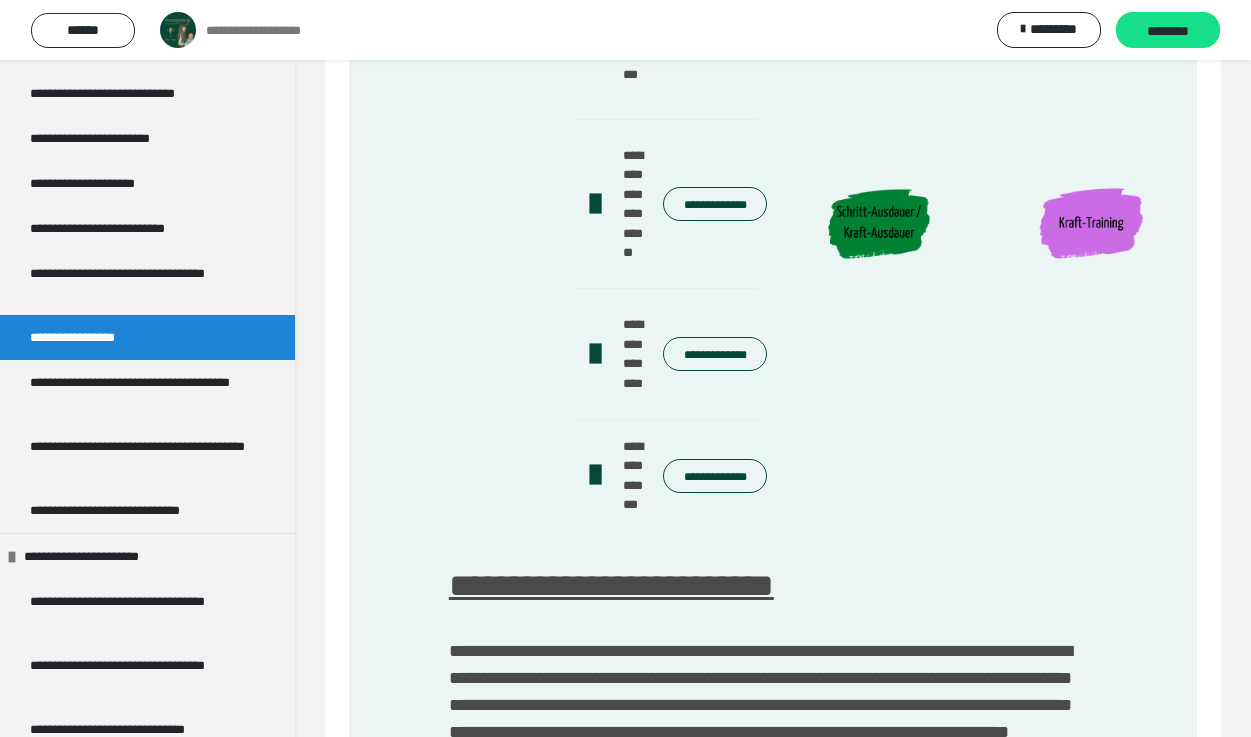 scroll, scrollTop: 345, scrollLeft: 0, axis: vertical 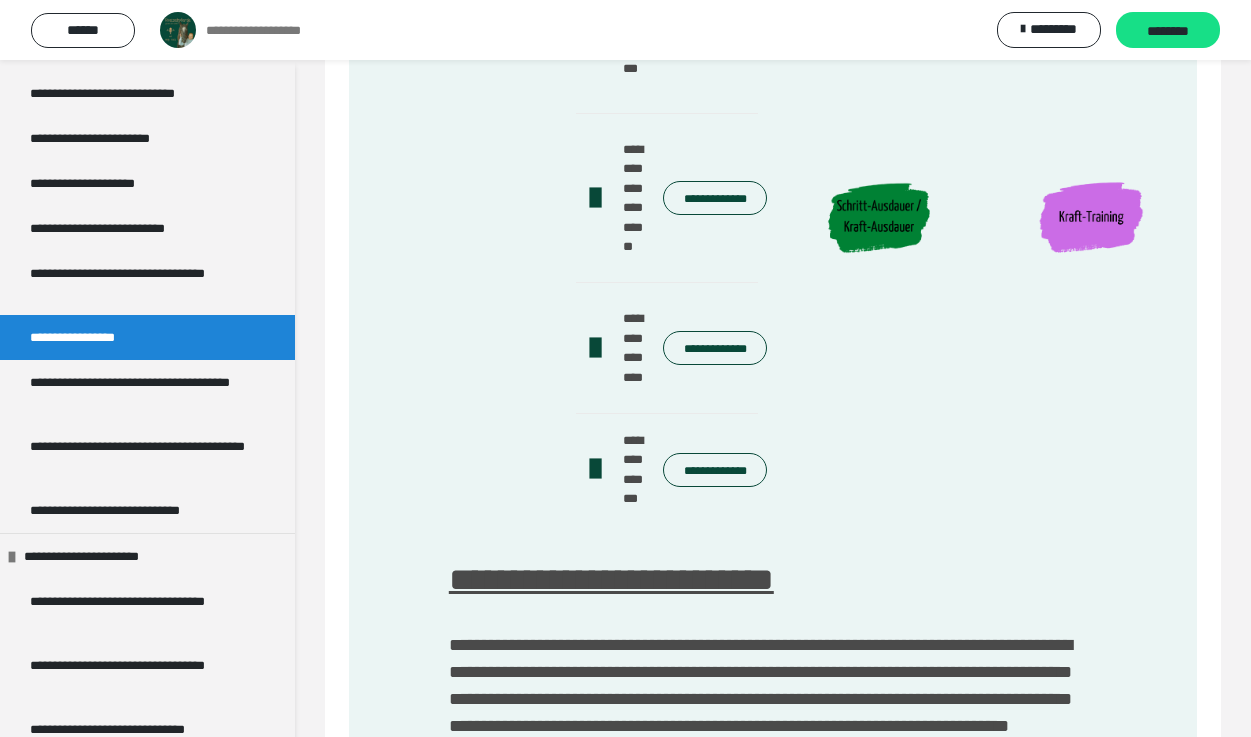 click on "**********" at bounding box center [715, 348] 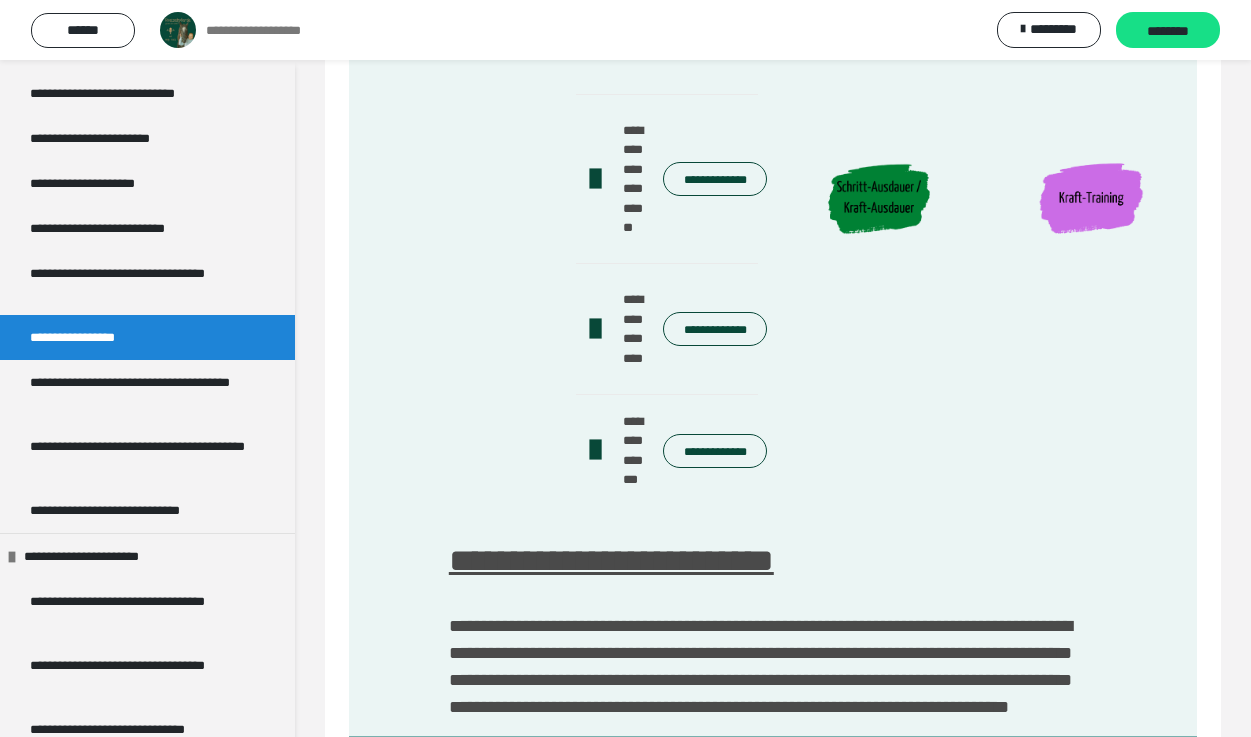 scroll, scrollTop: 364, scrollLeft: 0, axis: vertical 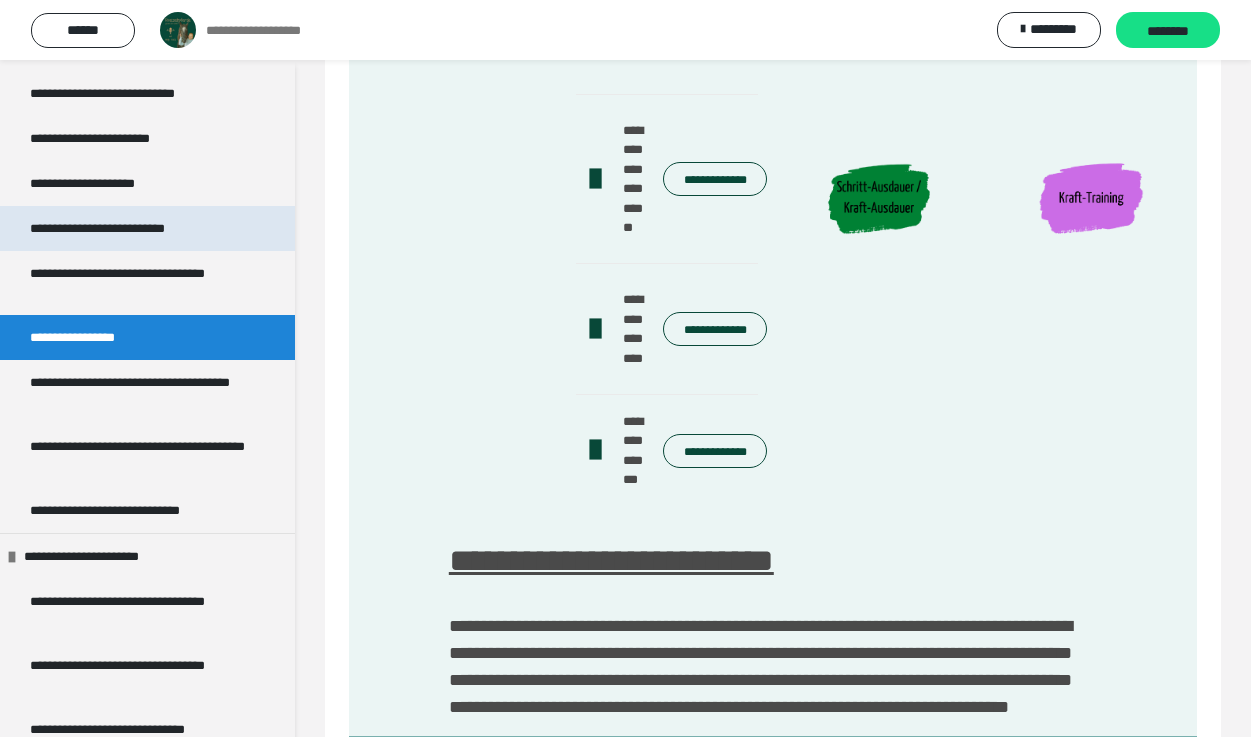 click on "**********" at bounding box center (130, 228) 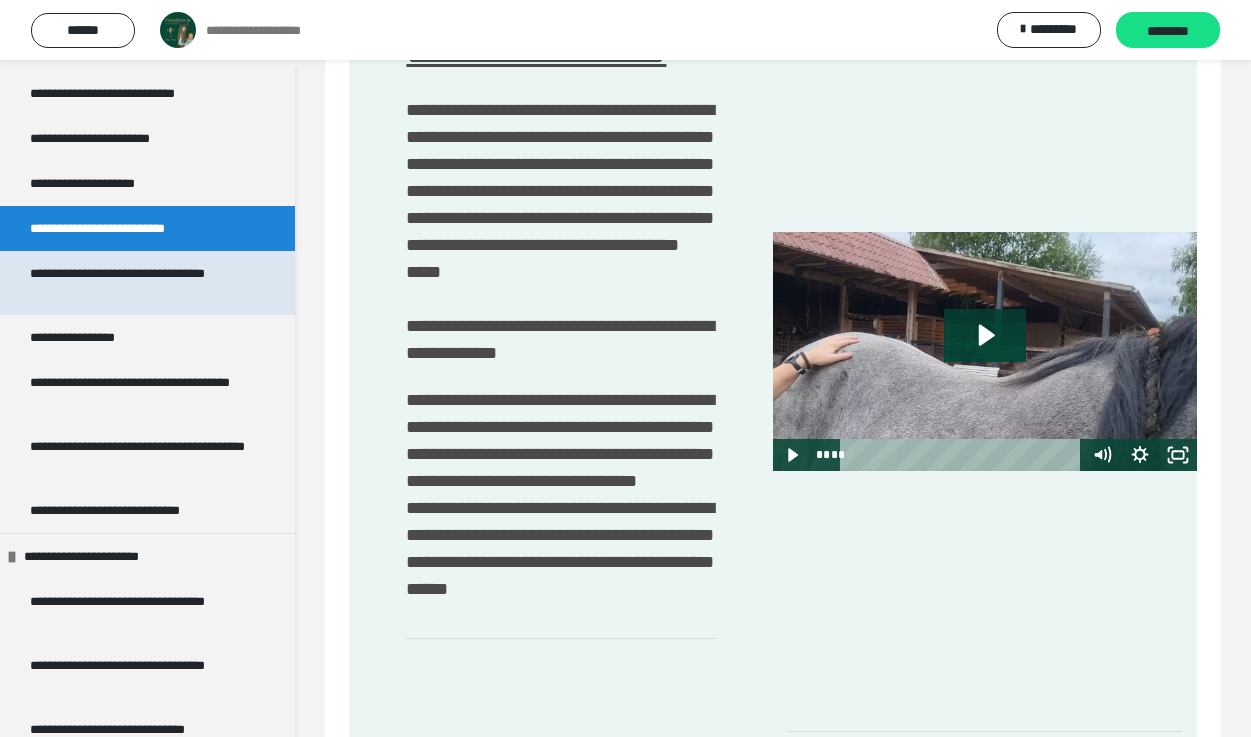 click on "**********" at bounding box center [139, 283] 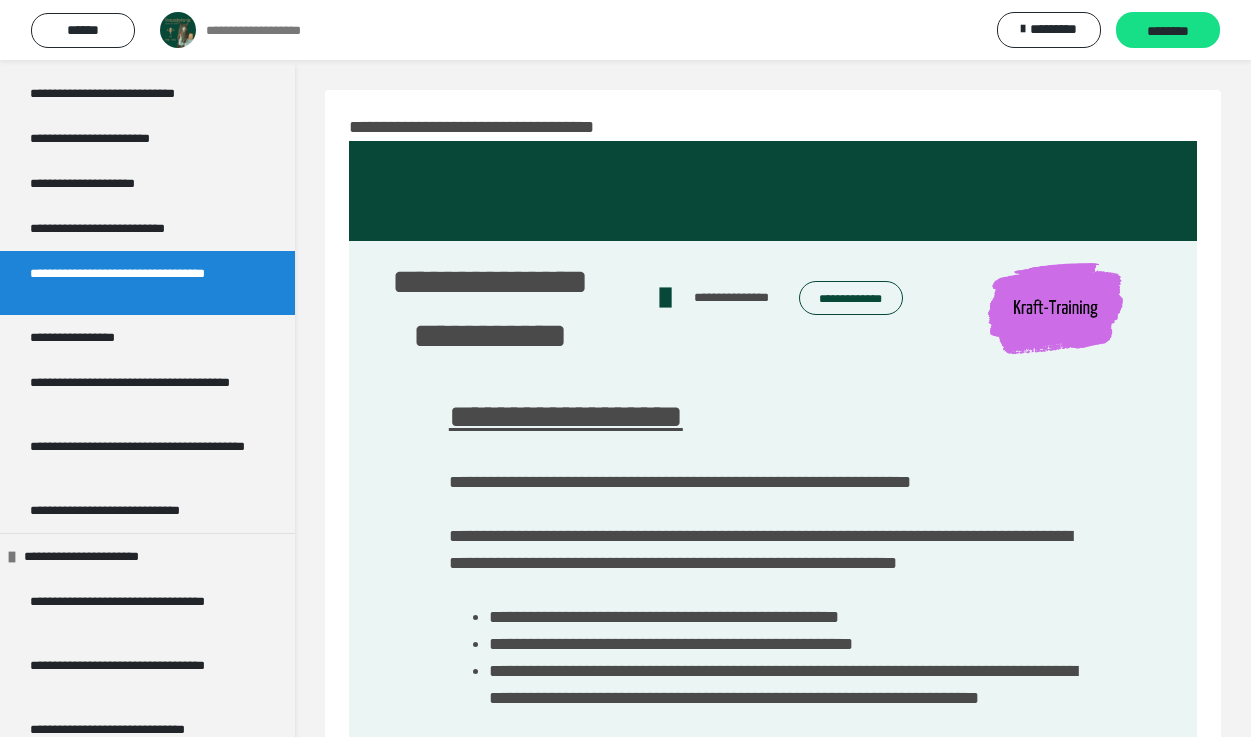 scroll, scrollTop: 0, scrollLeft: 0, axis: both 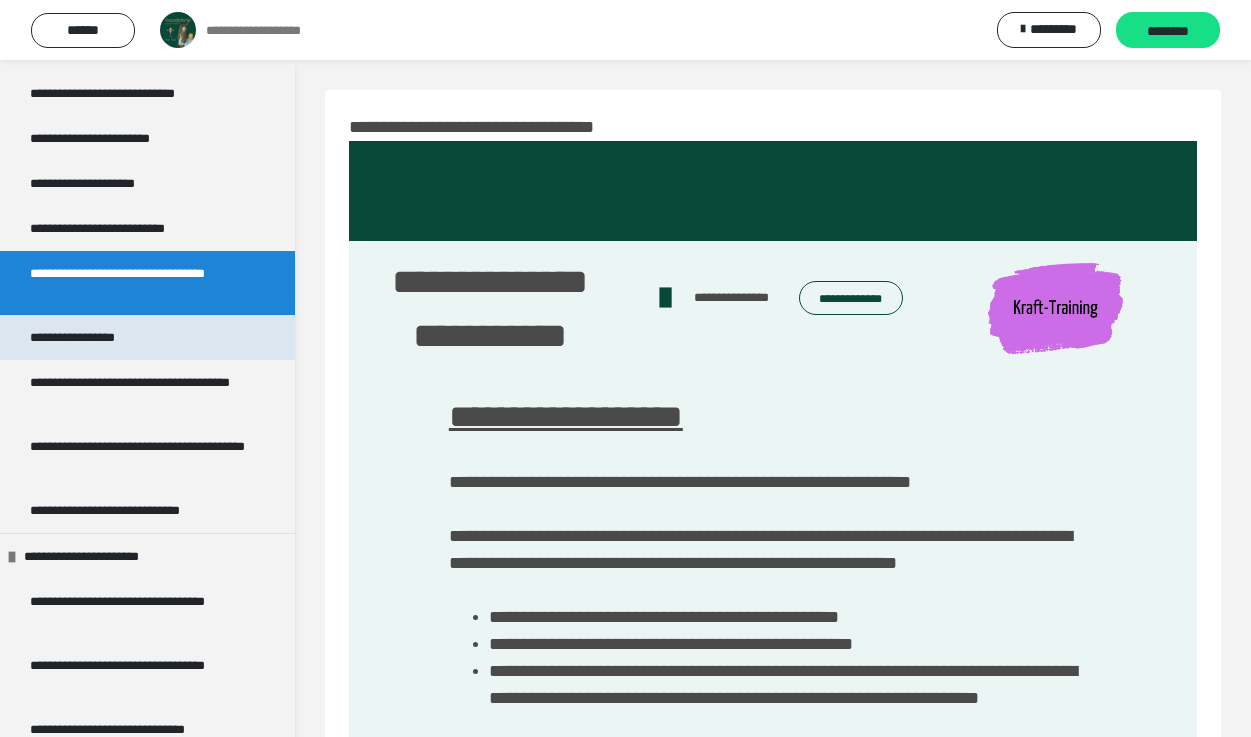 click on "**********" at bounding box center [93, 337] 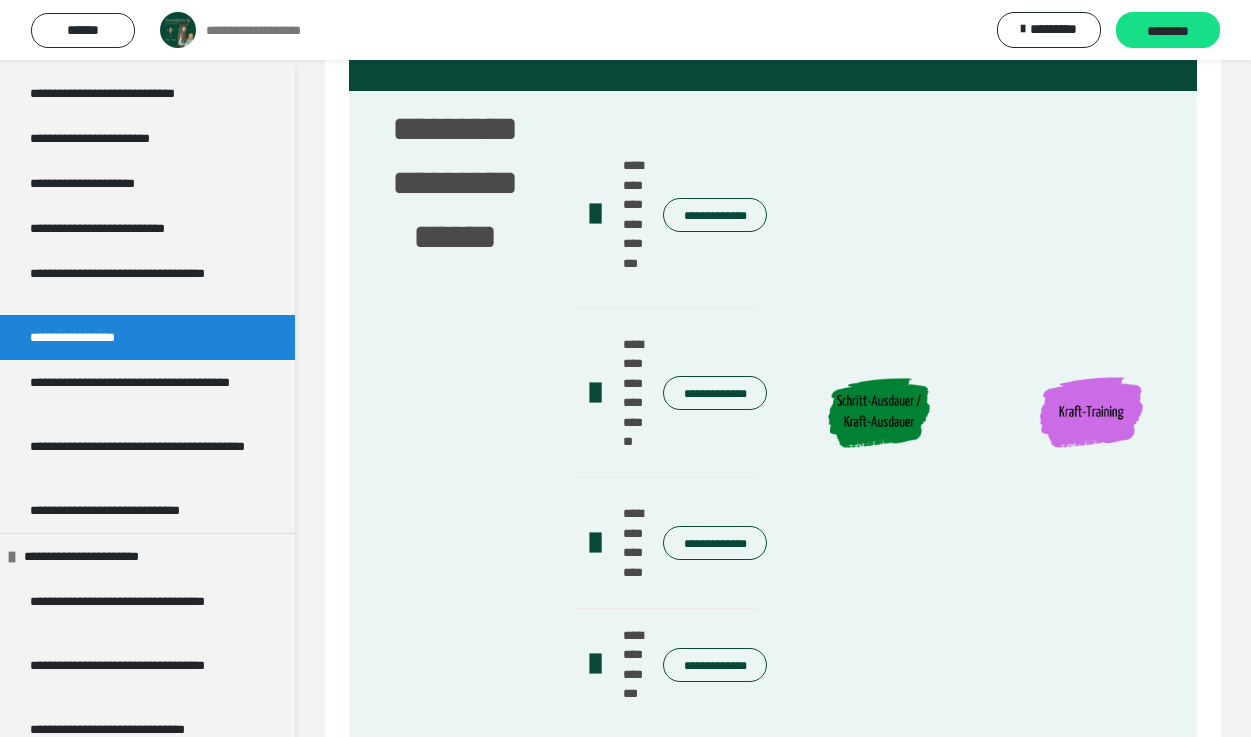 scroll, scrollTop: 162, scrollLeft: 0, axis: vertical 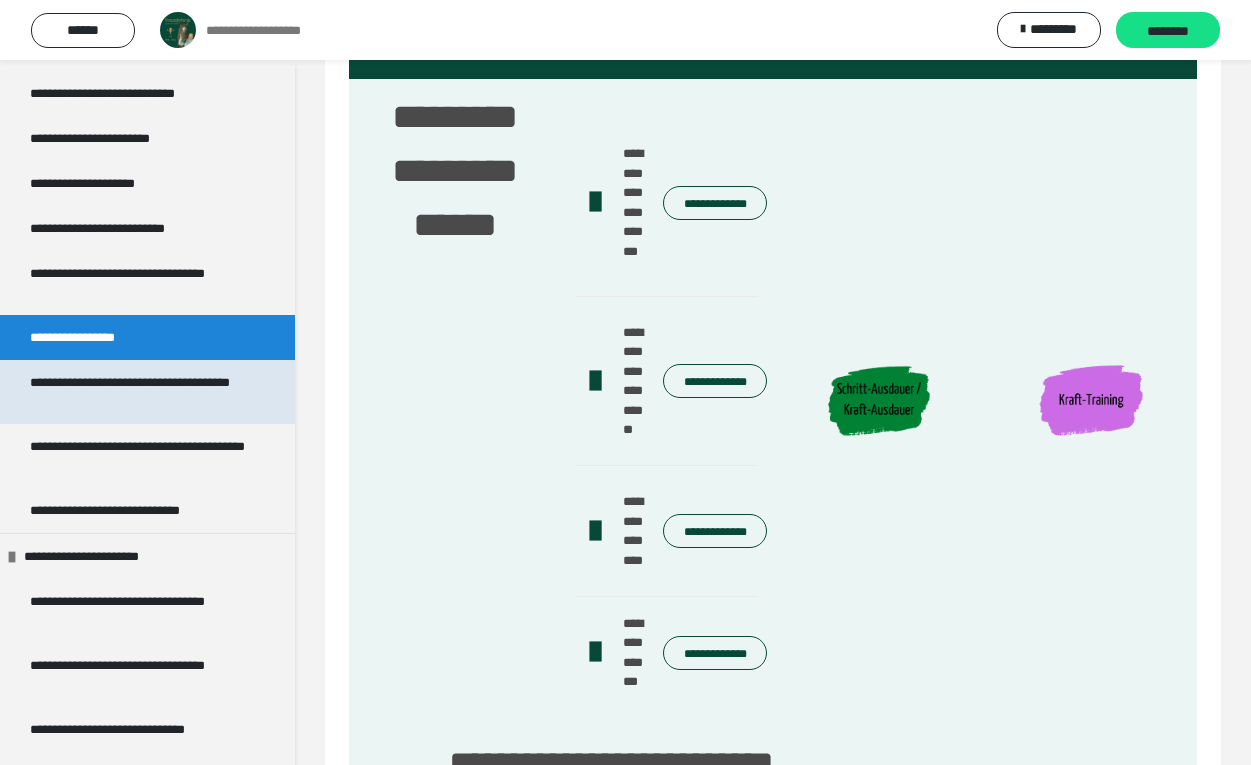 click on "**********" at bounding box center [139, 392] 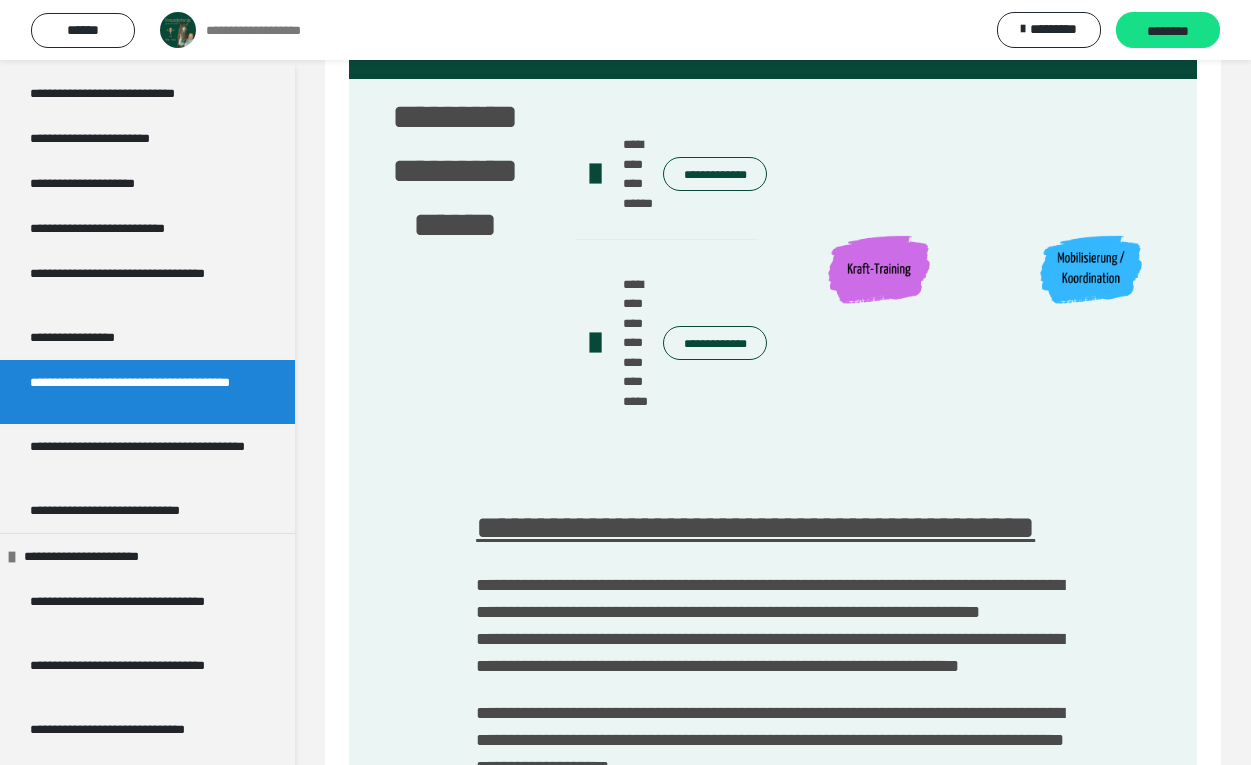 click on "**********" at bounding box center (715, 174) 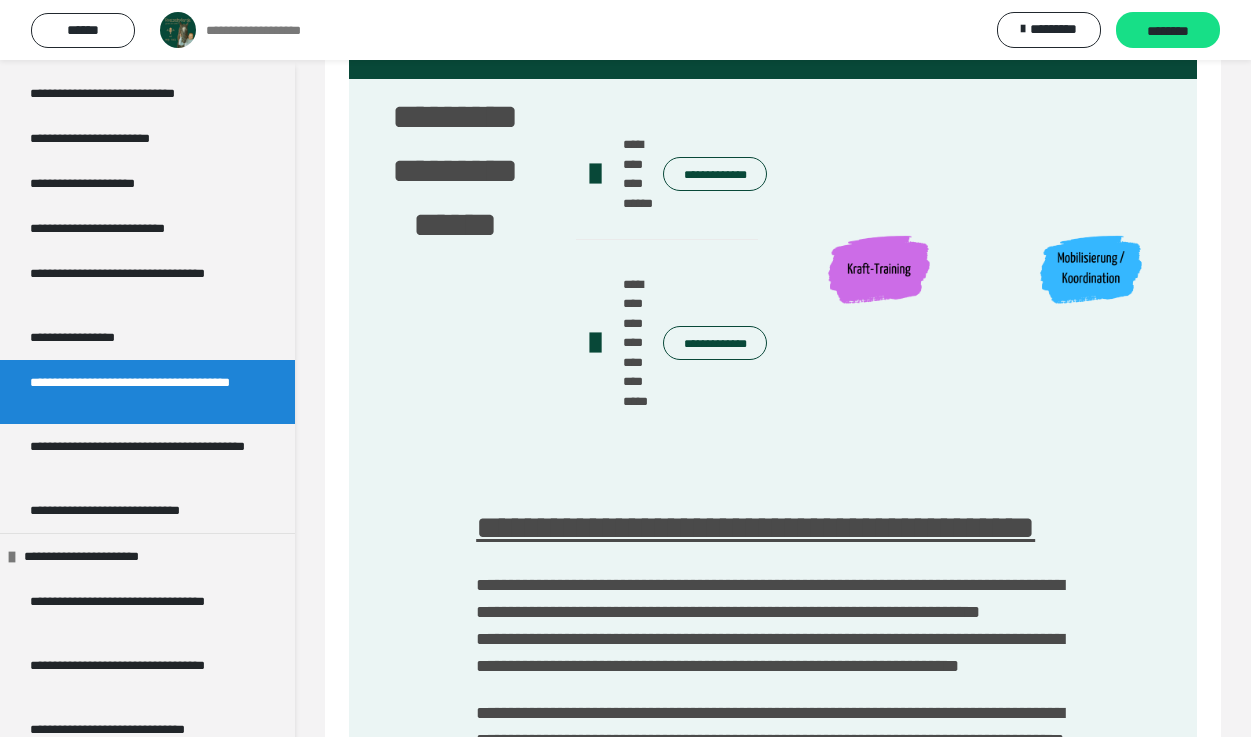 click on "**********" at bounding box center (715, 343) 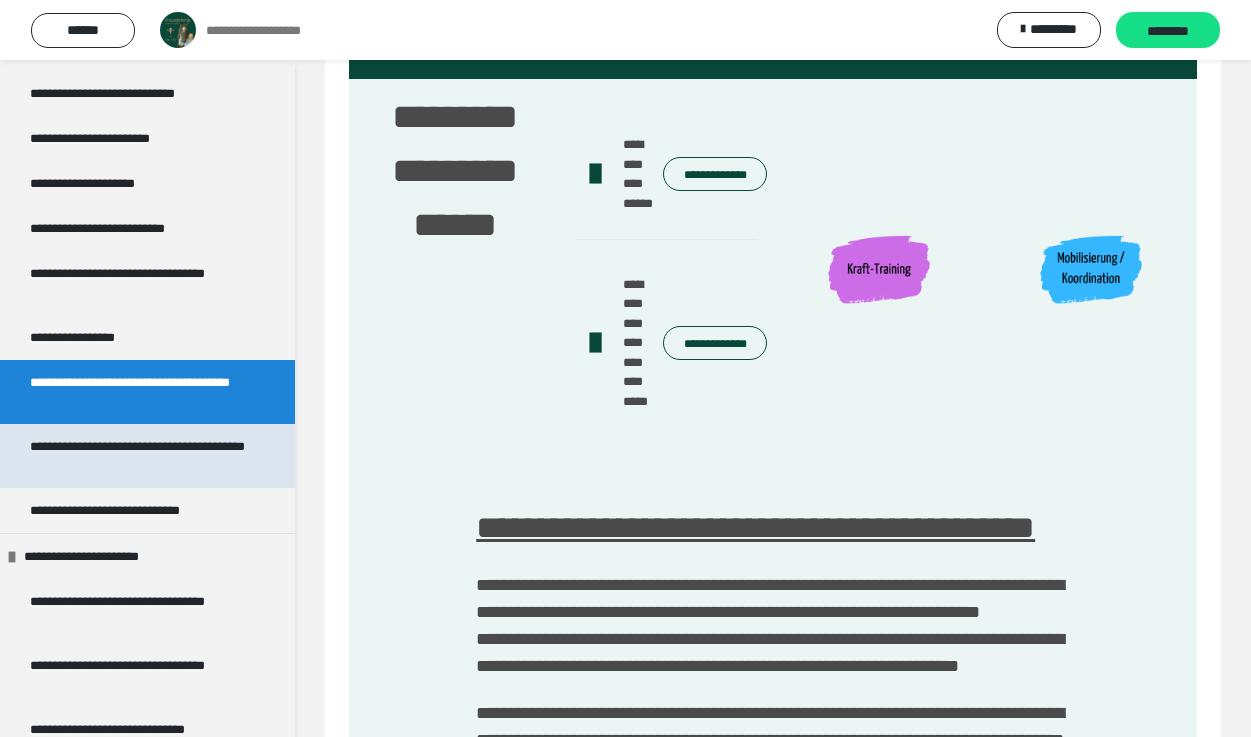 click on "**********" at bounding box center (139, 456) 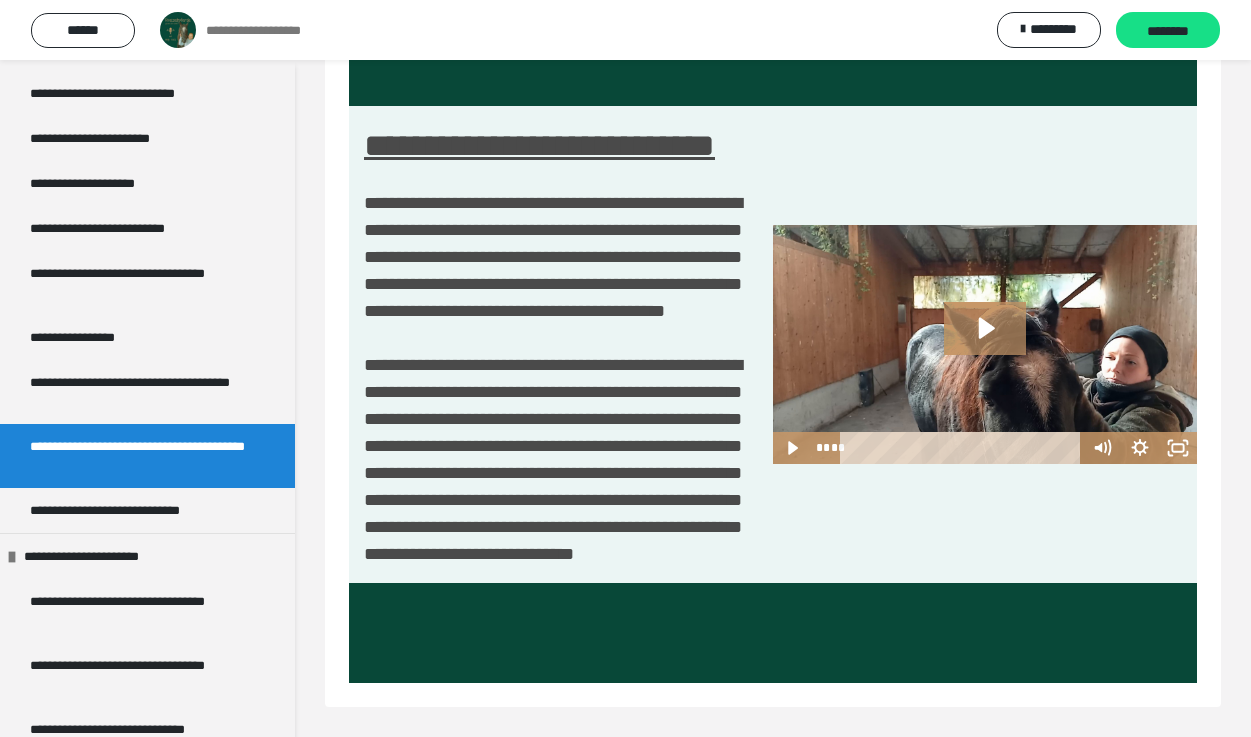 scroll, scrollTop: 199, scrollLeft: 0, axis: vertical 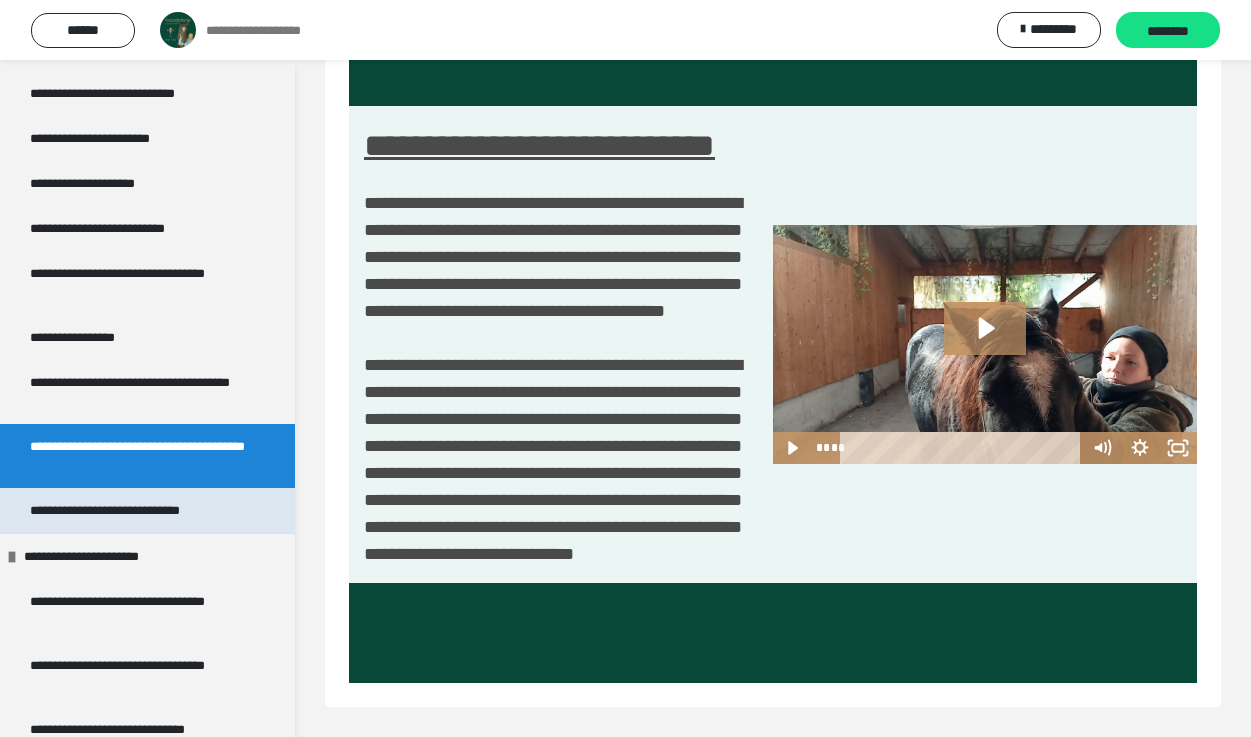 click on "**********" at bounding box center (135, 510) 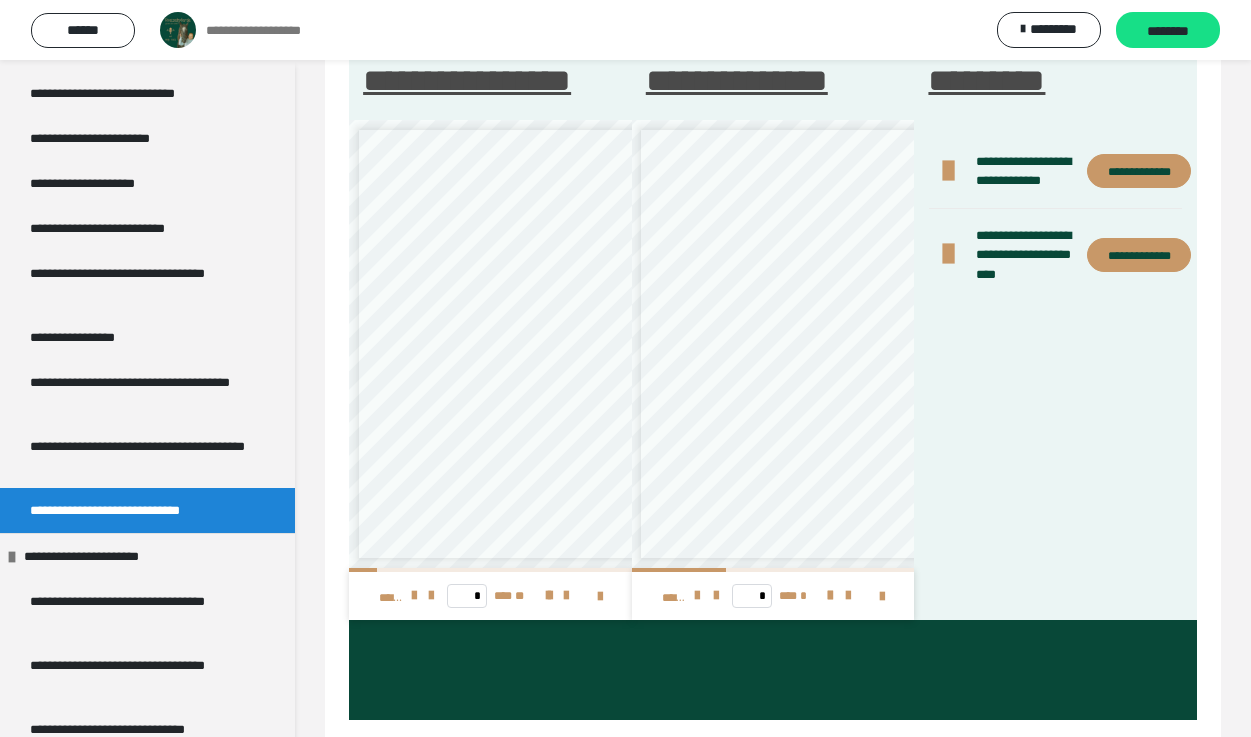 click on "**********" at bounding box center [1139, 171] 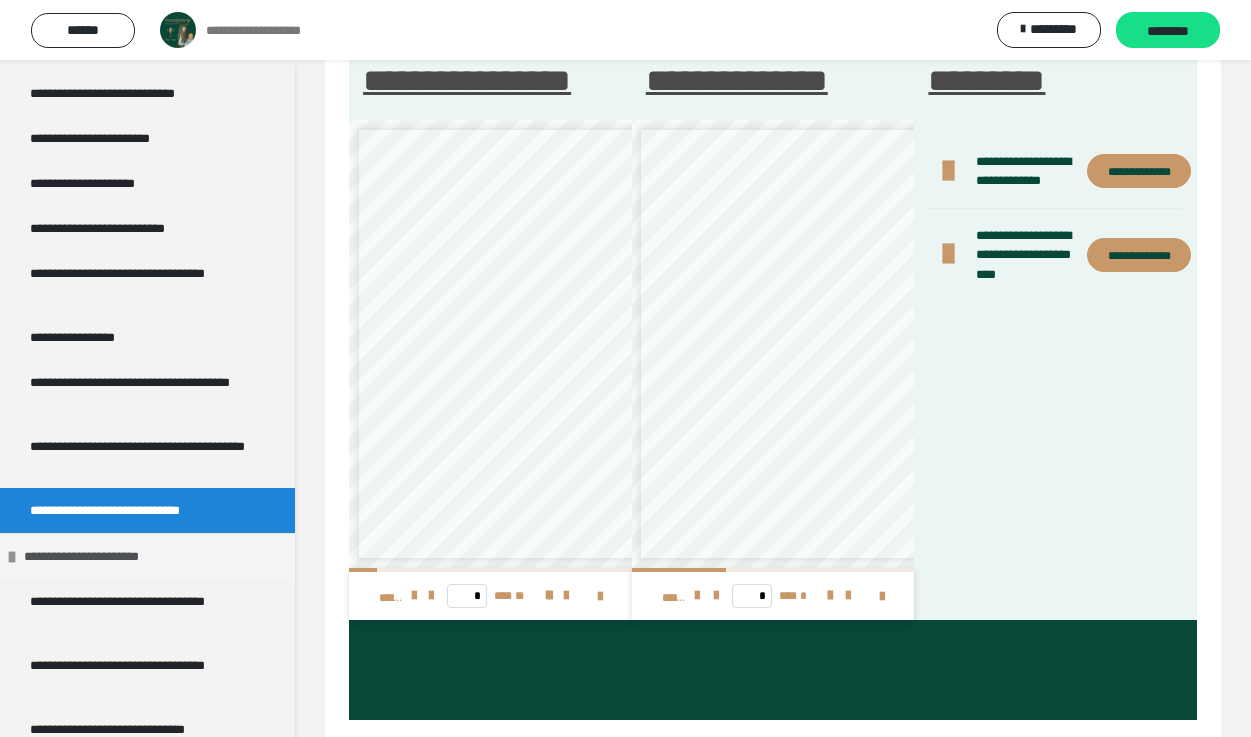 click on "**********" at bounding box center [97, 556] 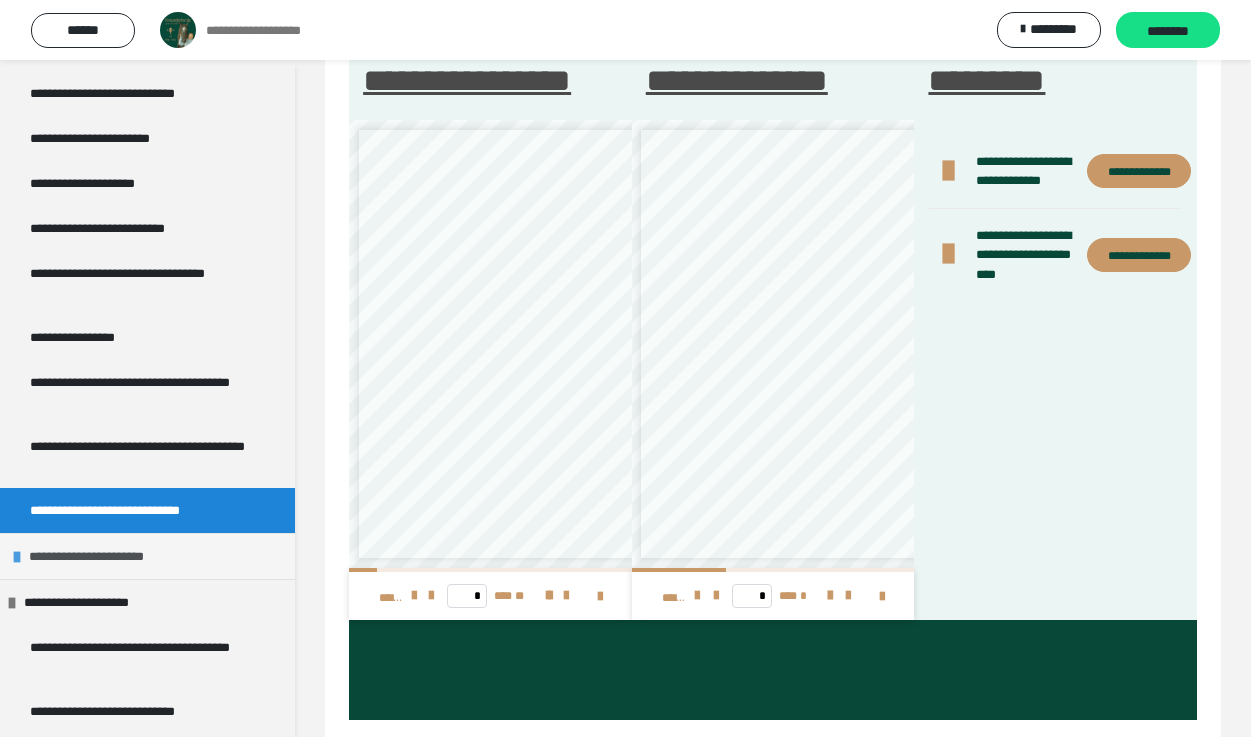 click on "**********" at bounding box center (102, 556) 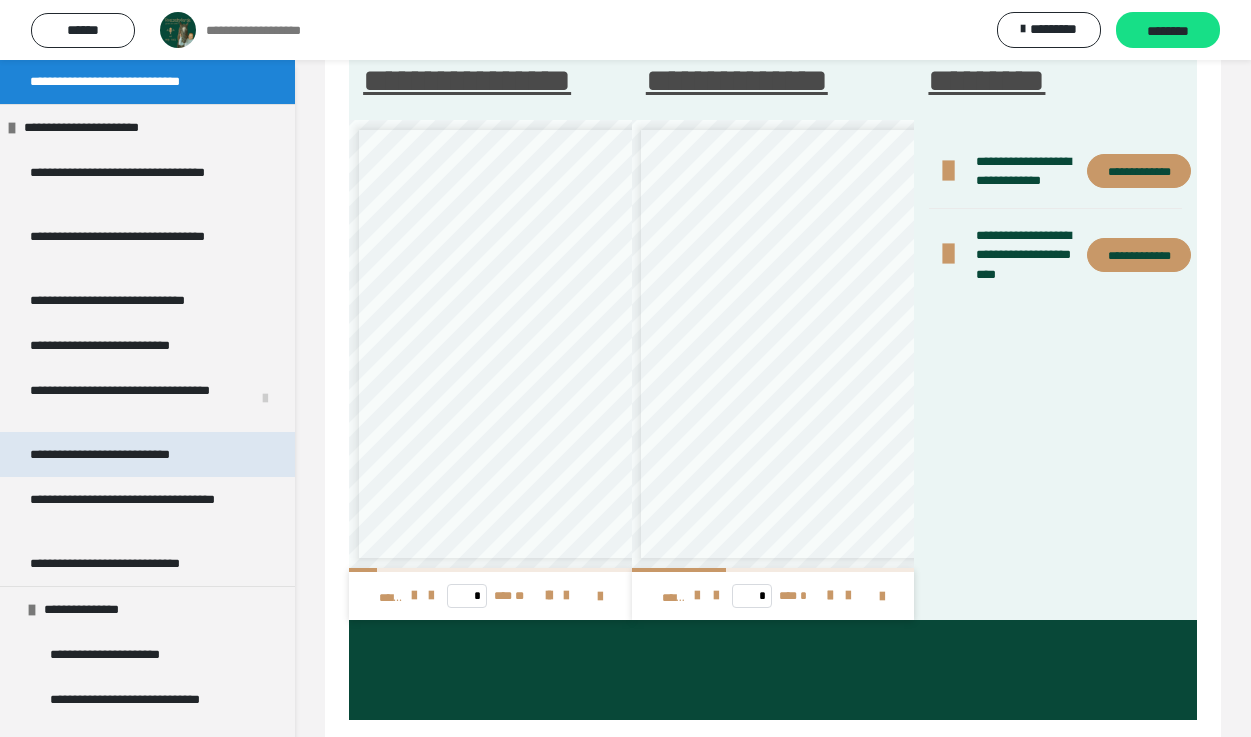 scroll, scrollTop: 2128, scrollLeft: 0, axis: vertical 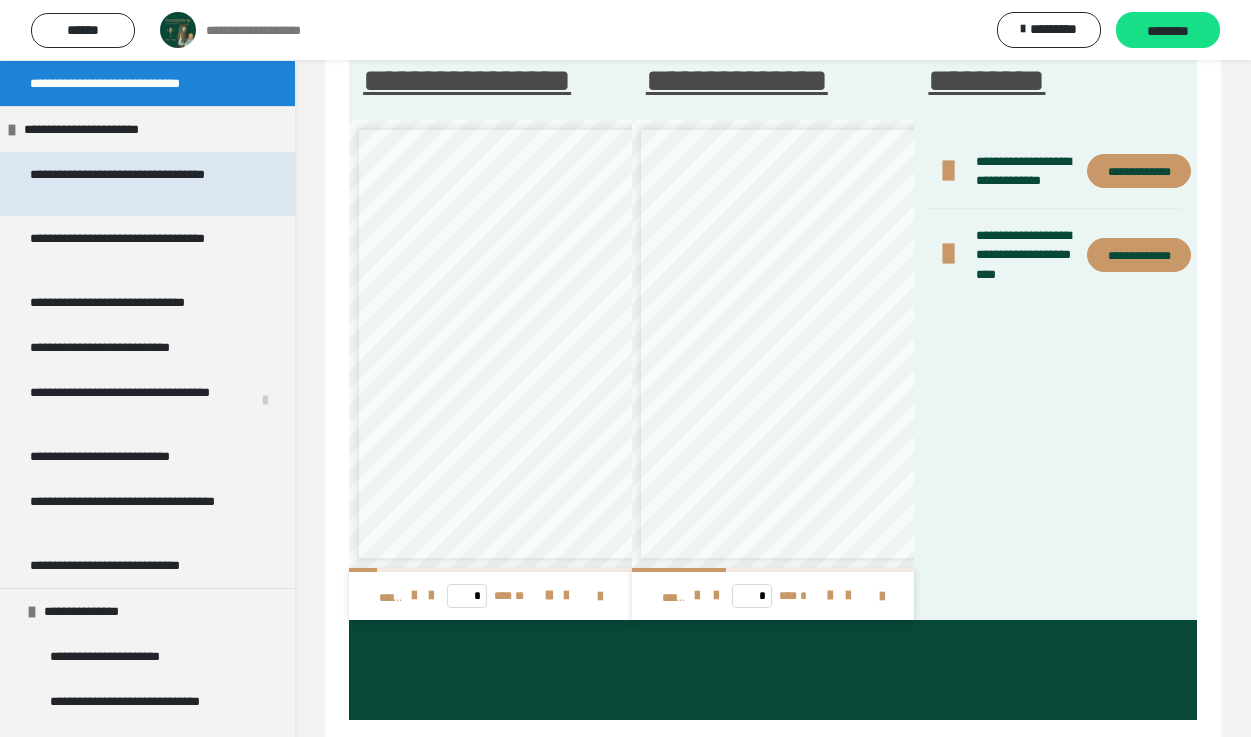 click on "**********" at bounding box center [139, 184] 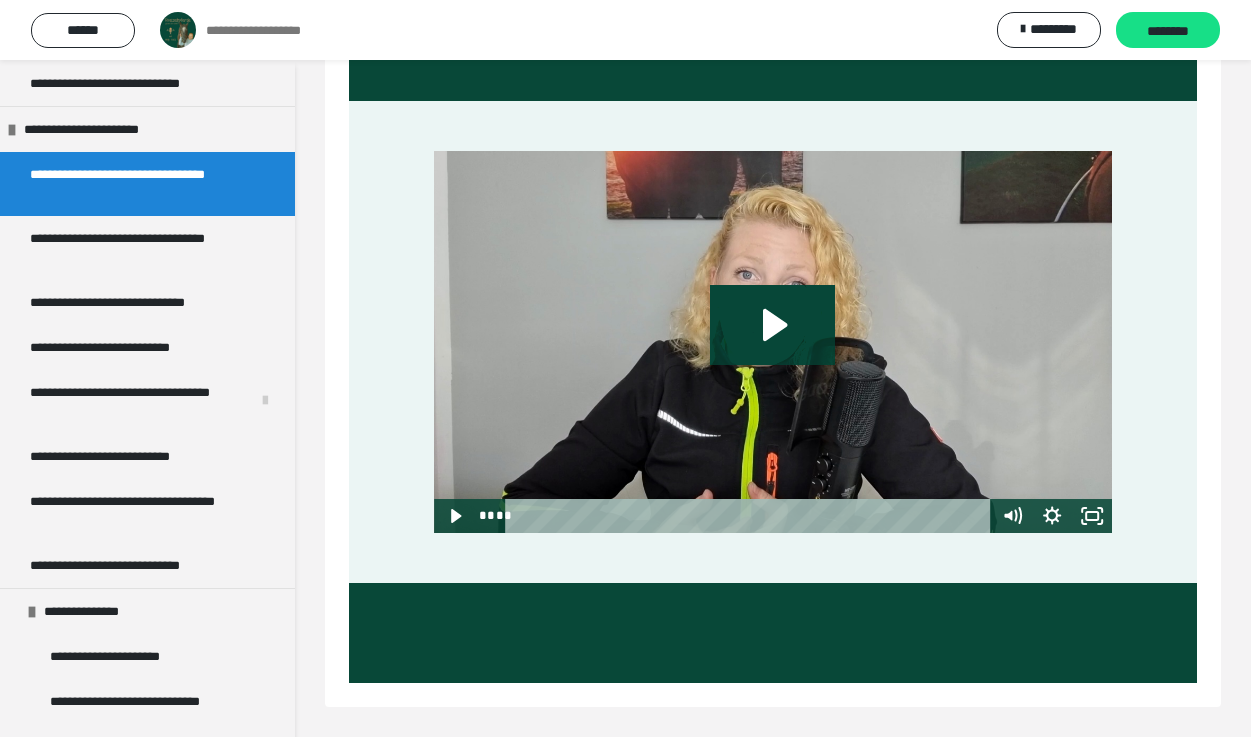 scroll, scrollTop: 140, scrollLeft: 0, axis: vertical 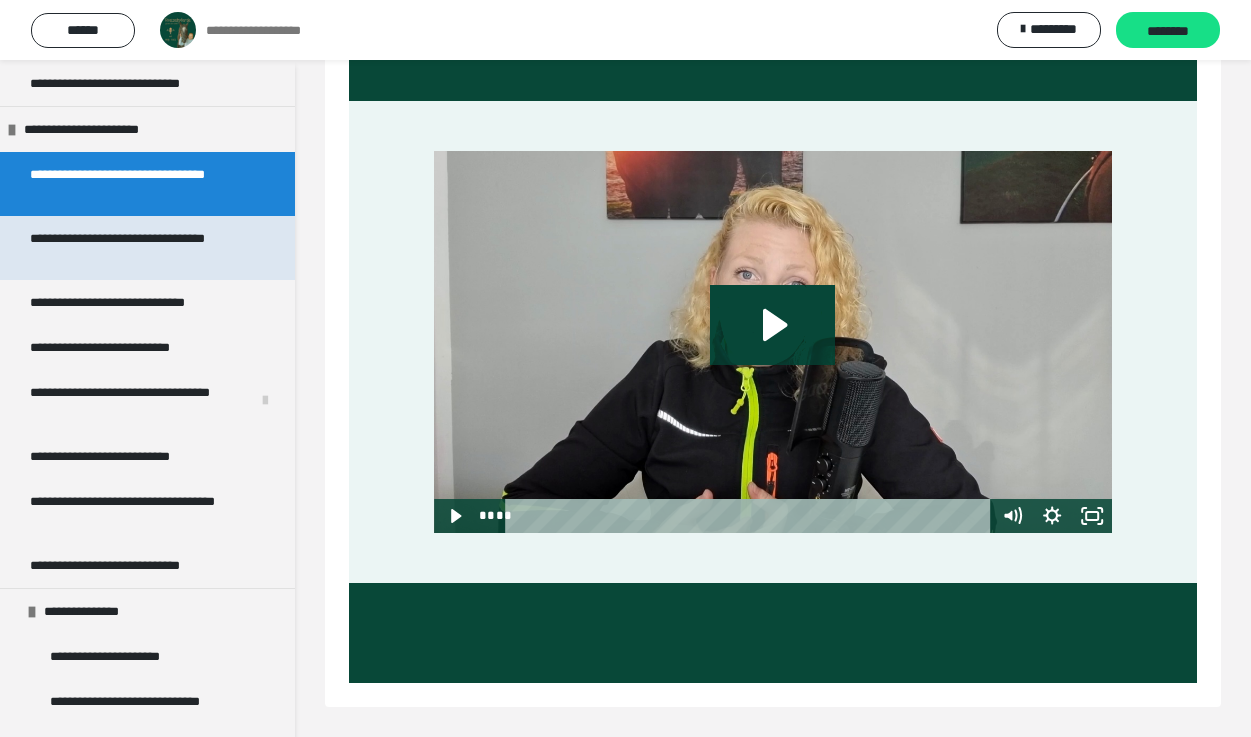 click on "**********" at bounding box center (139, 248) 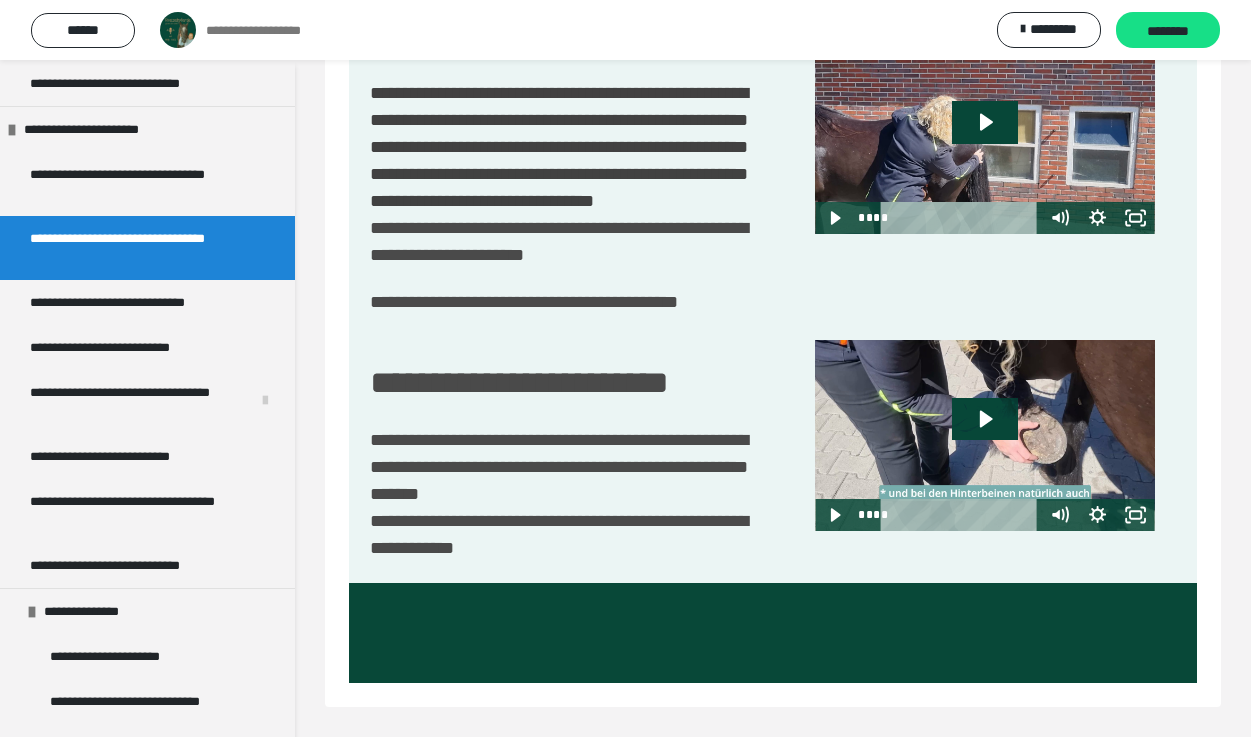 scroll, scrollTop: 4081, scrollLeft: 0, axis: vertical 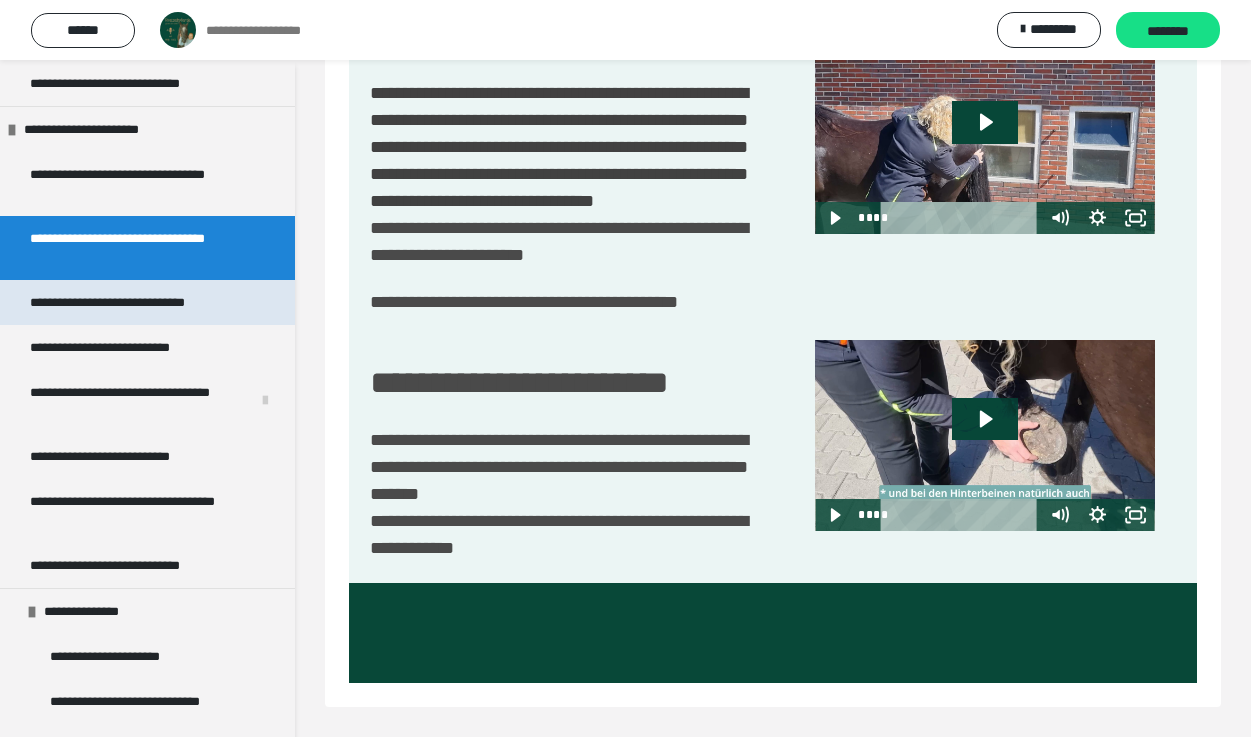 click on "**********" at bounding box center (136, 302) 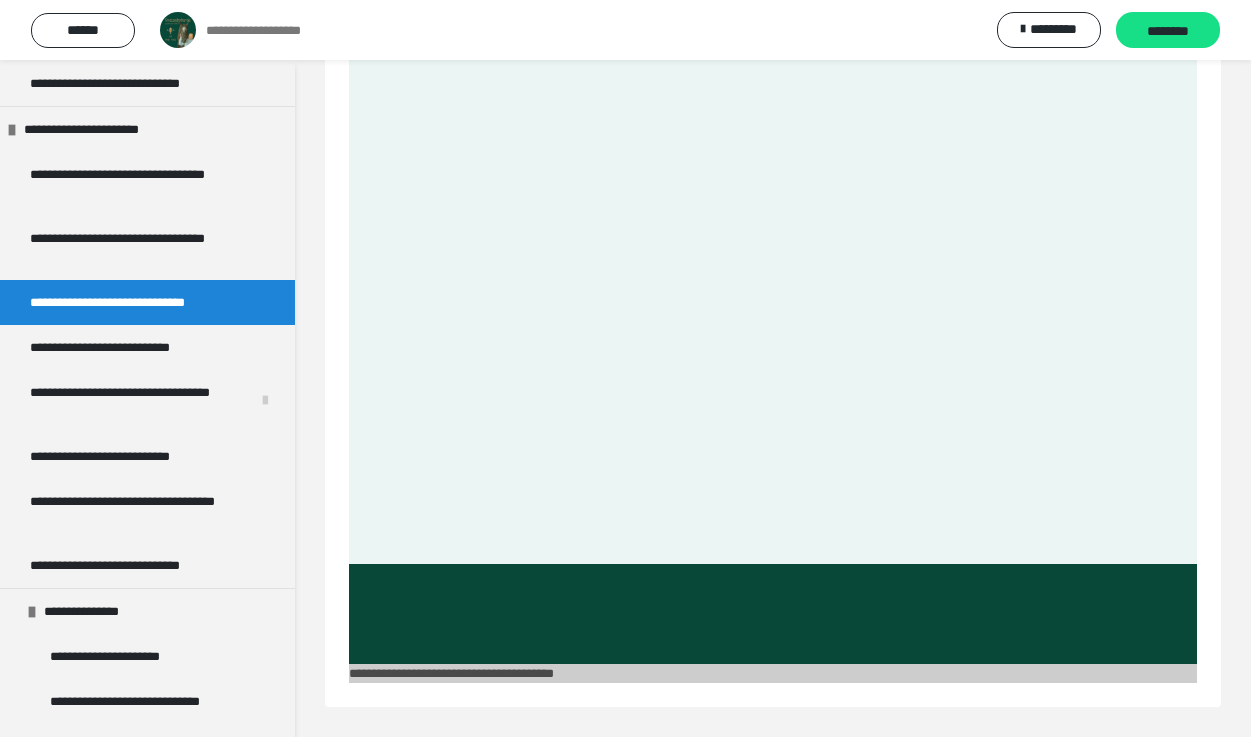 scroll, scrollTop: 787, scrollLeft: 0, axis: vertical 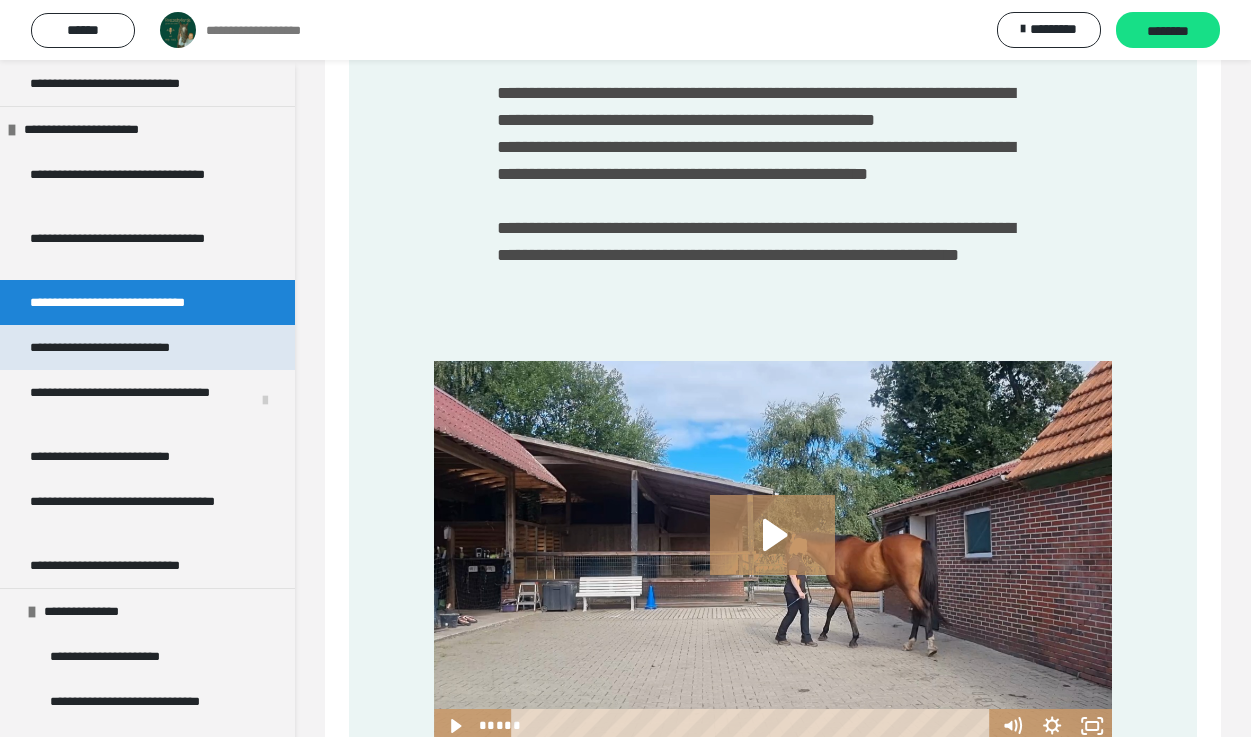 click on "**********" at bounding box center (127, 347) 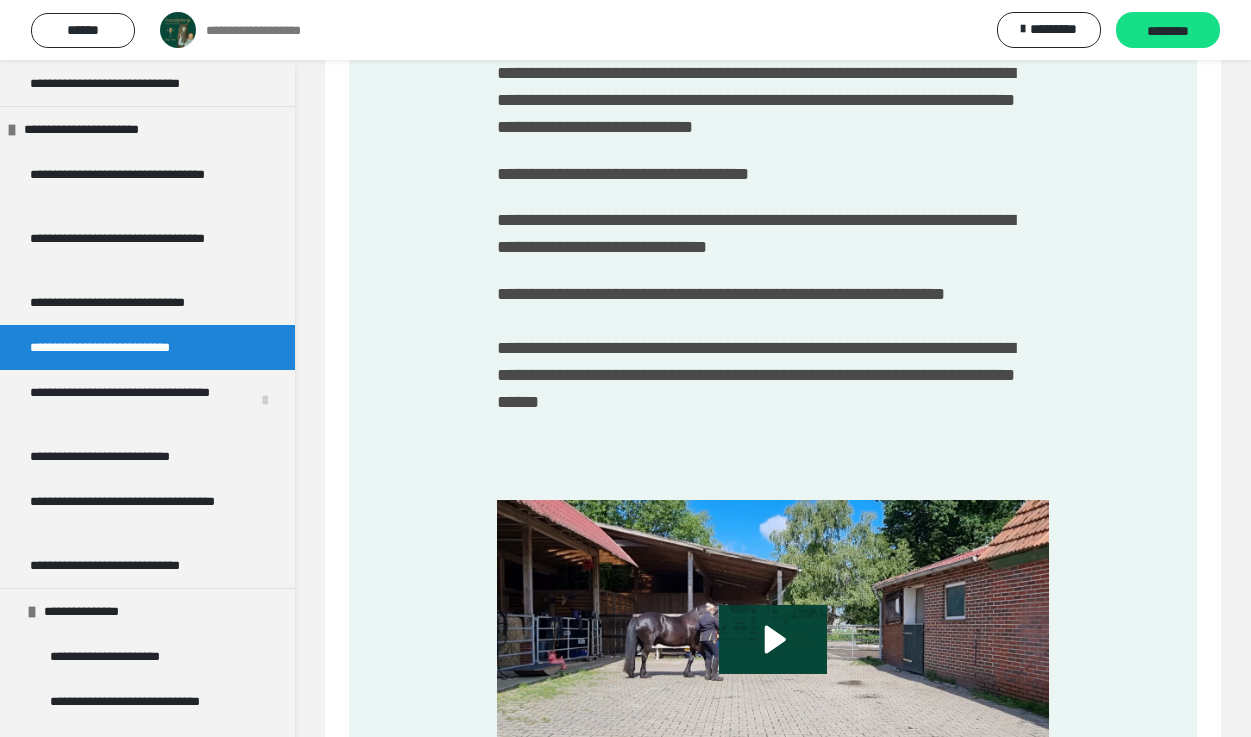 click on "**********" at bounding box center [772, 24] 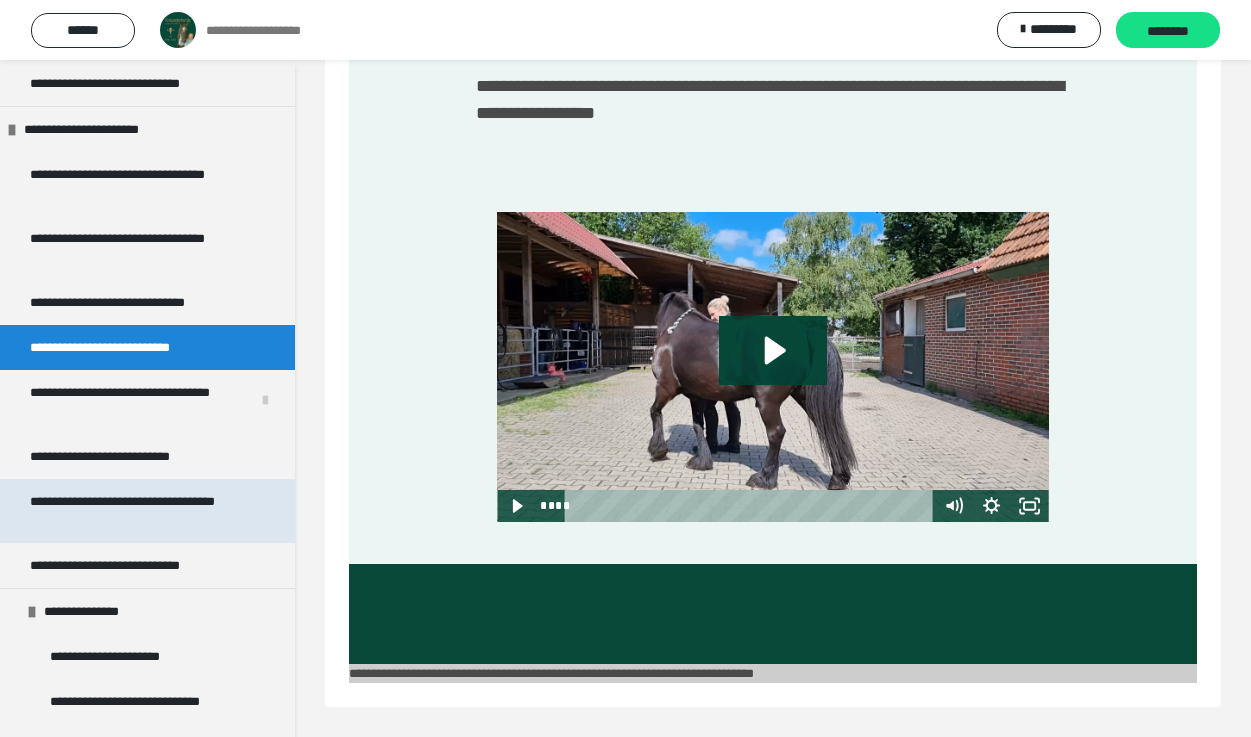 scroll, scrollTop: 1710, scrollLeft: 0, axis: vertical 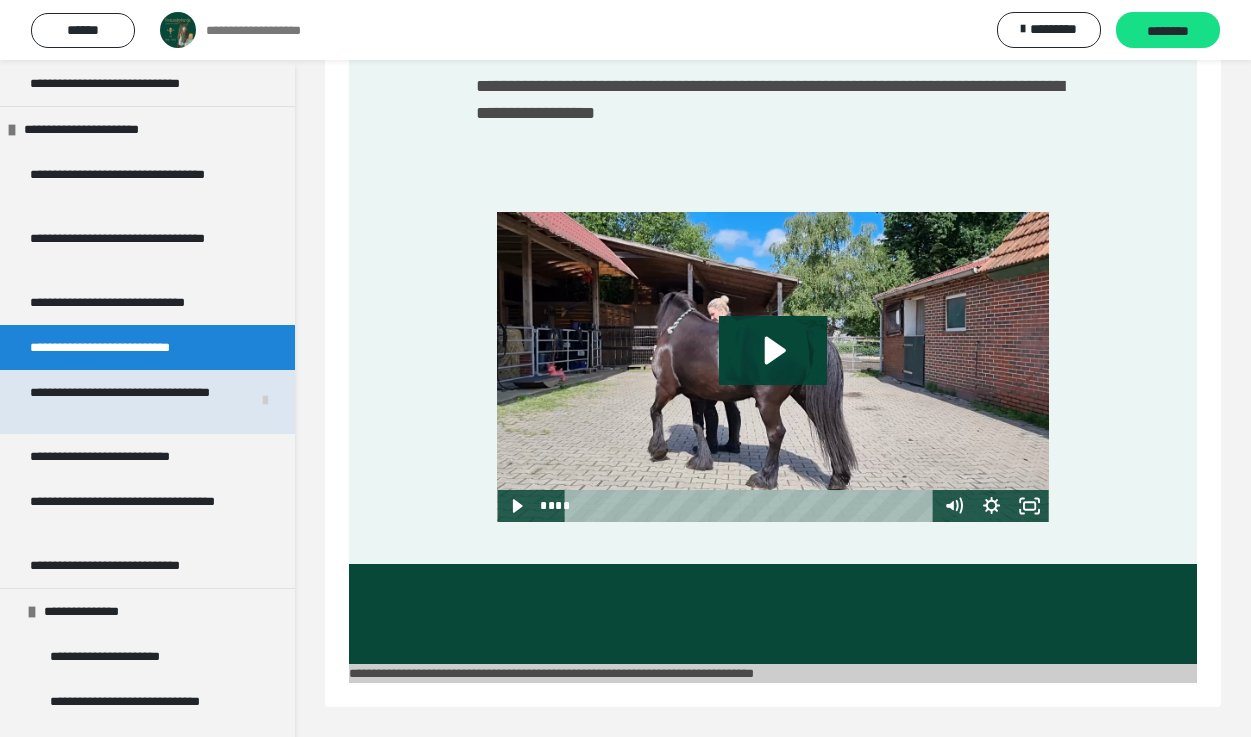 click on "**********" at bounding box center (132, 402) 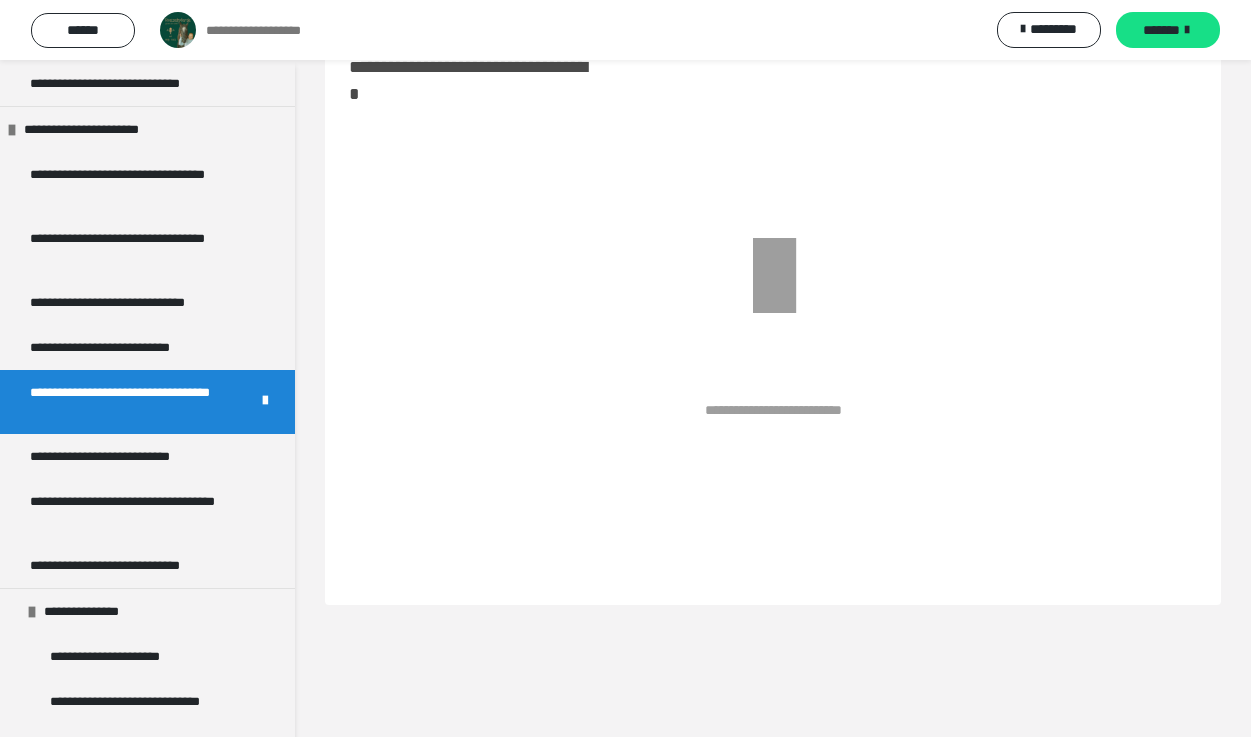 scroll, scrollTop: 60, scrollLeft: 0, axis: vertical 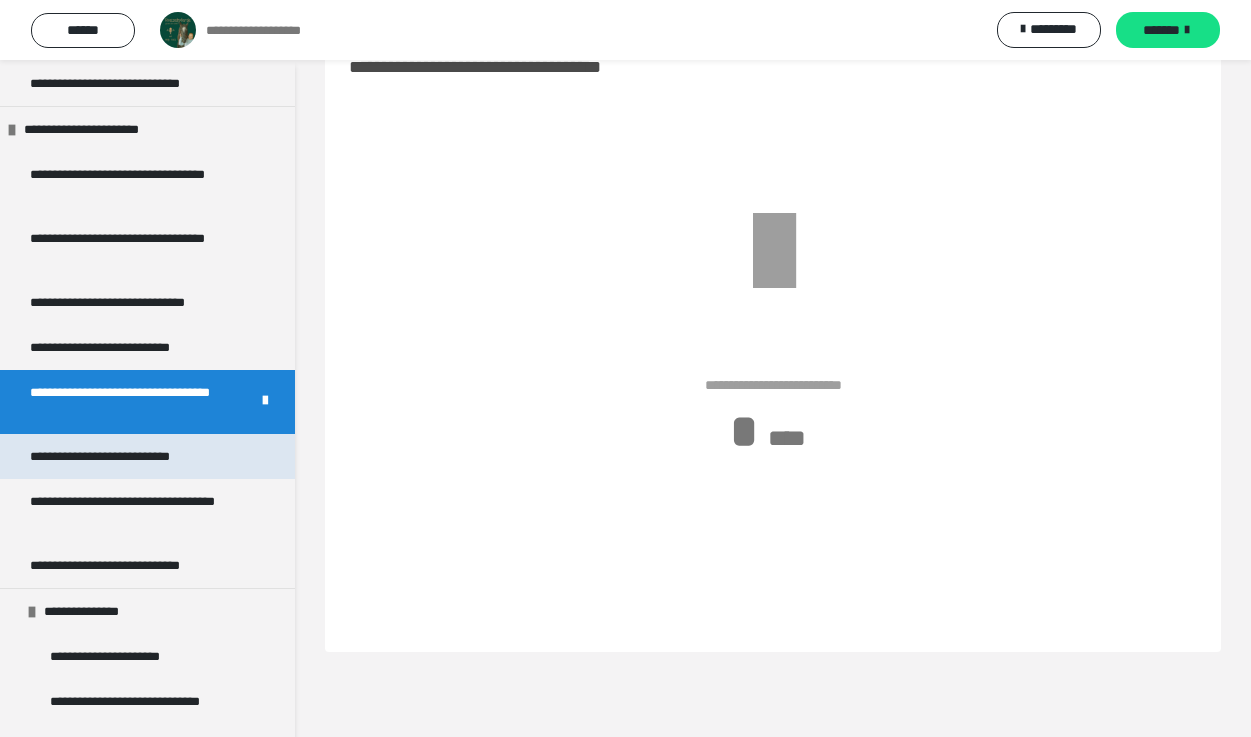 click on "**********" at bounding box center [138, 456] 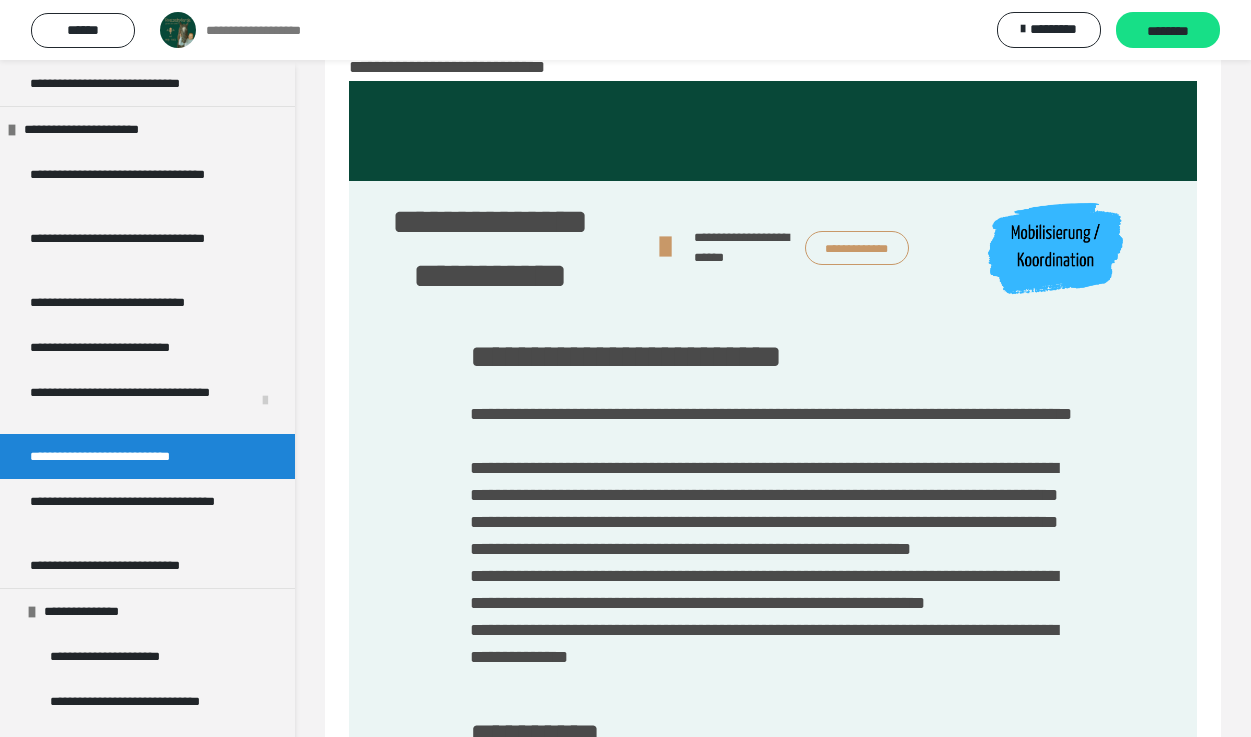 click on "**********" at bounding box center [857, 248] 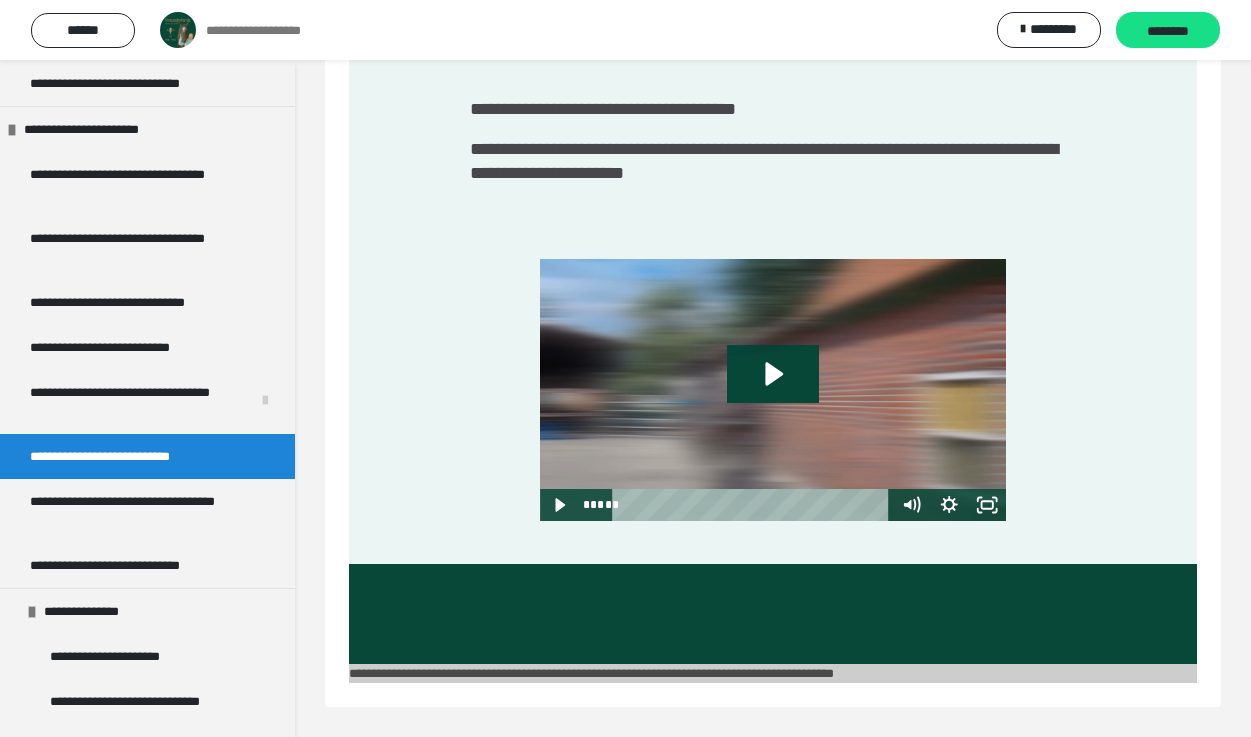 scroll, scrollTop: 1104, scrollLeft: 0, axis: vertical 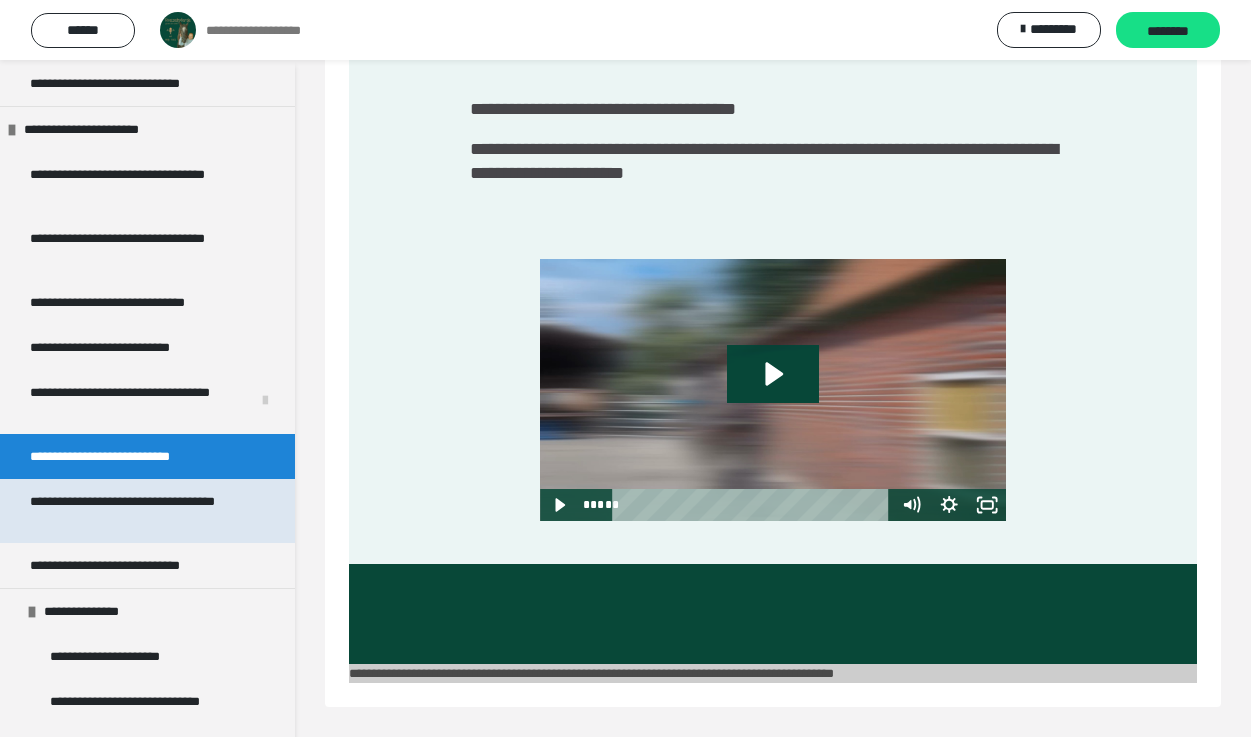 click on "**********" at bounding box center (139, 511) 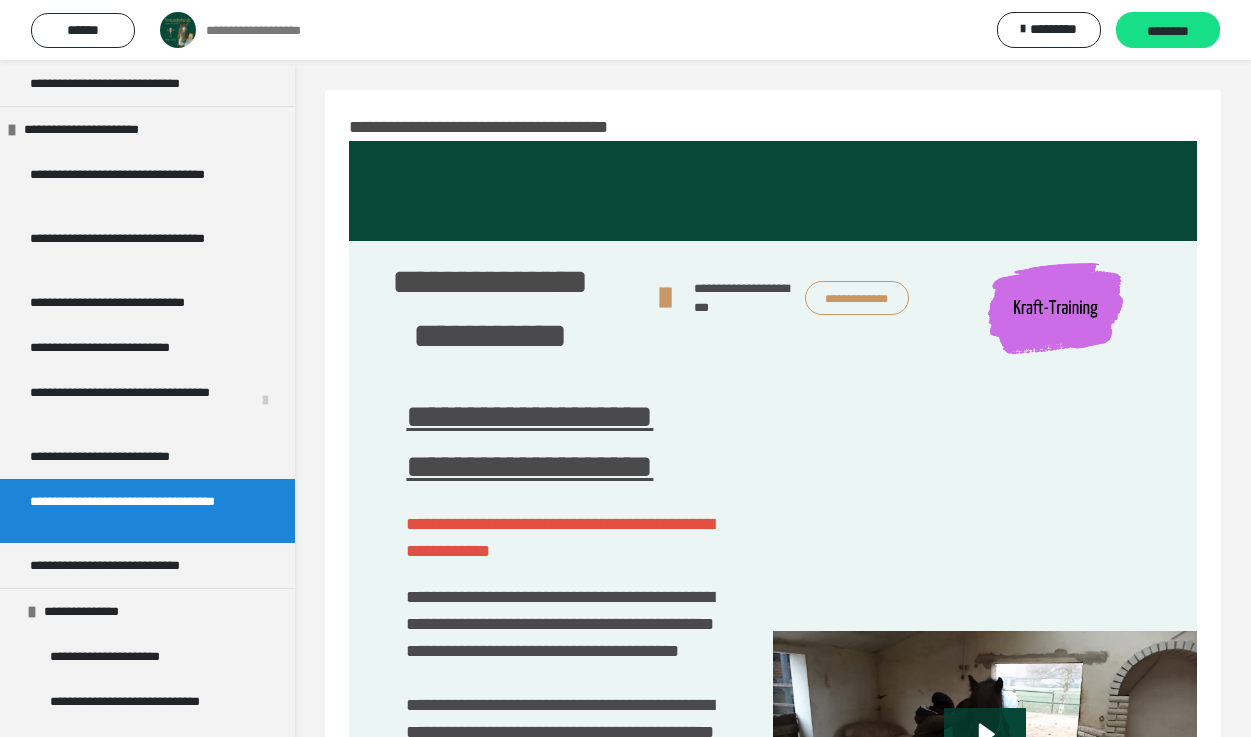 scroll, scrollTop: 0, scrollLeft: 0, axis: both 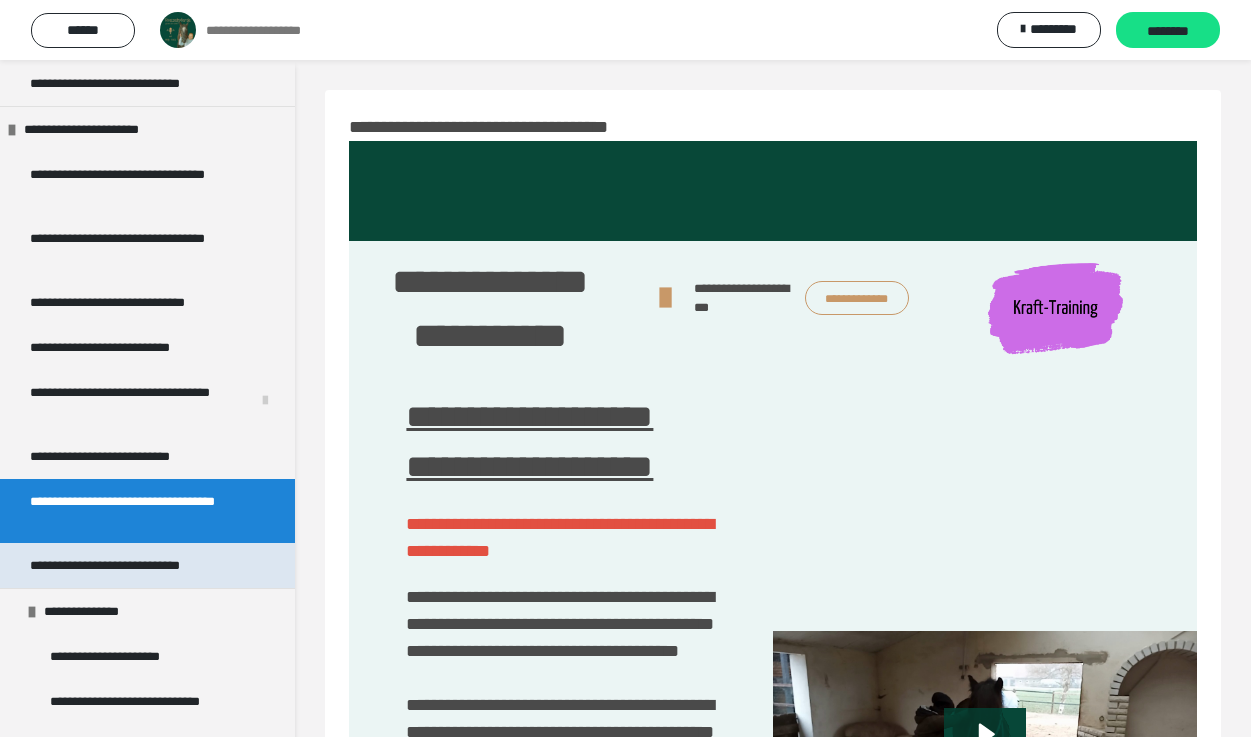 click on "**********" at bounding box center (135, 565) 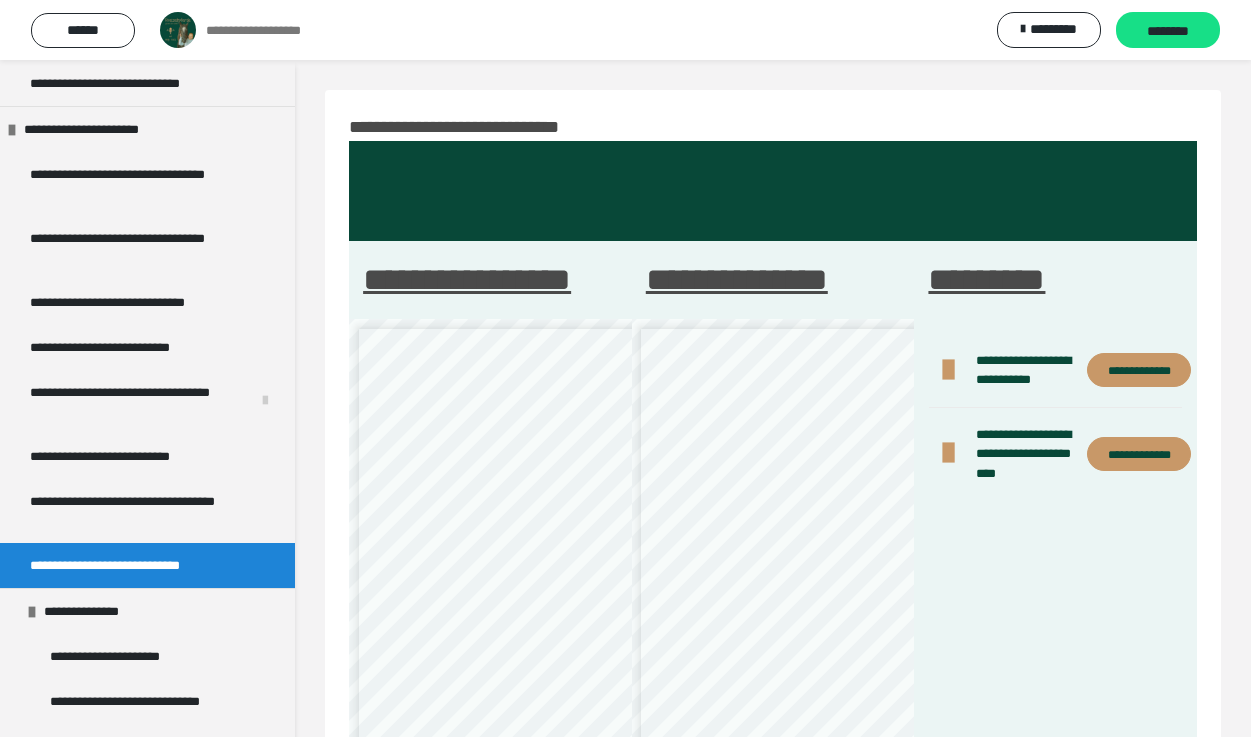 click on "**********" at bounding box center (1139, 370) 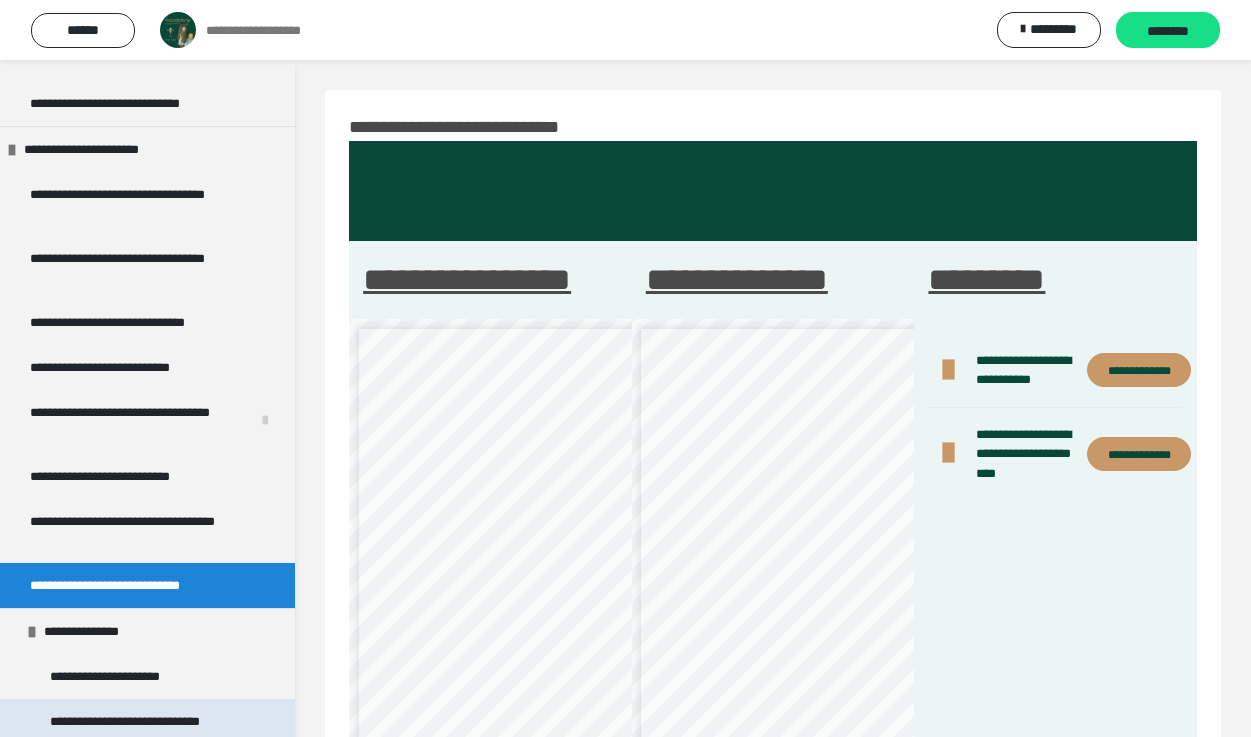 scroll, scrollTop: 2098, scrollLeft: 0, axis: vertical 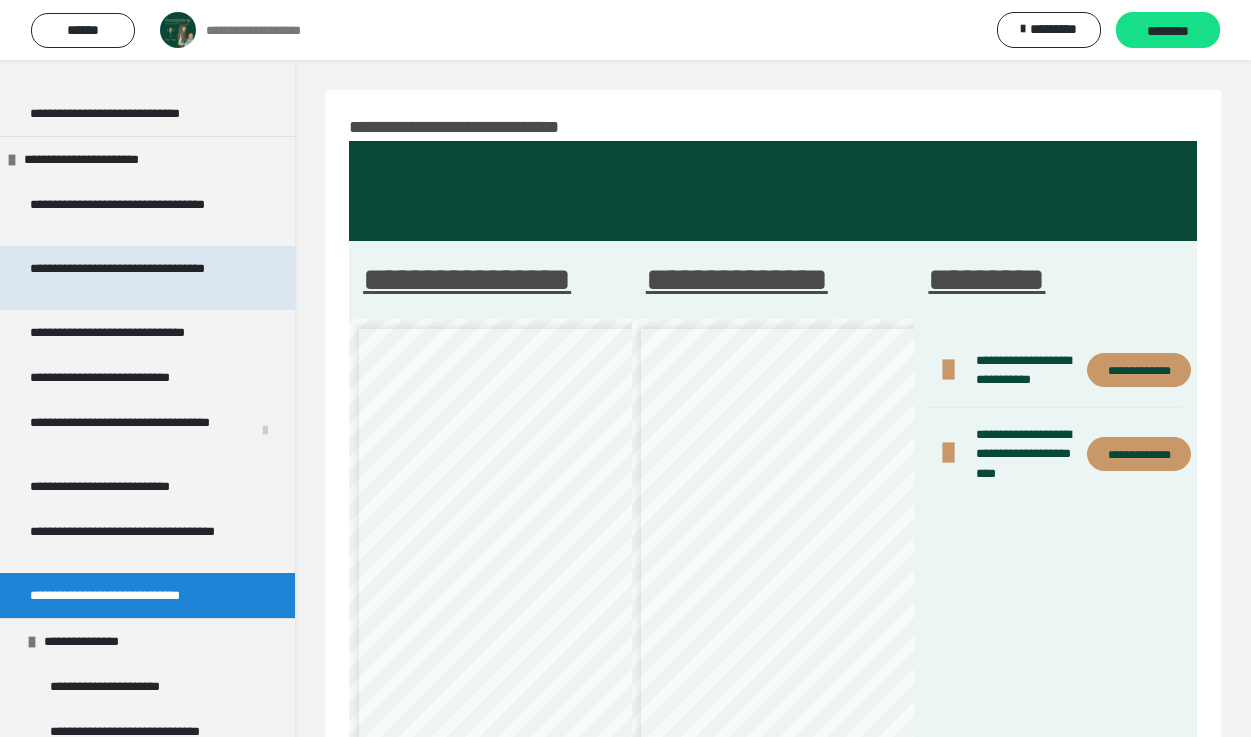 click on "**********" at bounding box center (139, 278) 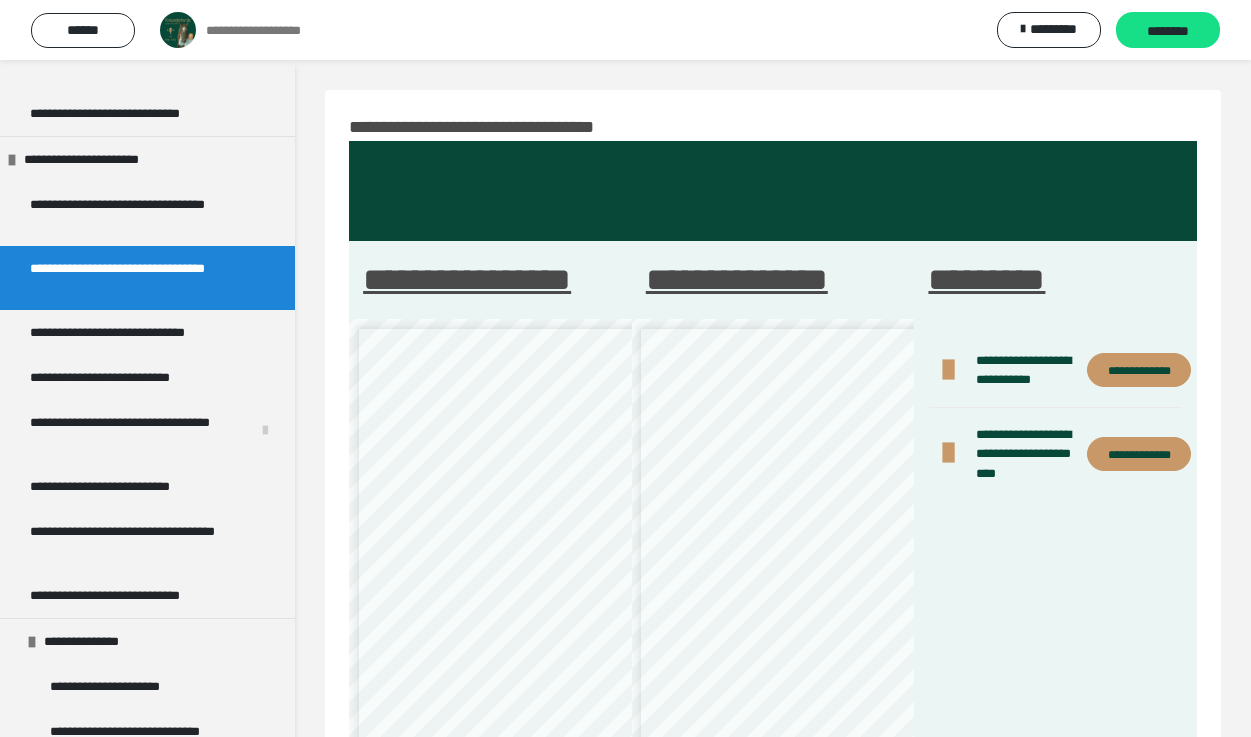click on "**********" at bounding box center (139, 278) 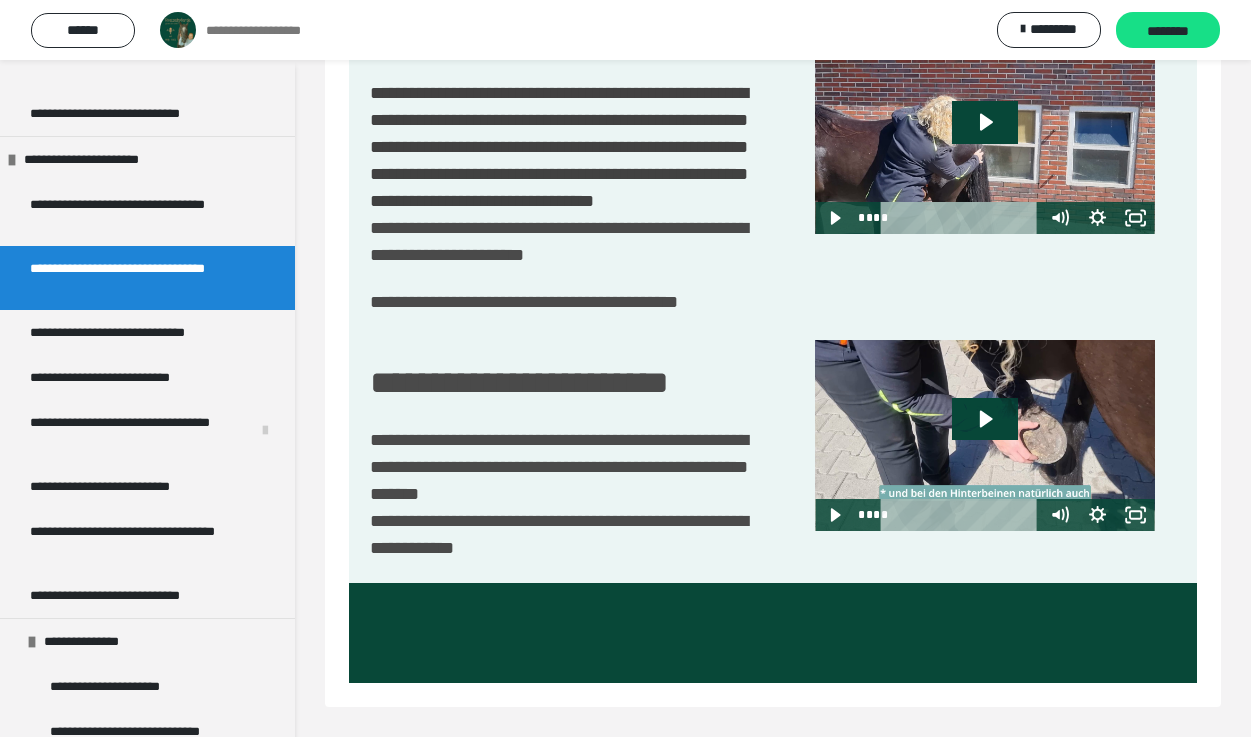 scroll, scrollTop: 4417, scrollLeft: 0, axis: vertical 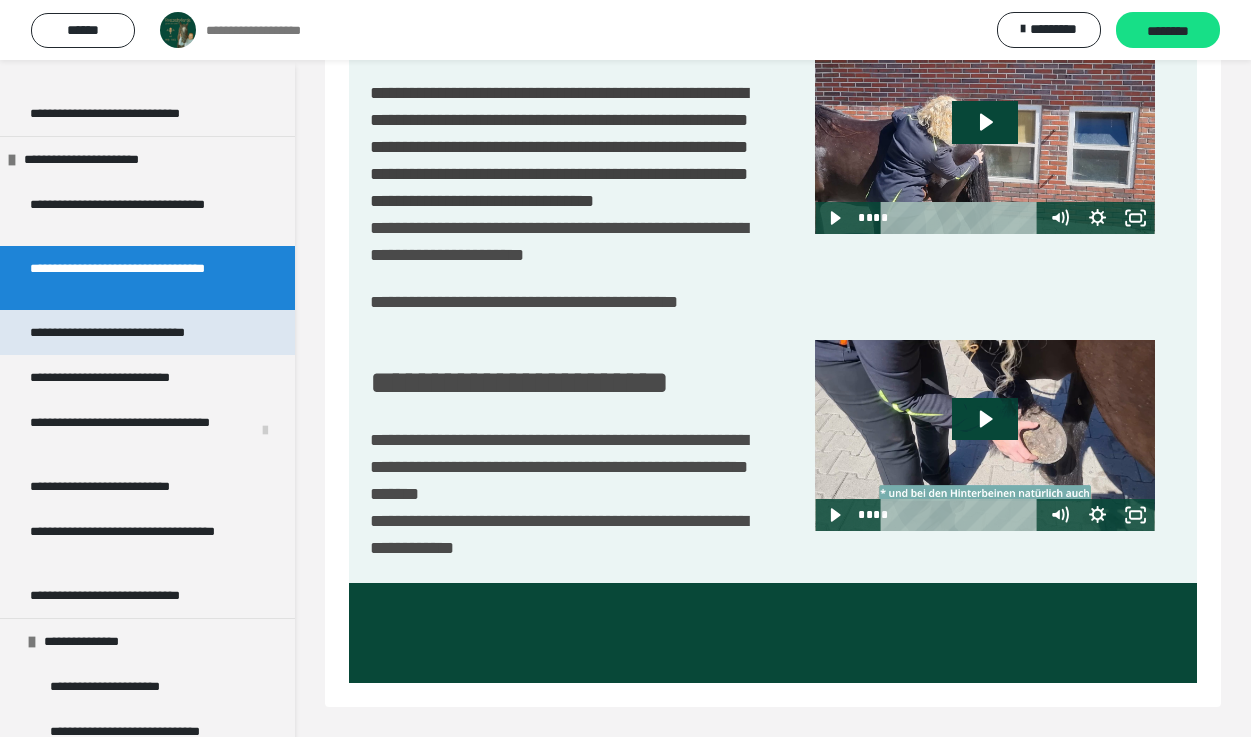 click on "**********" at bounding box center [136, 332] 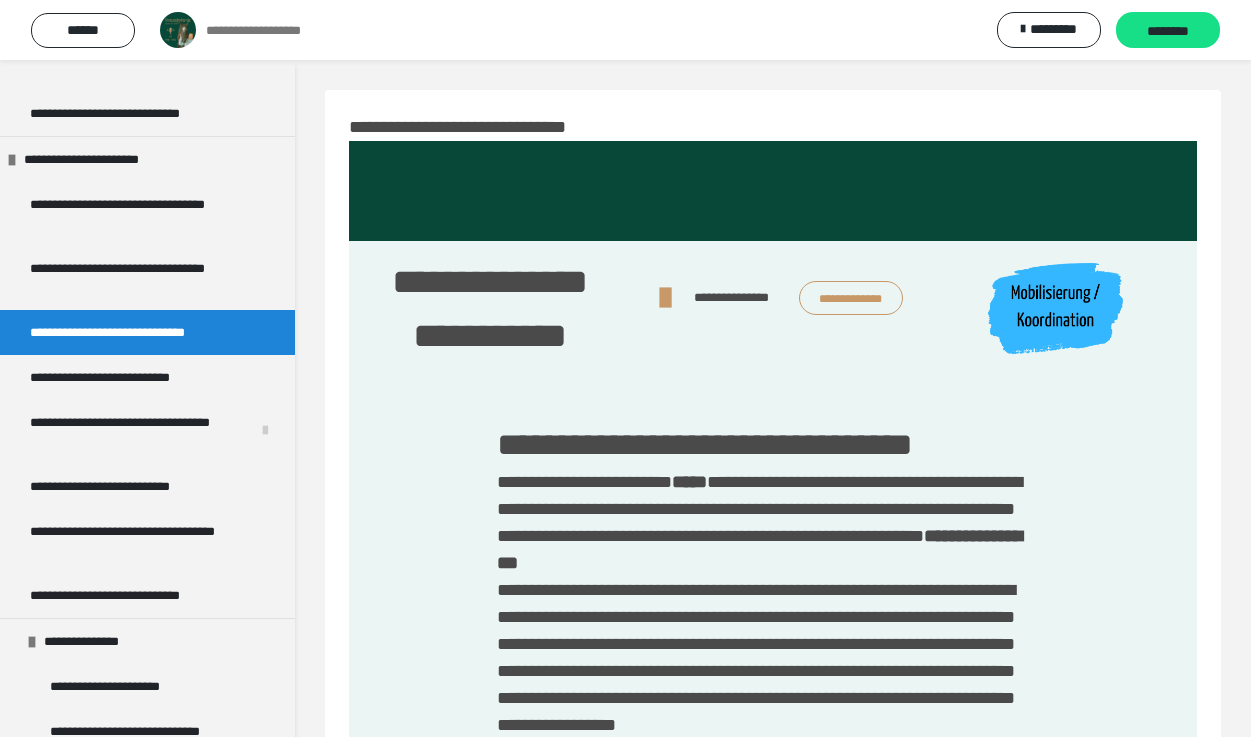 scroll, scrollTop: 0, scrollLeft: 0, axis: both 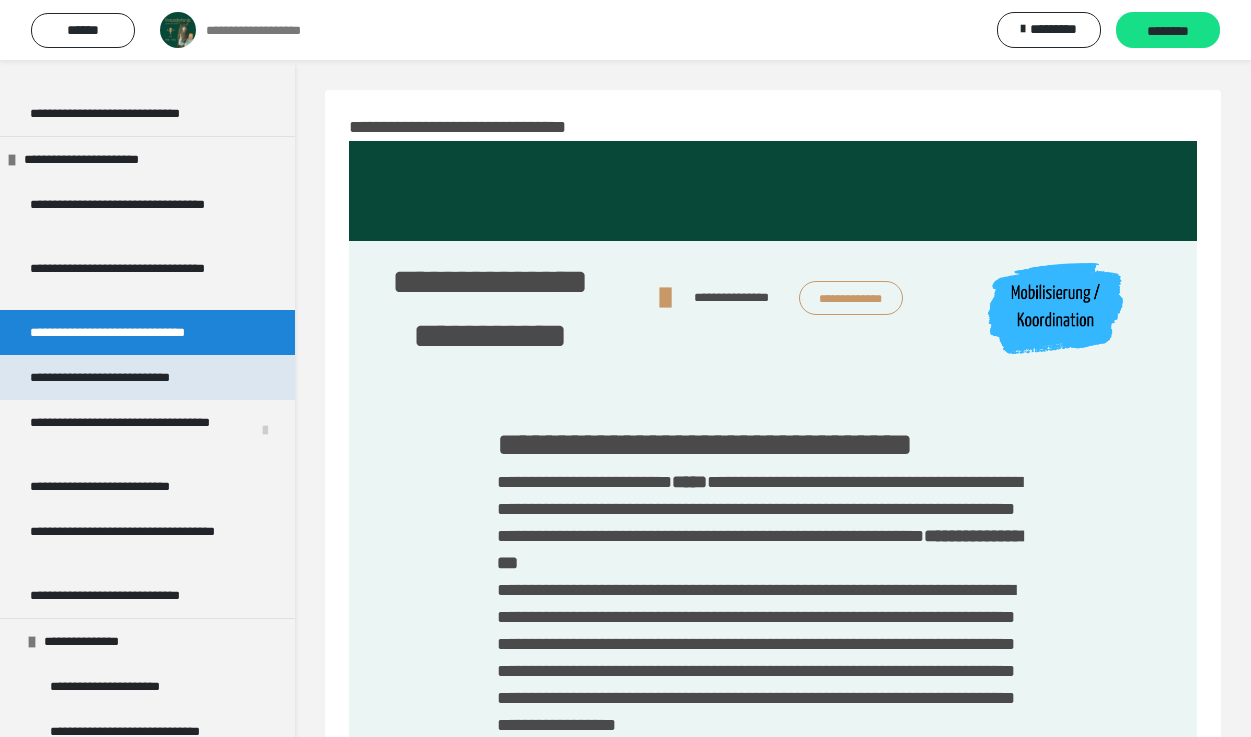 click on "**********" at bounding box center [127, 377] 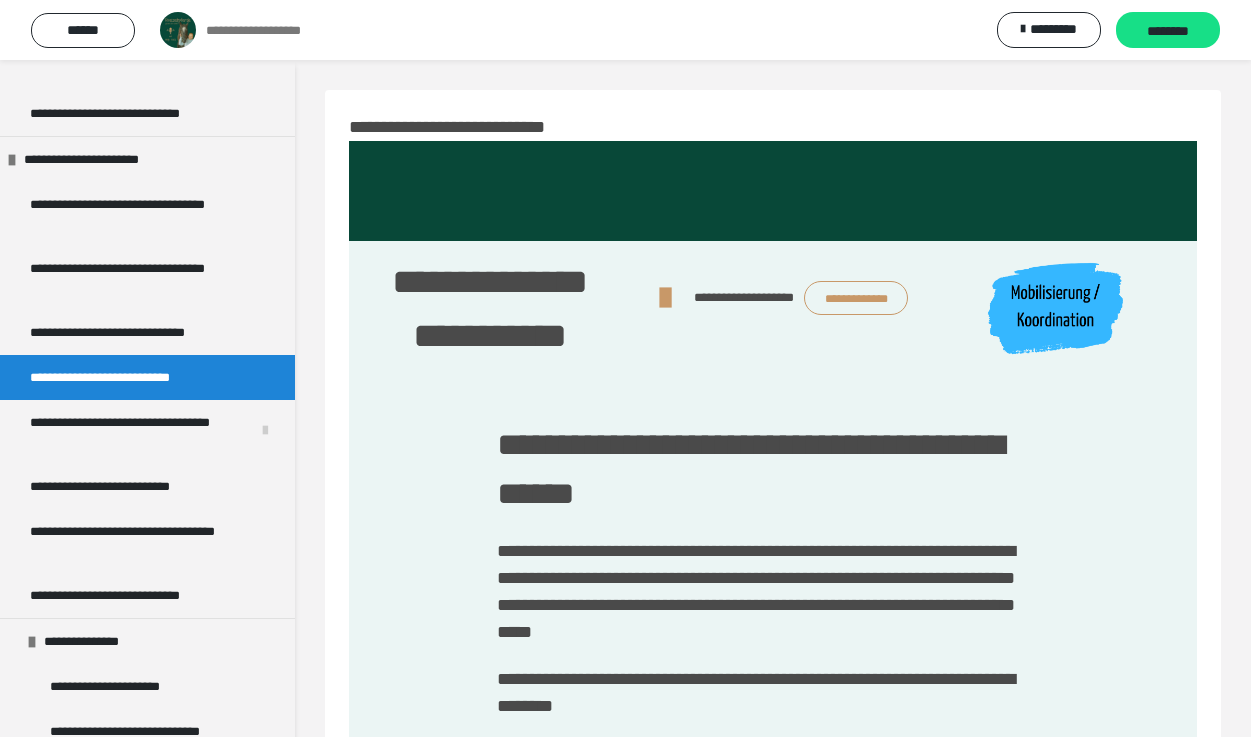 click at bounding box center (773, 309) 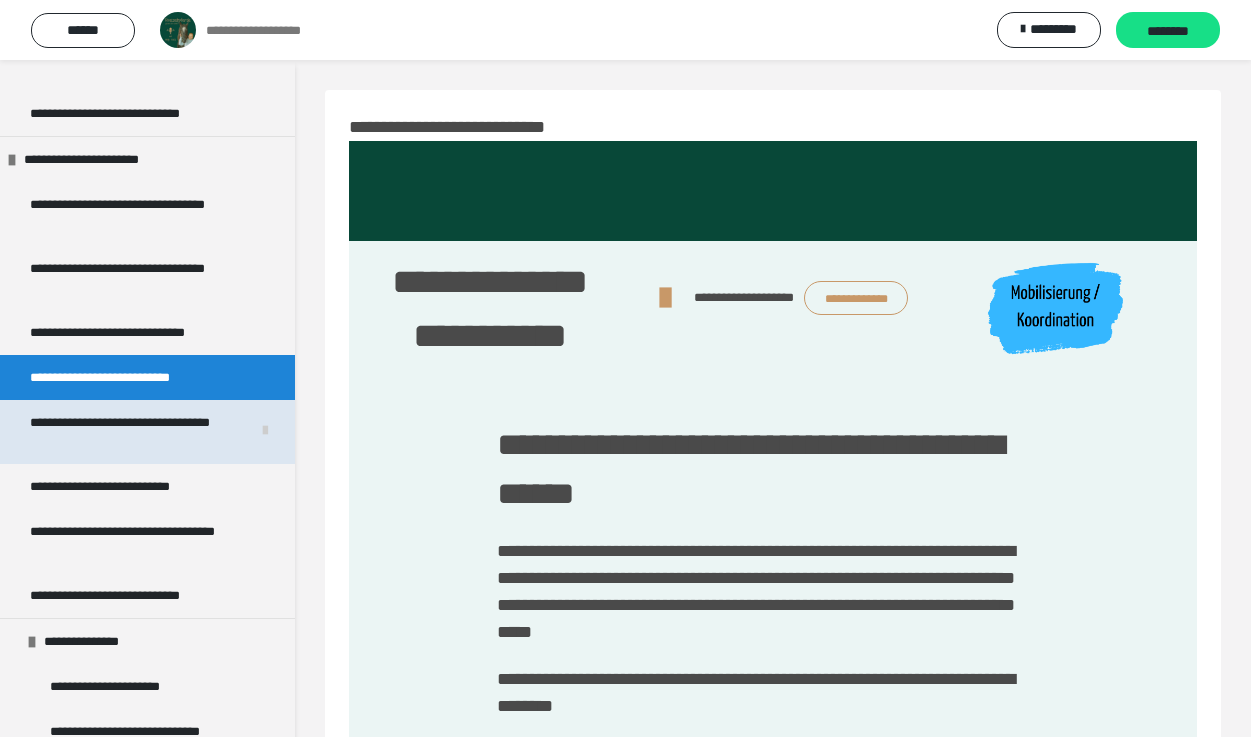 click on "**********" at bounding box center (132, 432) 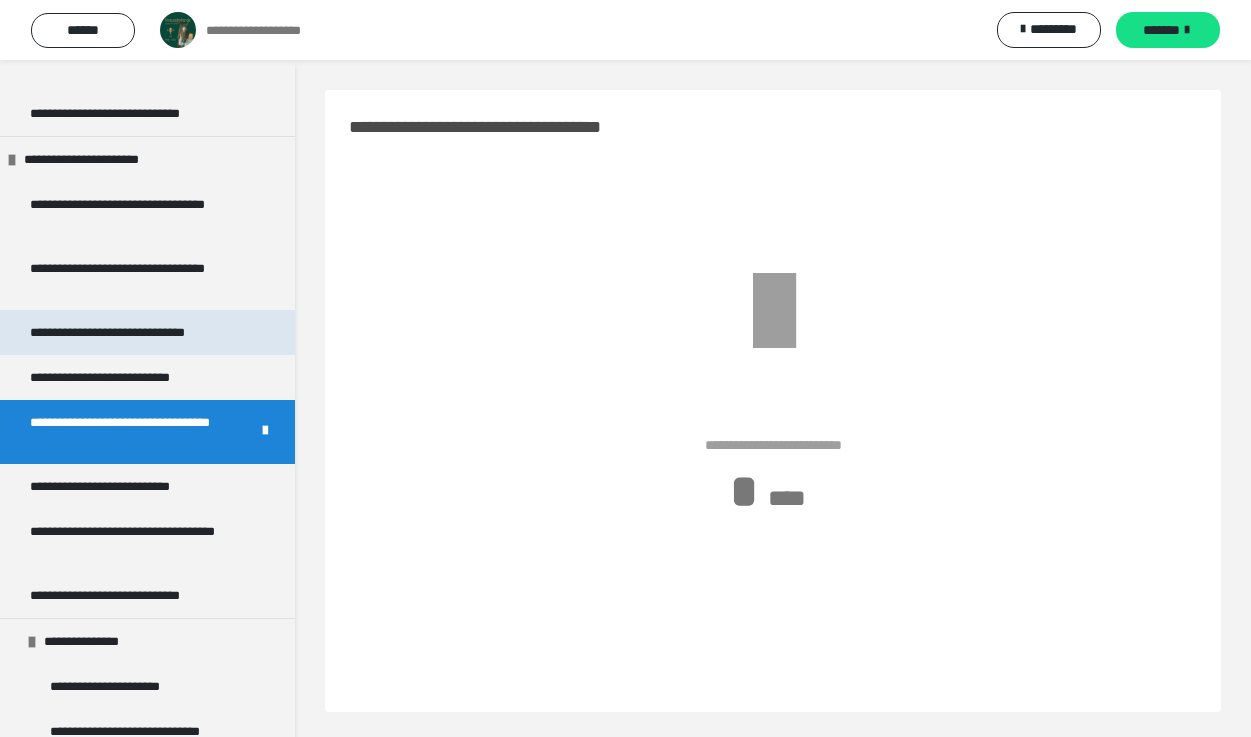 click on "**********" at bounding box center (136, 332) 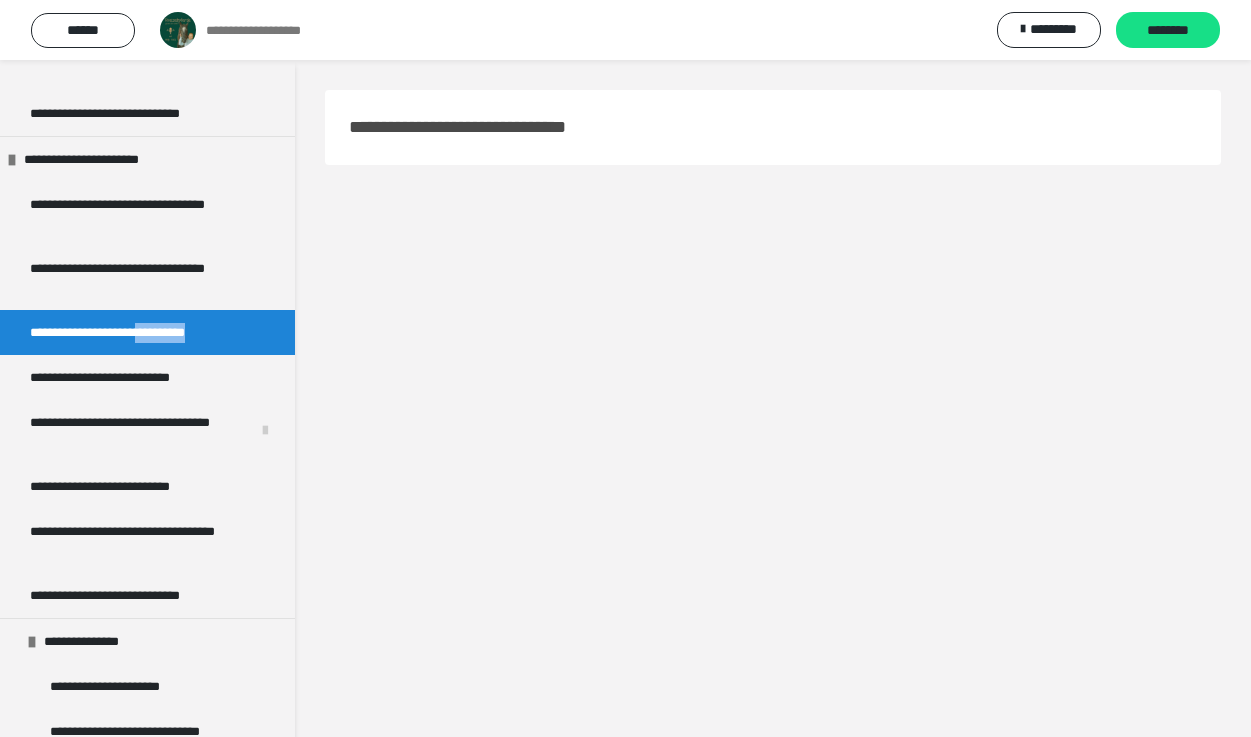click on "**********" at bounding box center (136, 332) 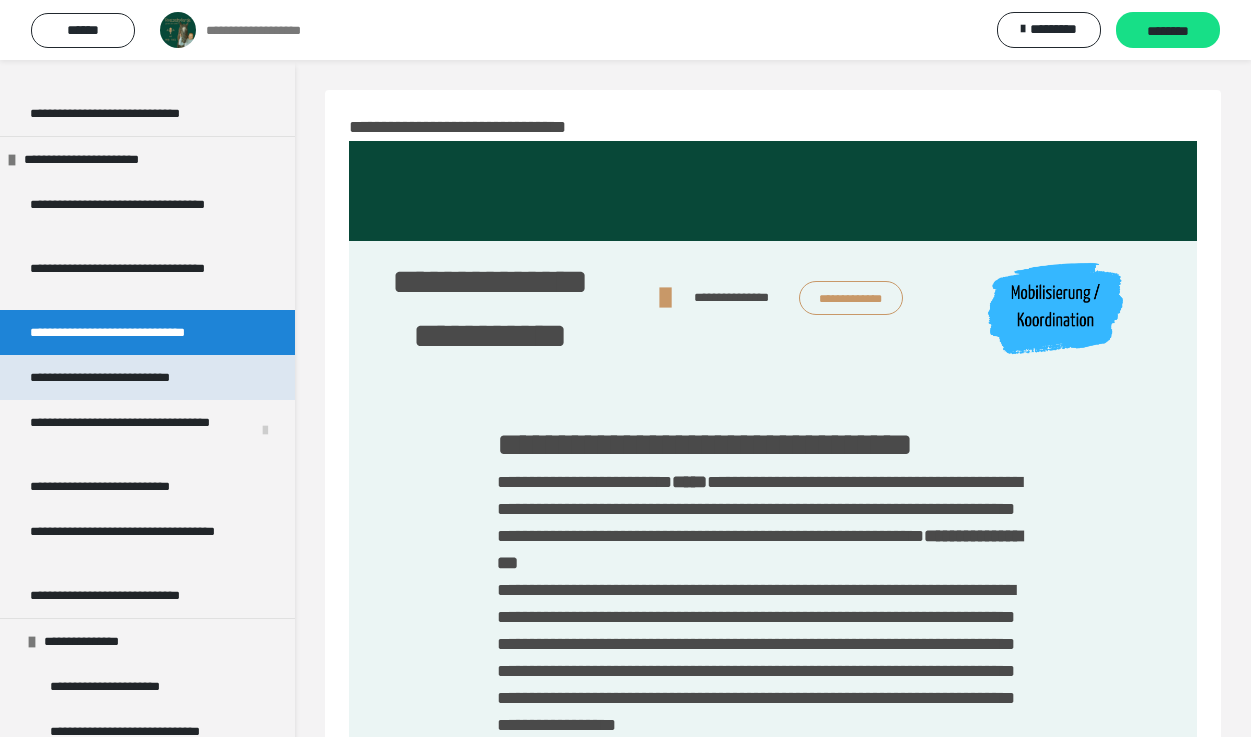 click on "**********" at bounding box center [127, 377] 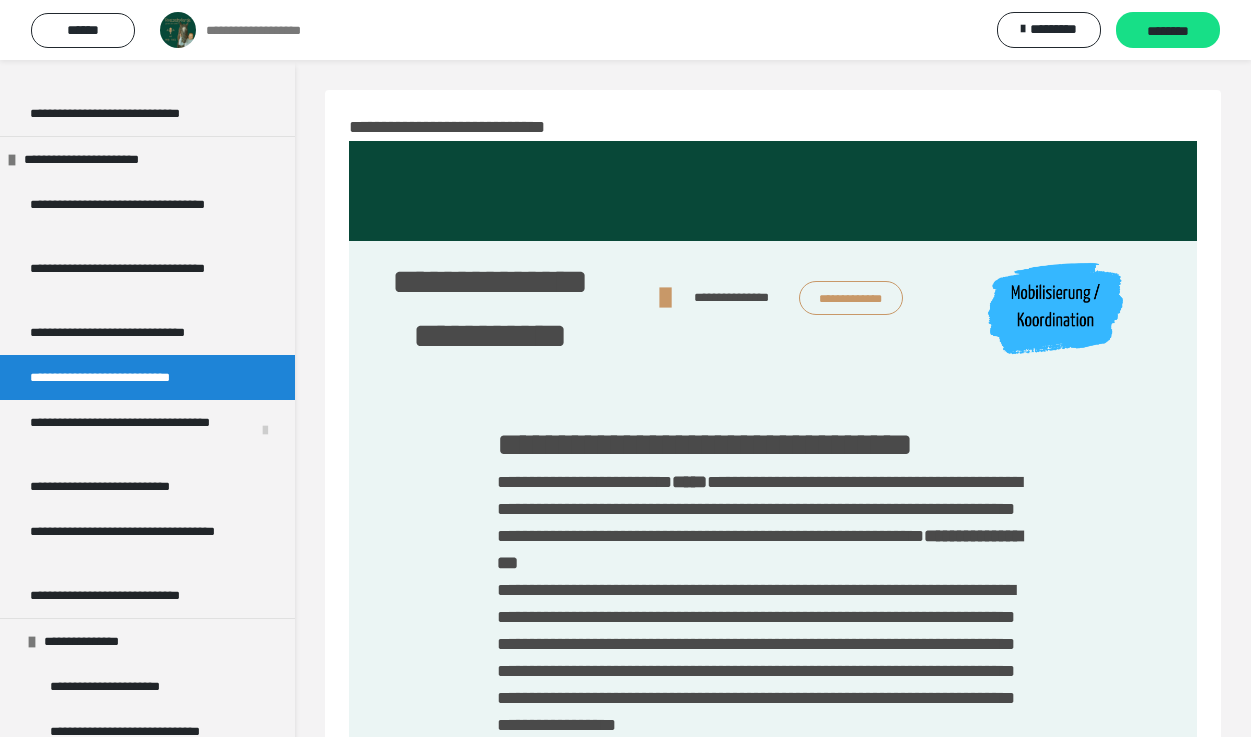 click on "**********" at bounding box center [127, 377] 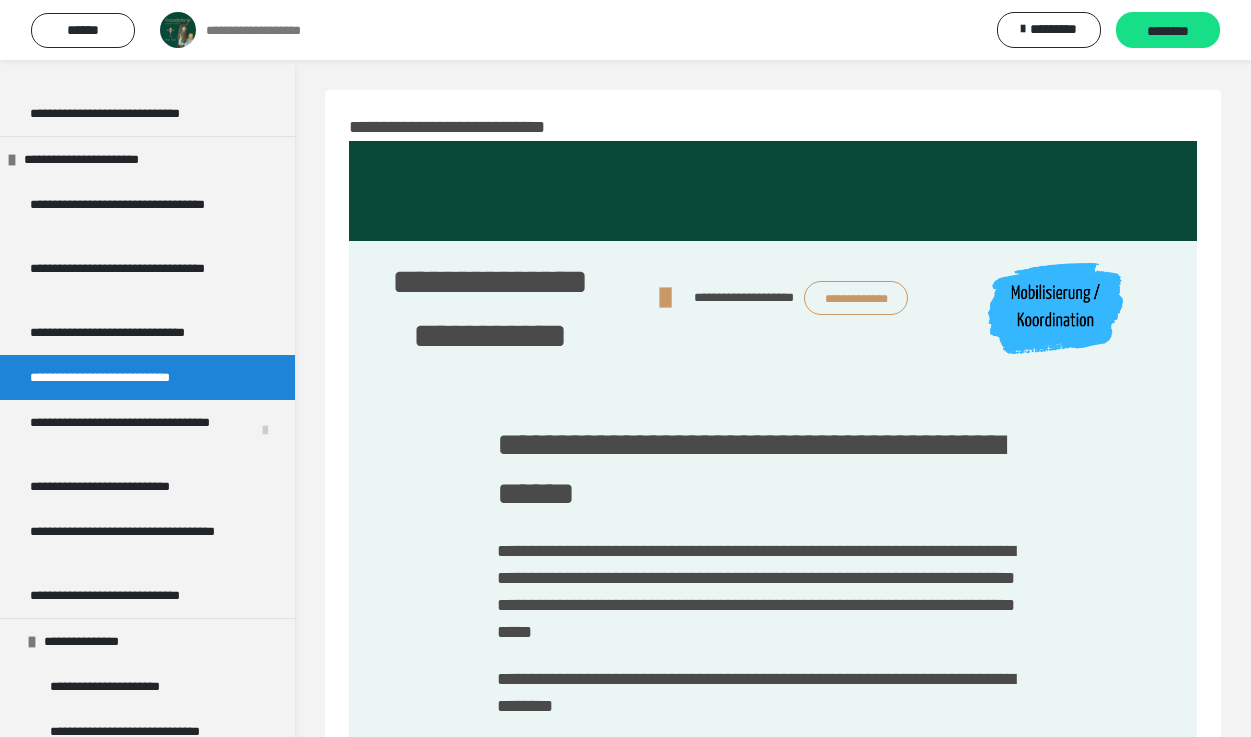 click on "**********" at bounding box center (127, 377) 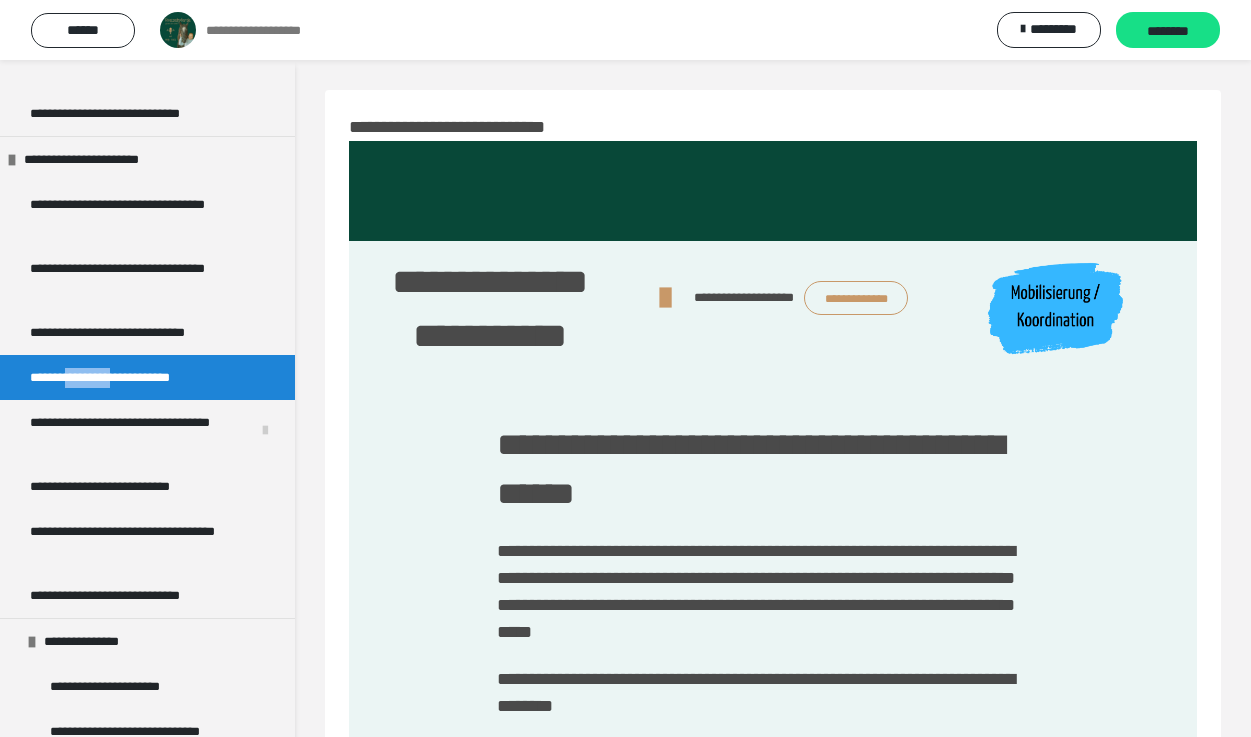 click on "**********" at bounding box center (127, 377) 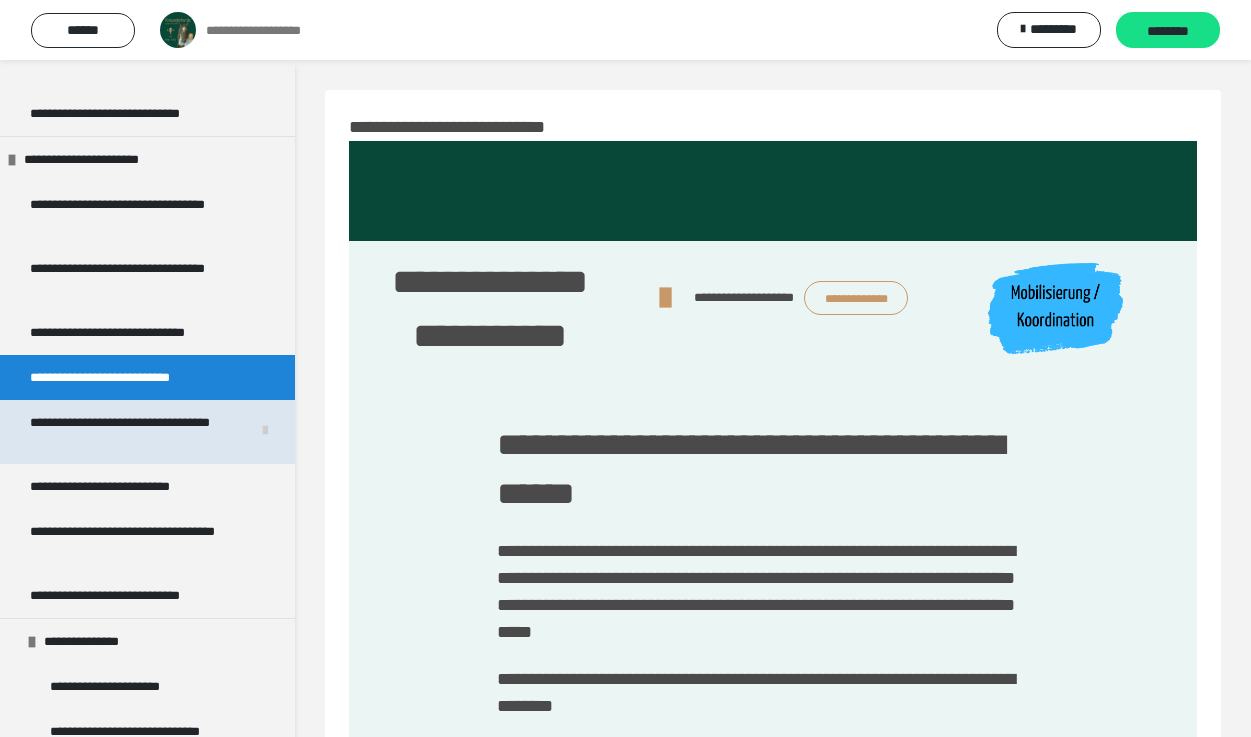 click on "**********" at bounding box center (132, 432) 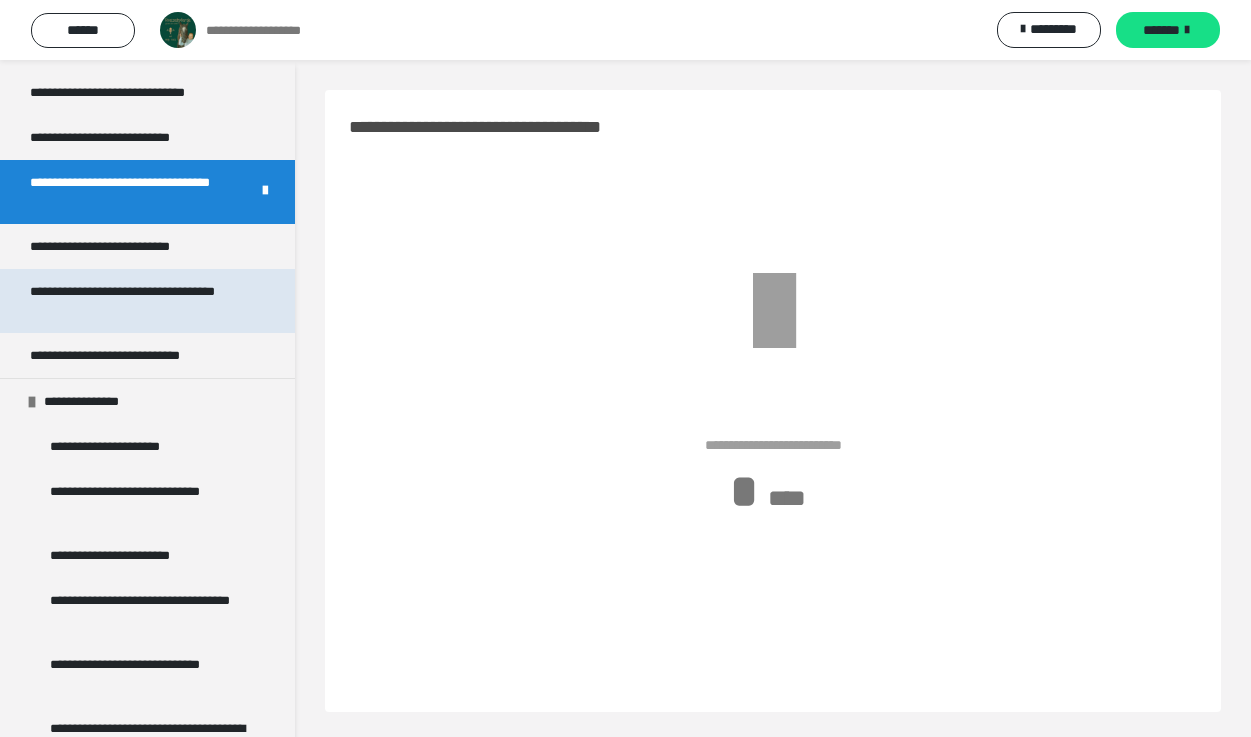 scroll, scrollTop: 2349, scrollLeft: 0, axis: vertical 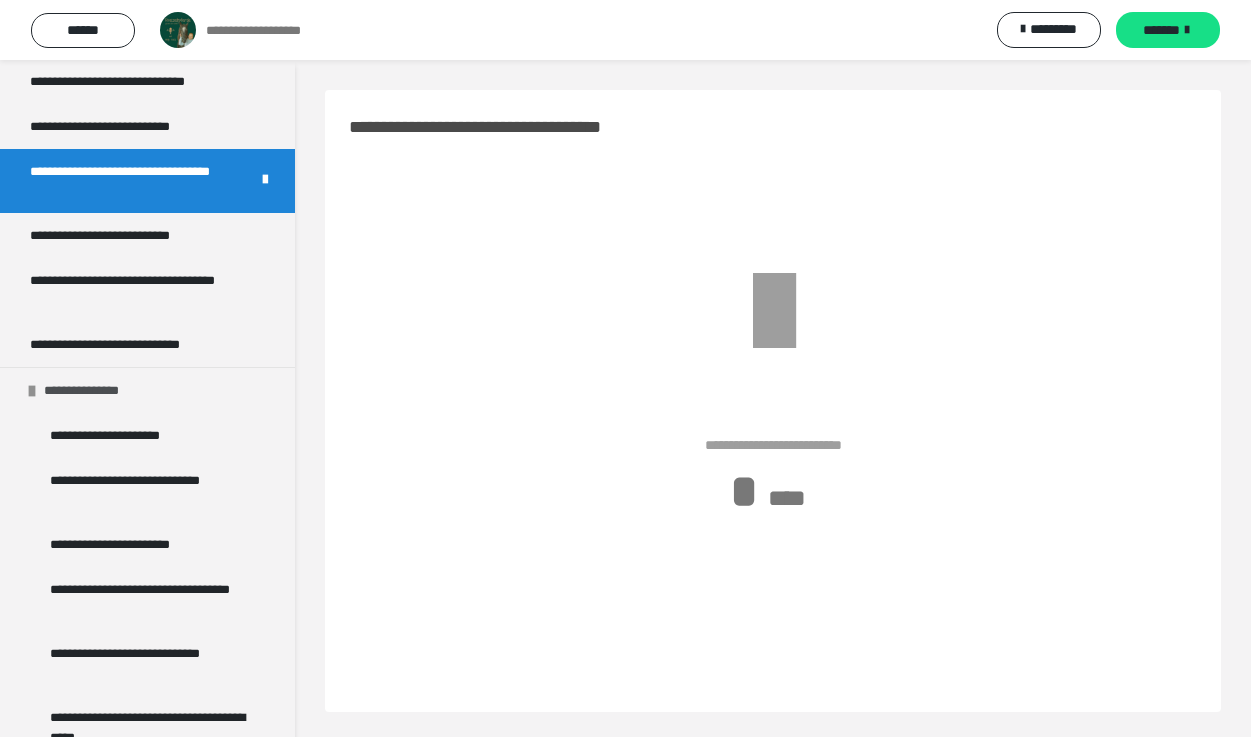 click on "**********" at bounding box center [100, 390] 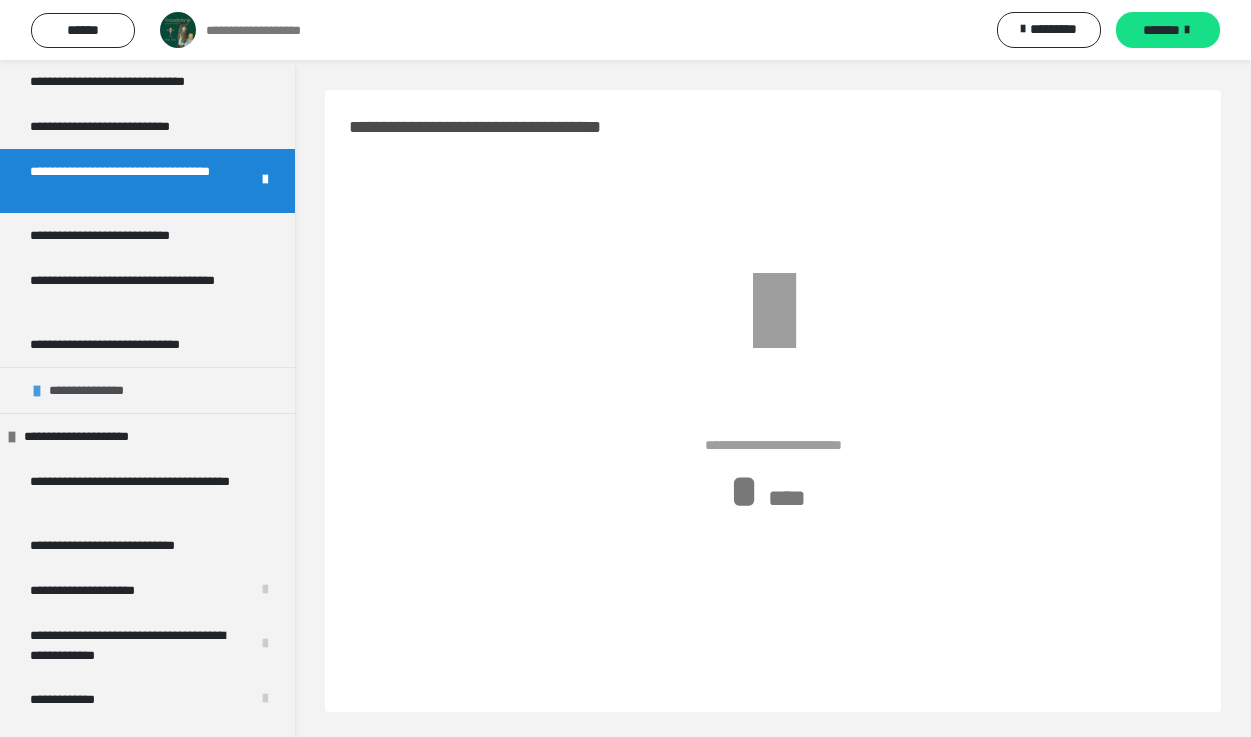 click on "**********" at bounding box center [147, 390] 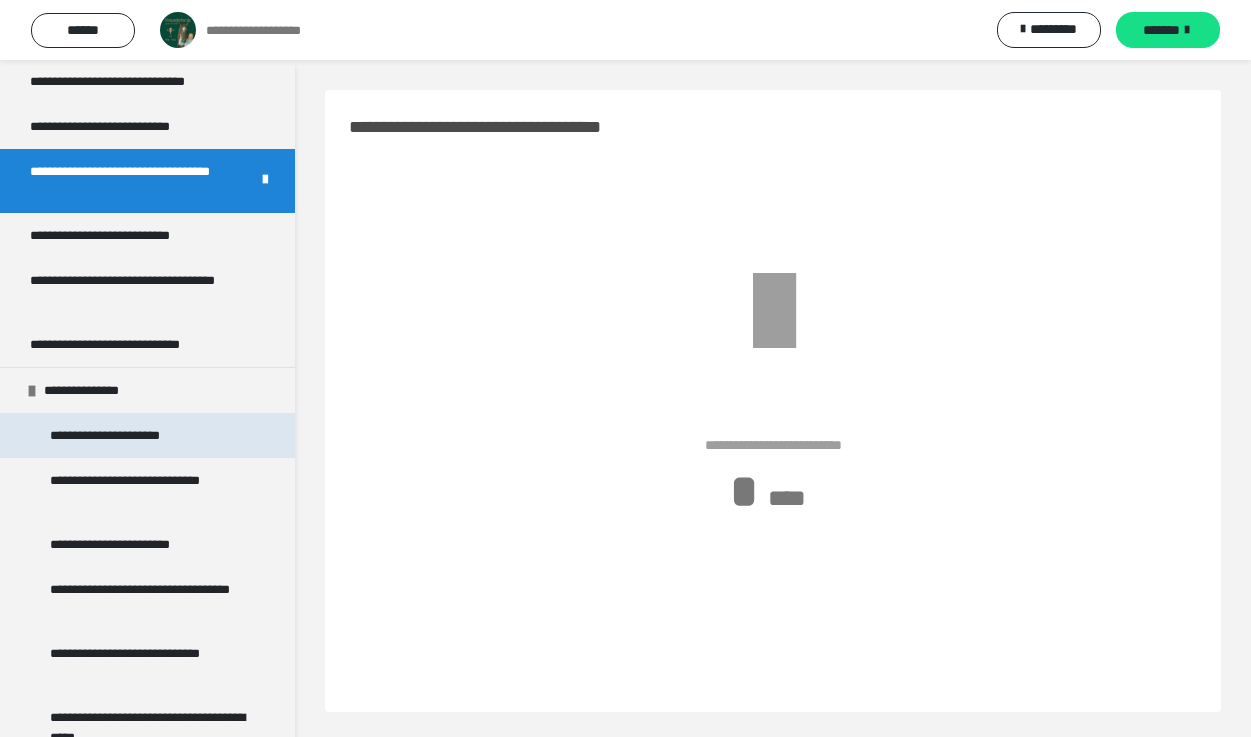 click on "**********" at bounding box center (133, 435) 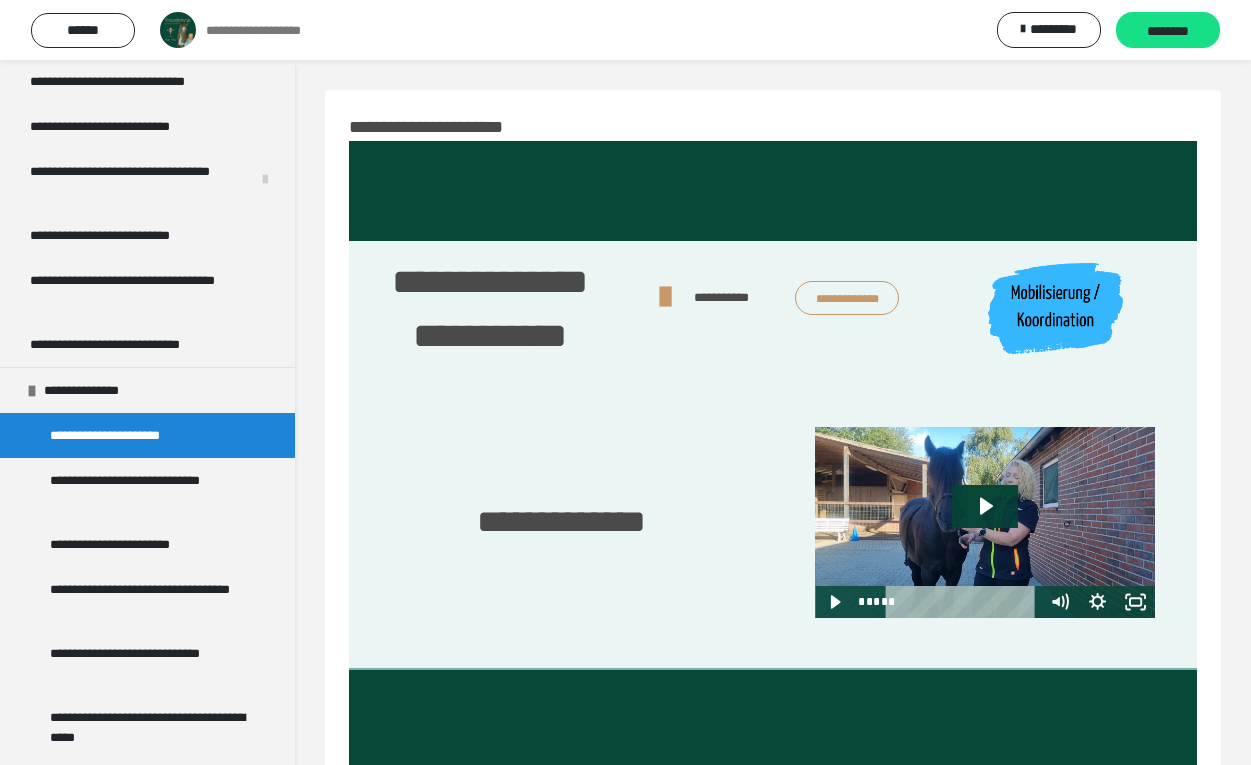 click on "**********" at bounding box center [847, 298] 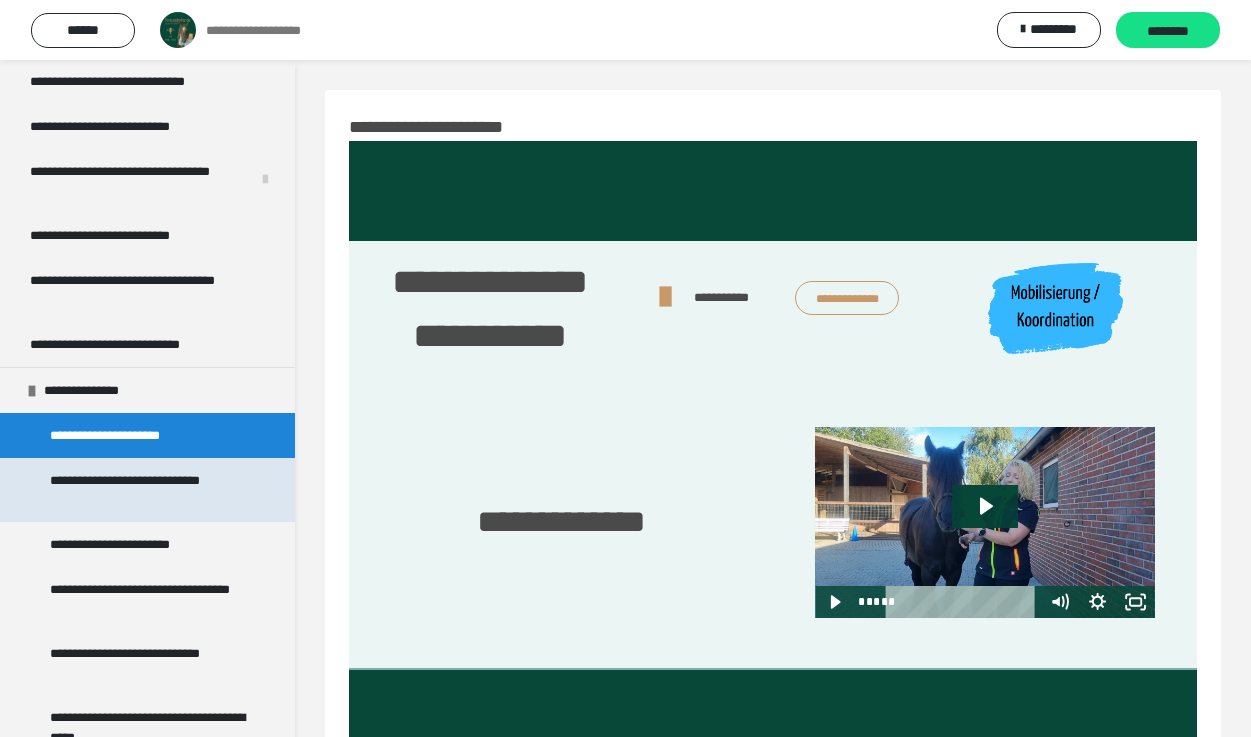 click on "**********" at bounding box center [149, 490] 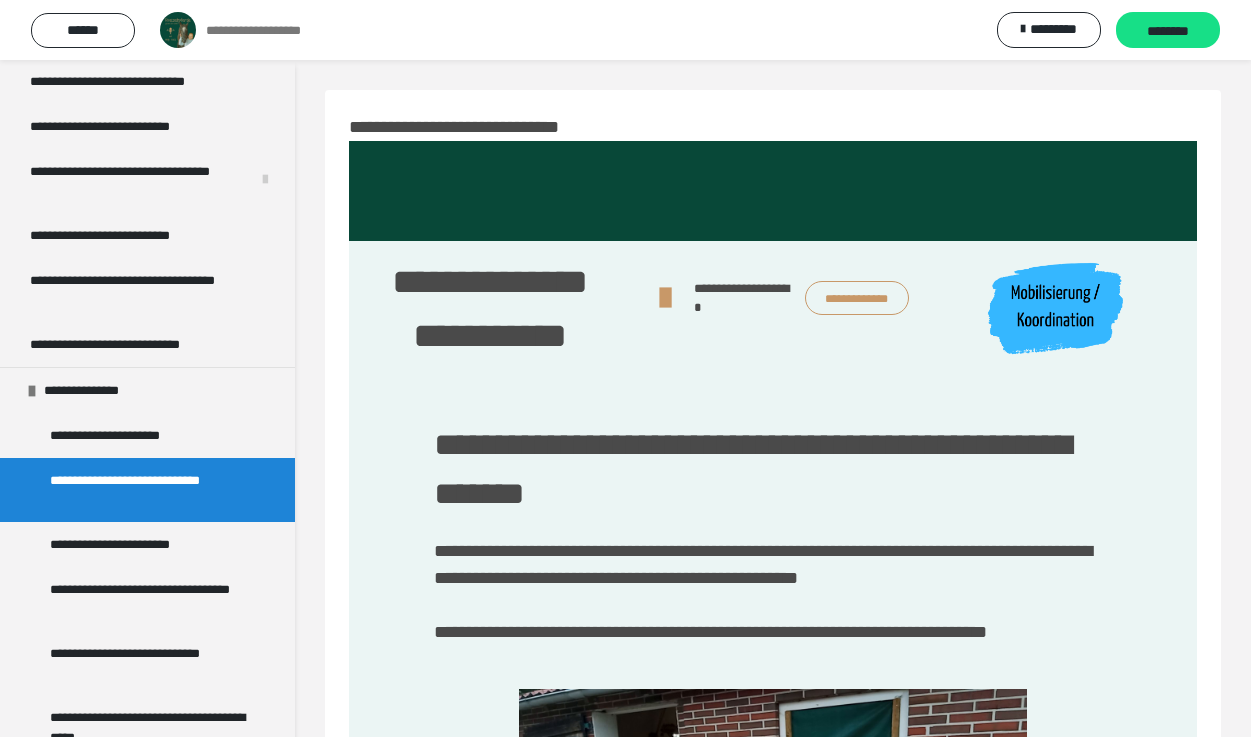 click on "**********" at bounding box center (857, 298) 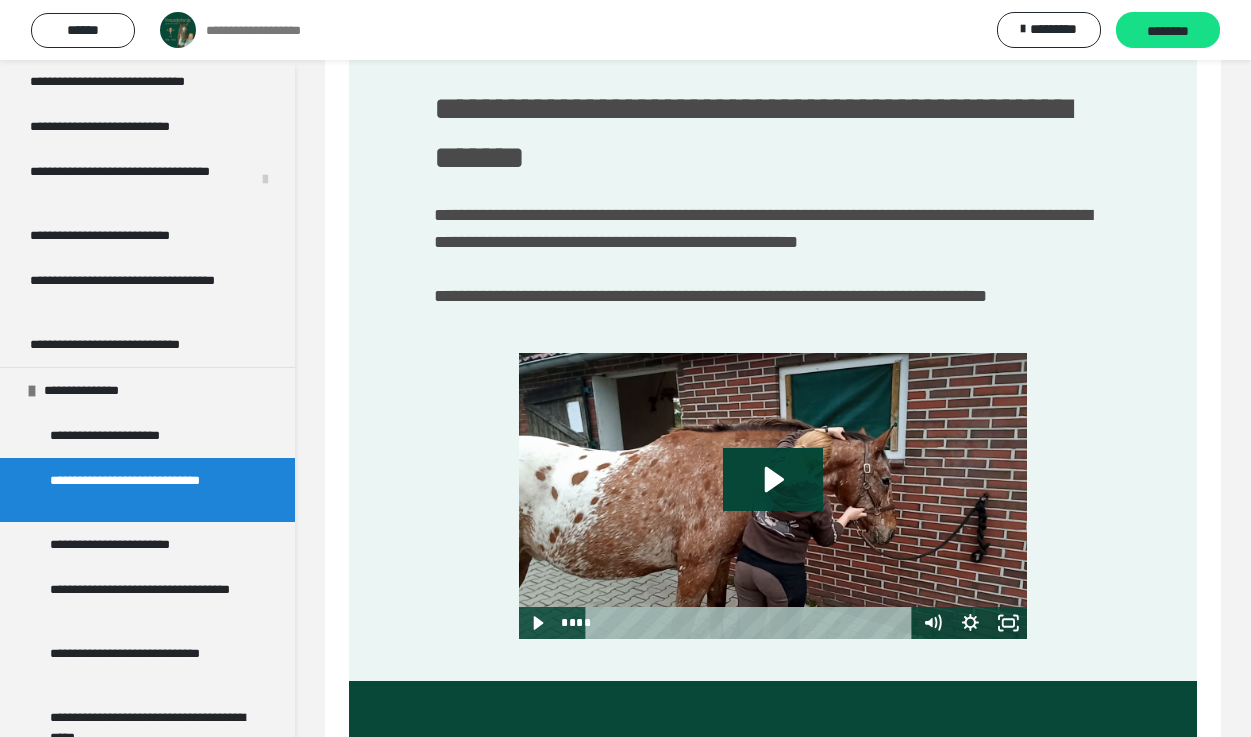 scroll, scrollTop: 338, scrollLeft: 0, axis: vertical 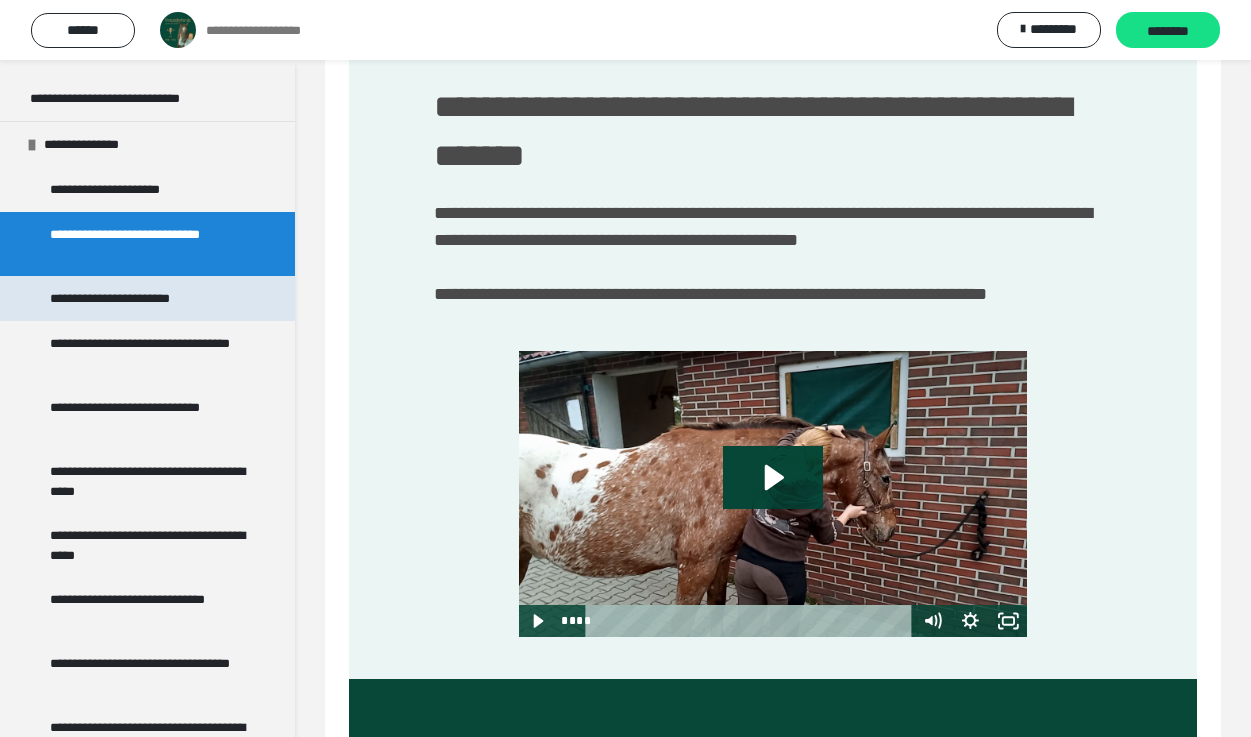 click on "**********" at bounding box center [137, 298] 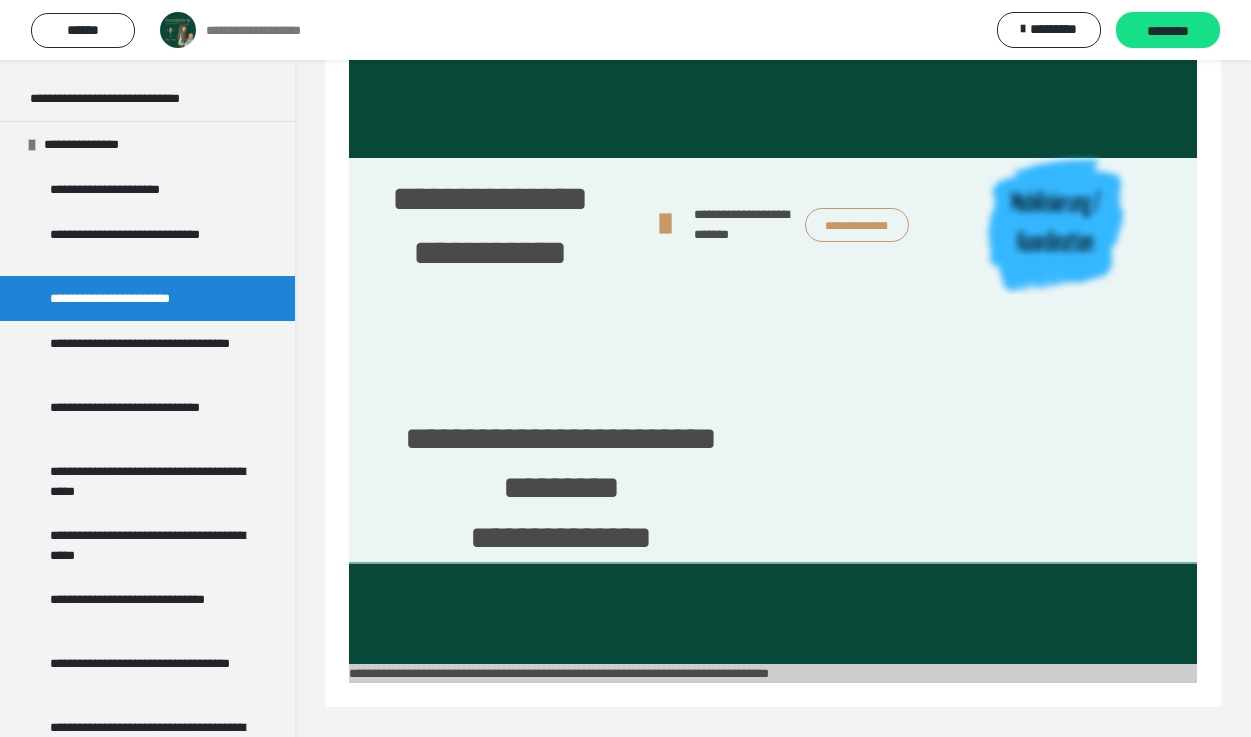 scroll, scrollTop: 81, scrollLeft: 0, axis: vertical 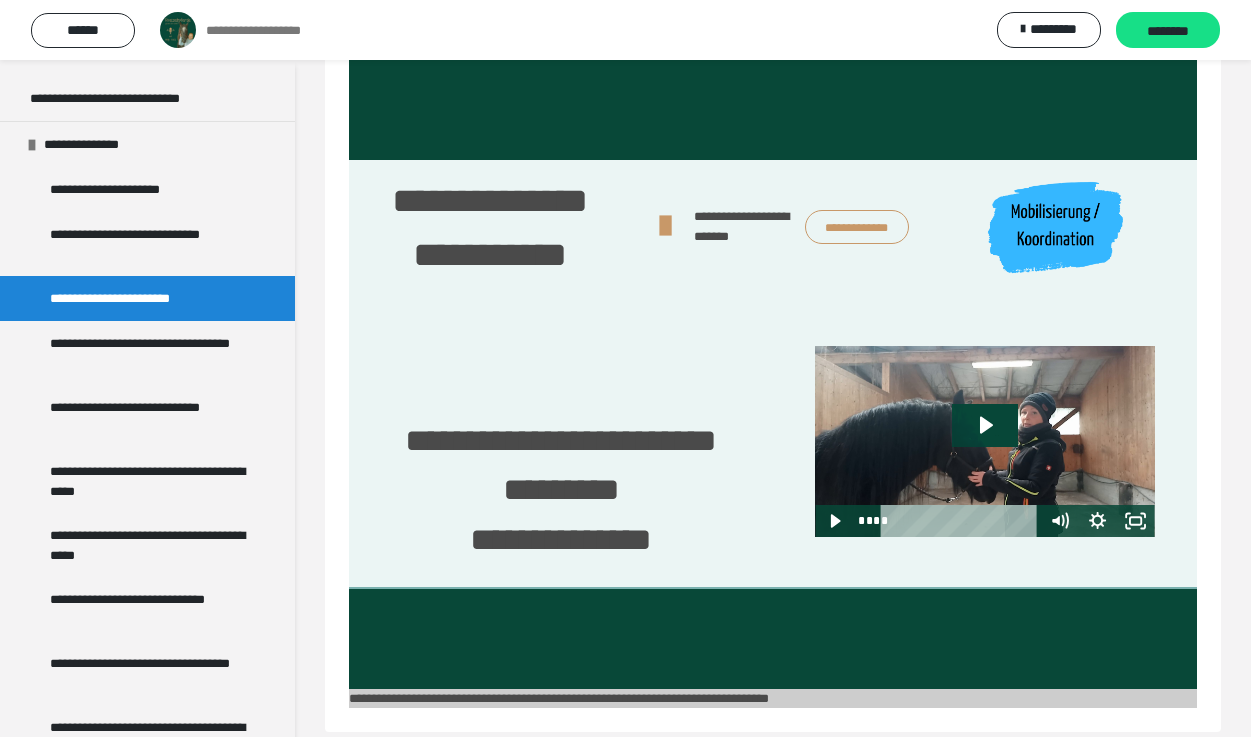 click on "**********" at bounding box center [857, 227] 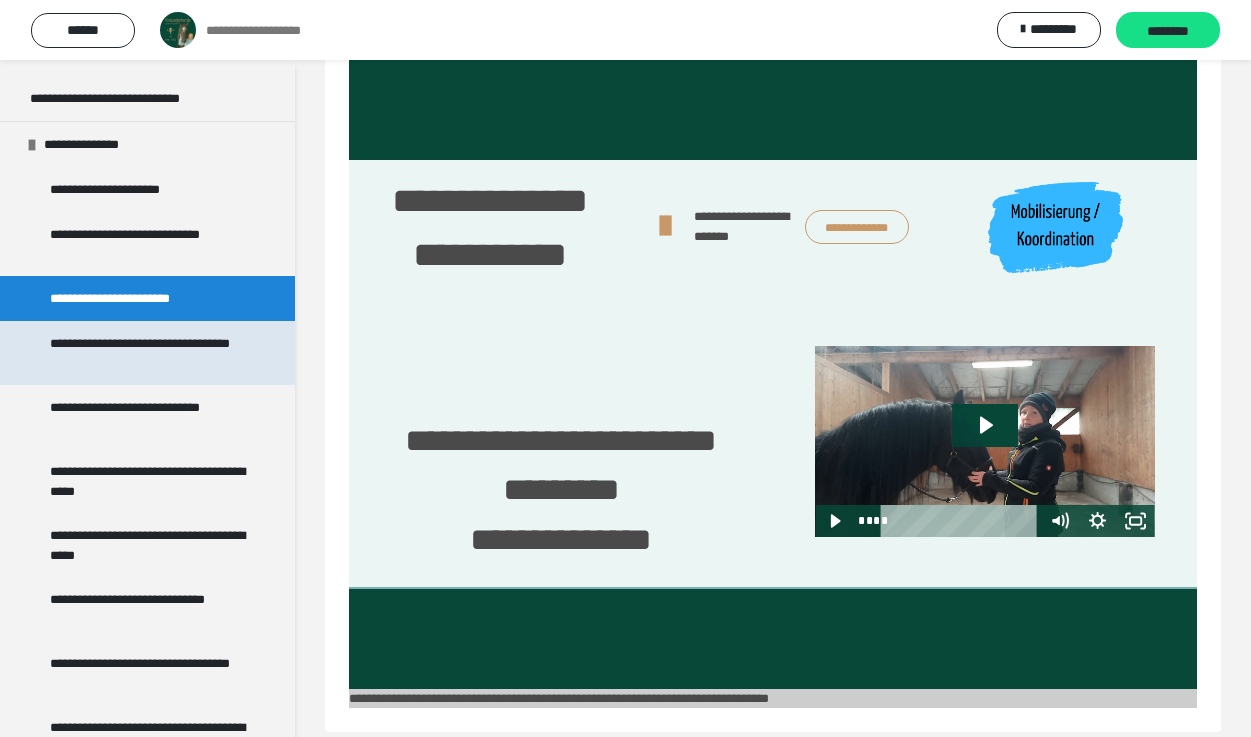 click on "**********" at bounding box center [149, 353] 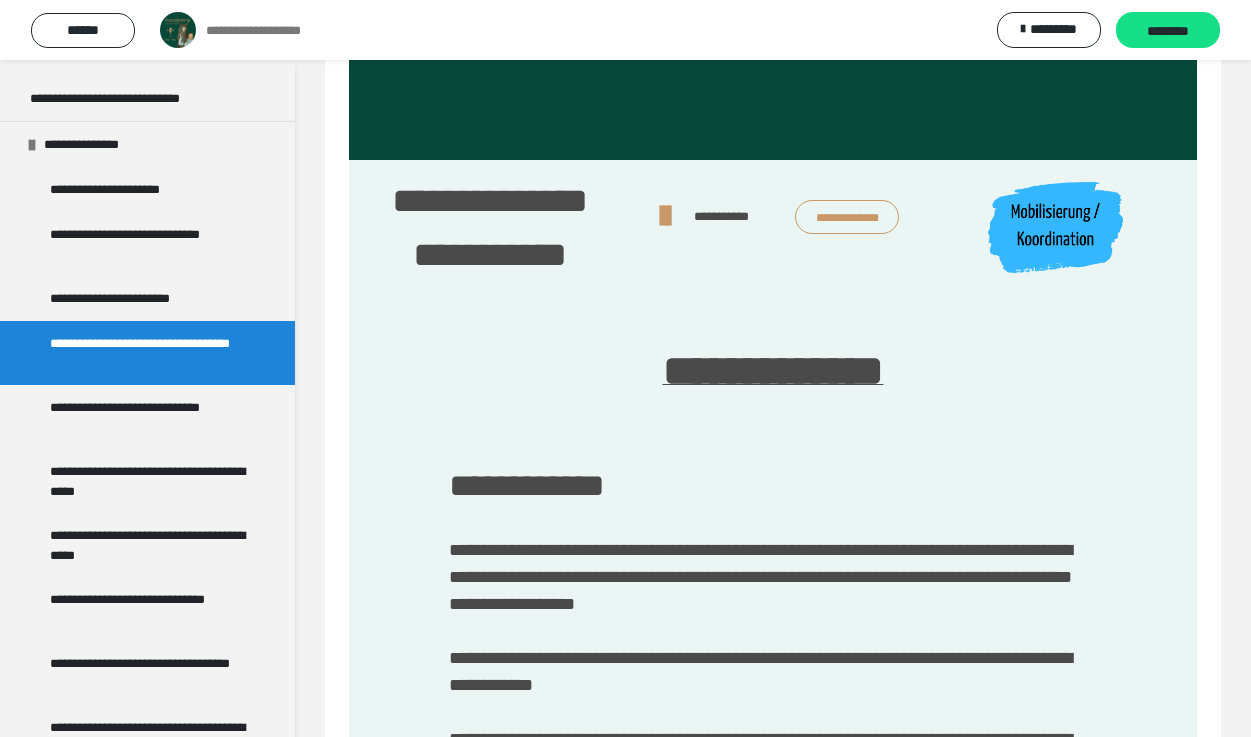 click on "**********" at bounding box center [773, 370] 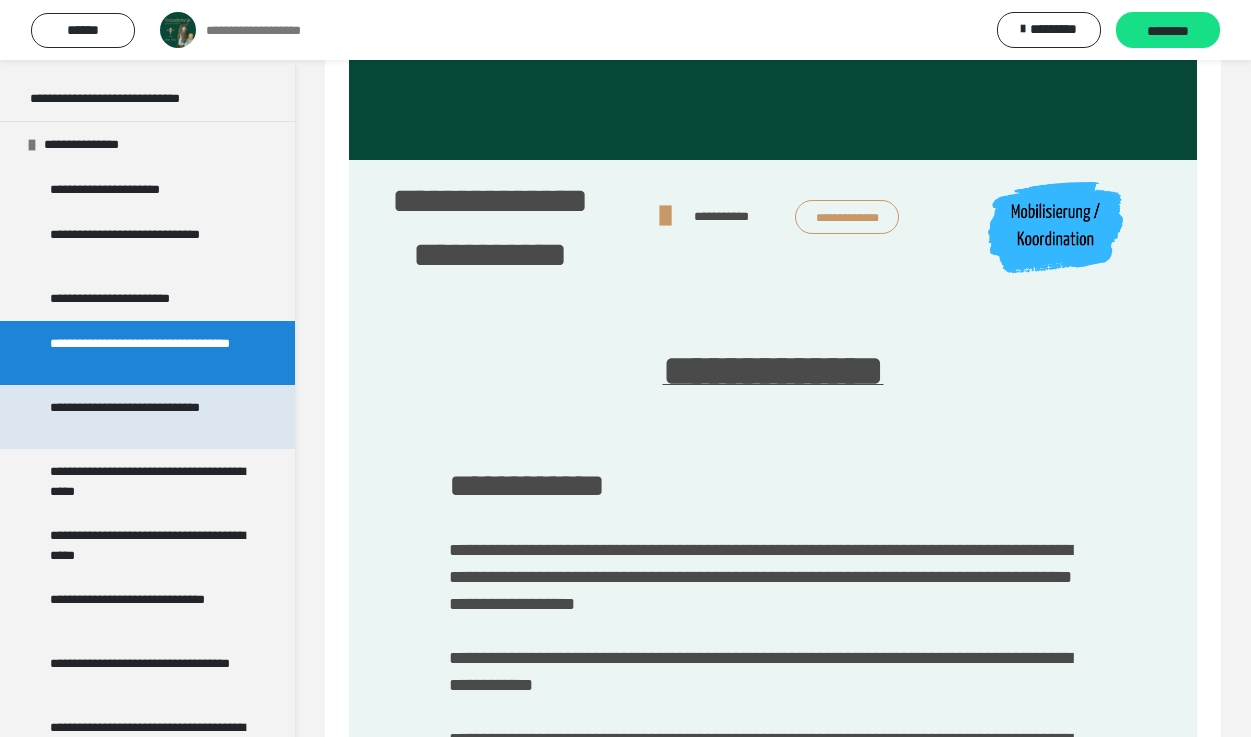 click on "**********" at bounding box center [149, 417] 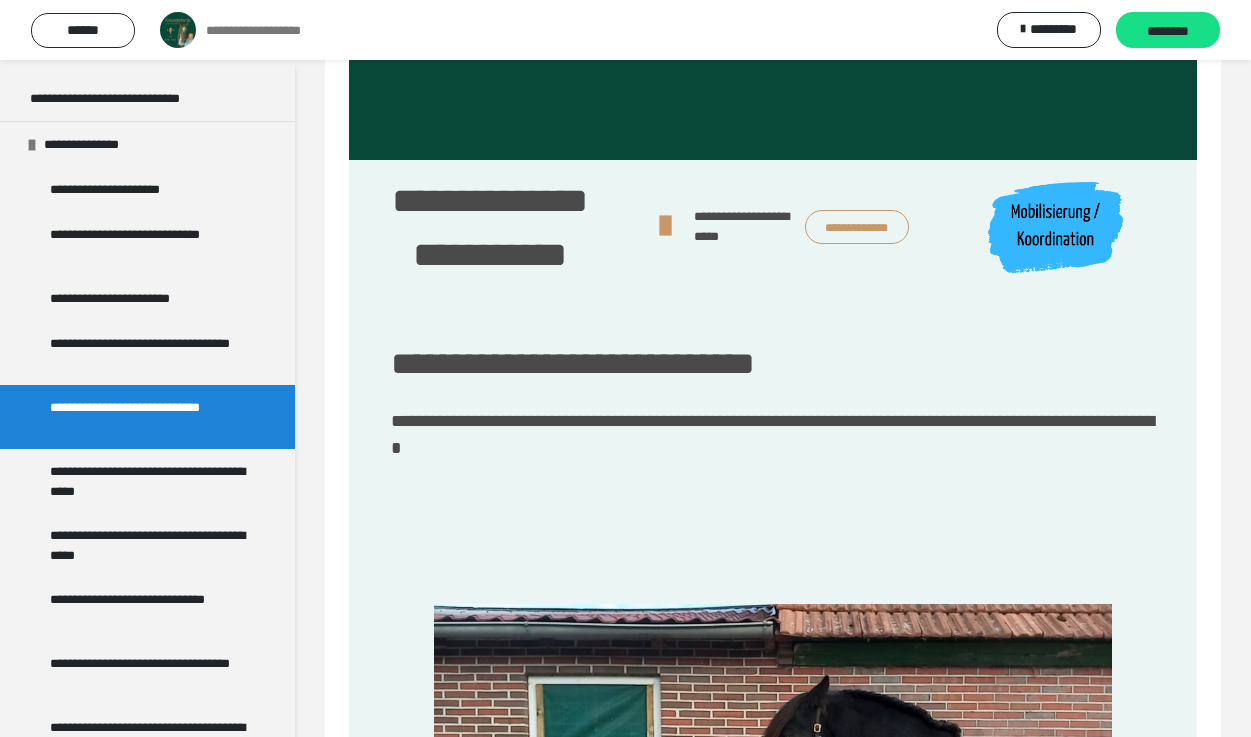 click on "**********" at bounding box center [857, 227] 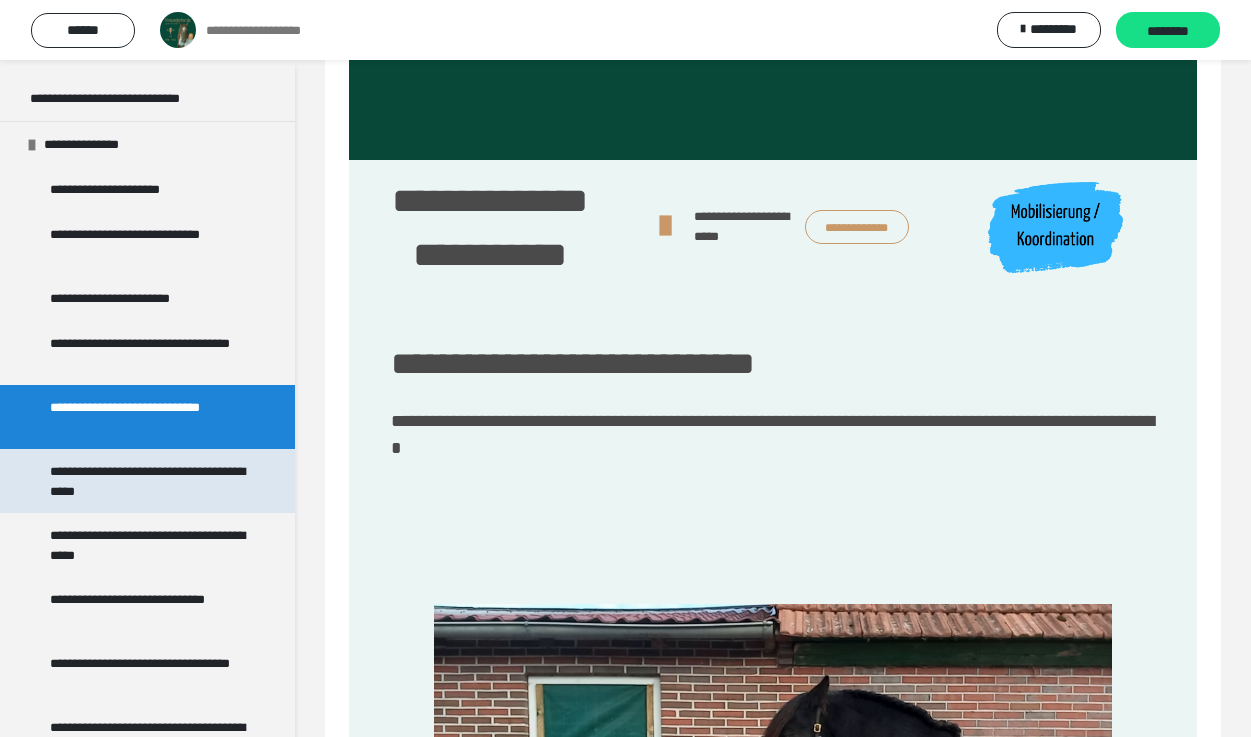 click on "**********" at bounding box center [149, 481] 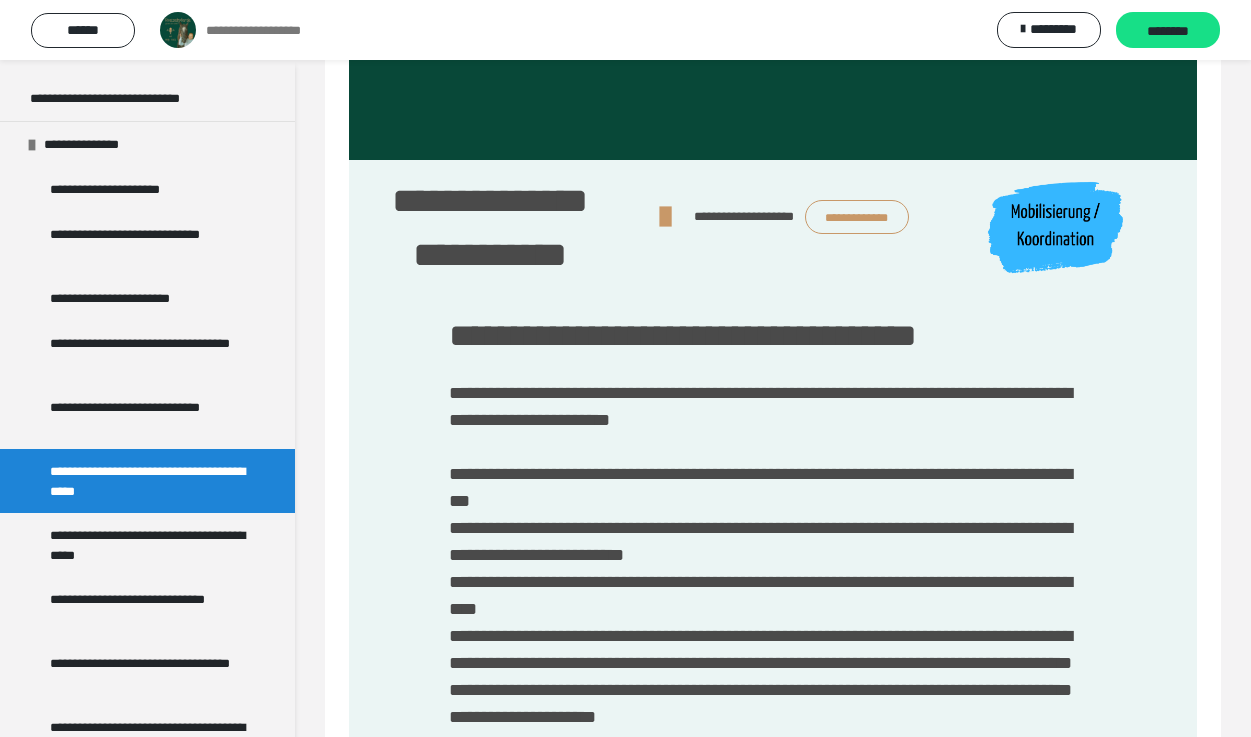 click on "**********" at bounding box center (857, 217) 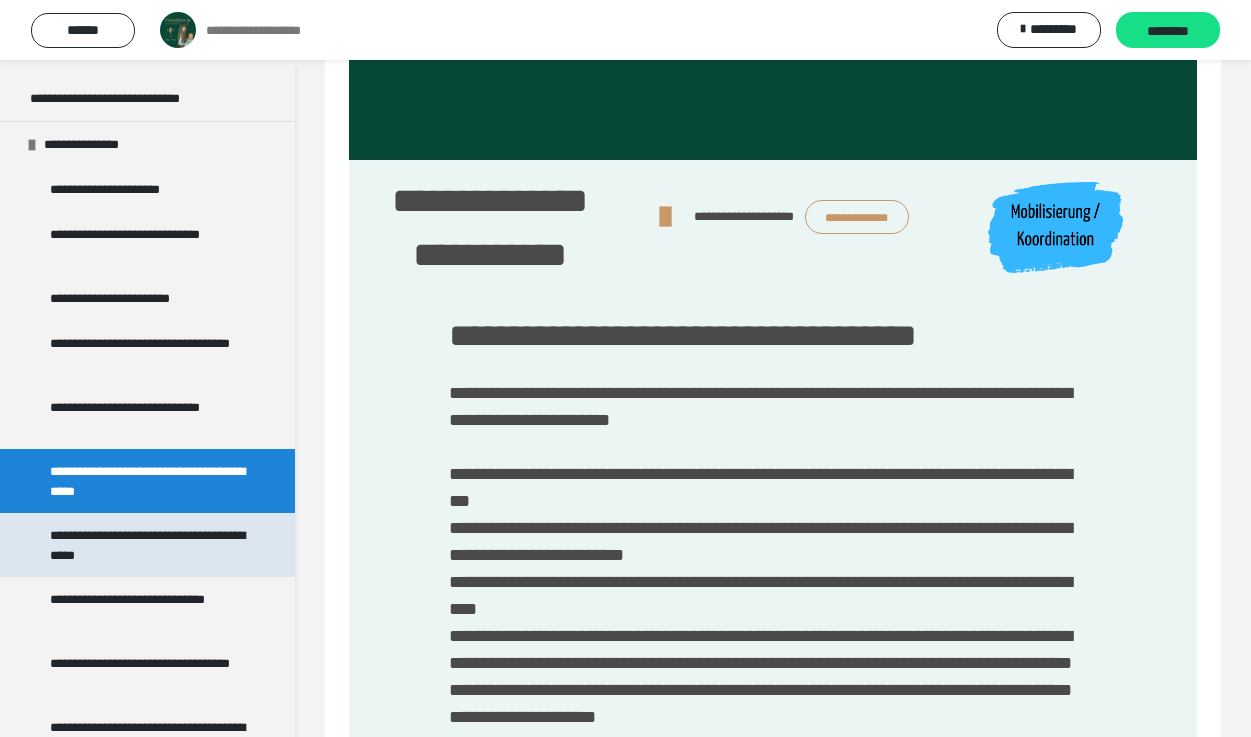 click on "**********" at bounding box center (149, 545) 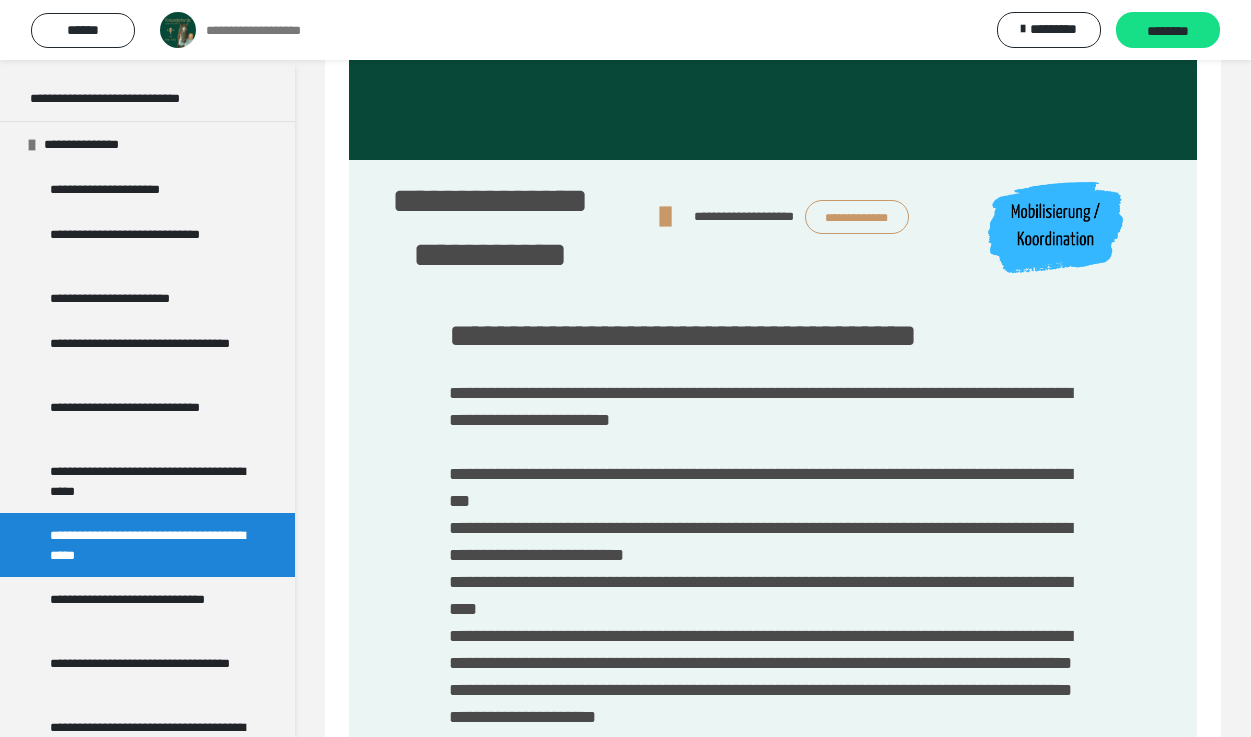 click on "**********" at bounding box center (149, 545) 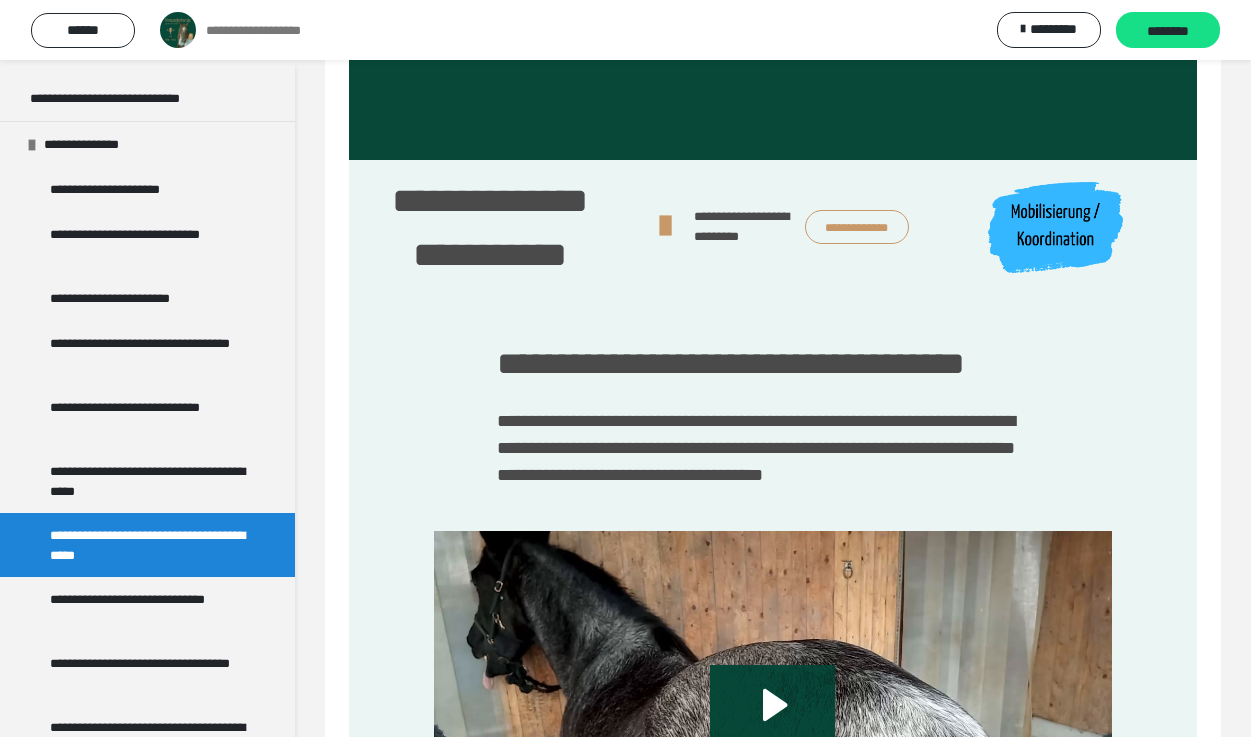 click on "**********" at bounding box center (857, 227) 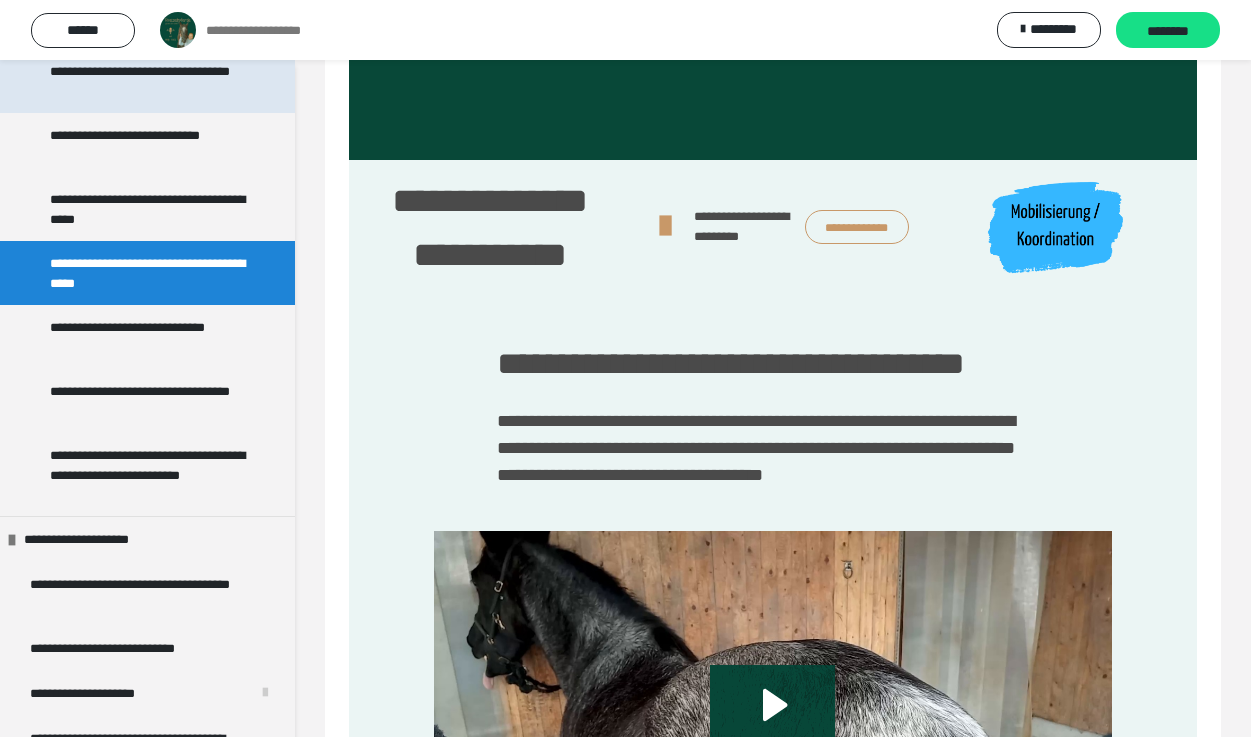 scroll, scrollTop: 2873, scrollLeft: 0, axis: vertical 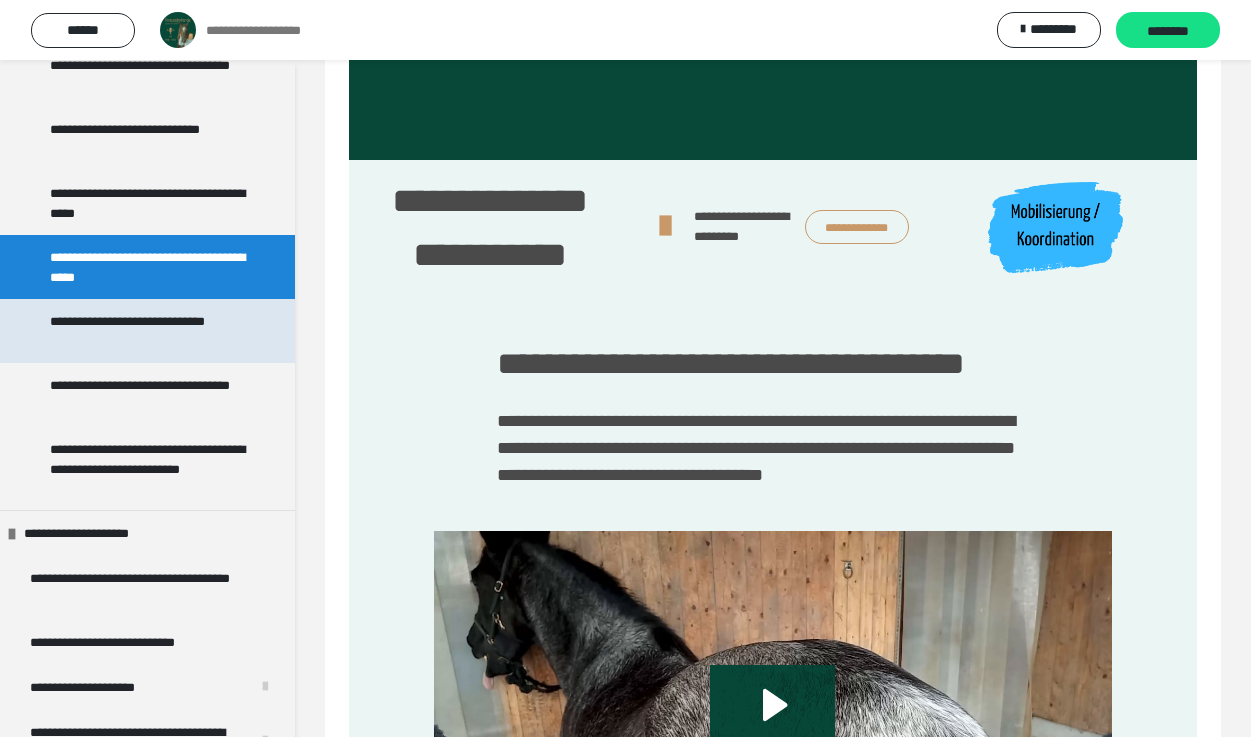 click on "**********" at bounding box center [149, 331] 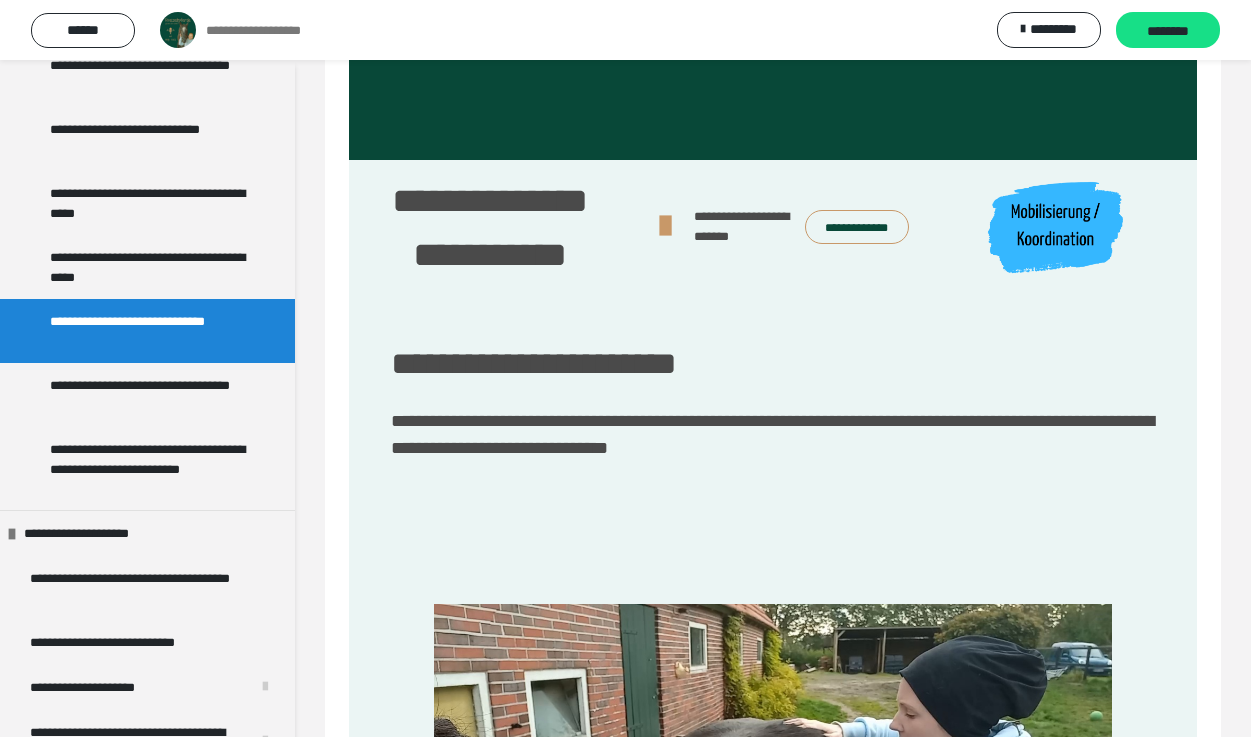 click on "**********" at bounding box center (857, 227) 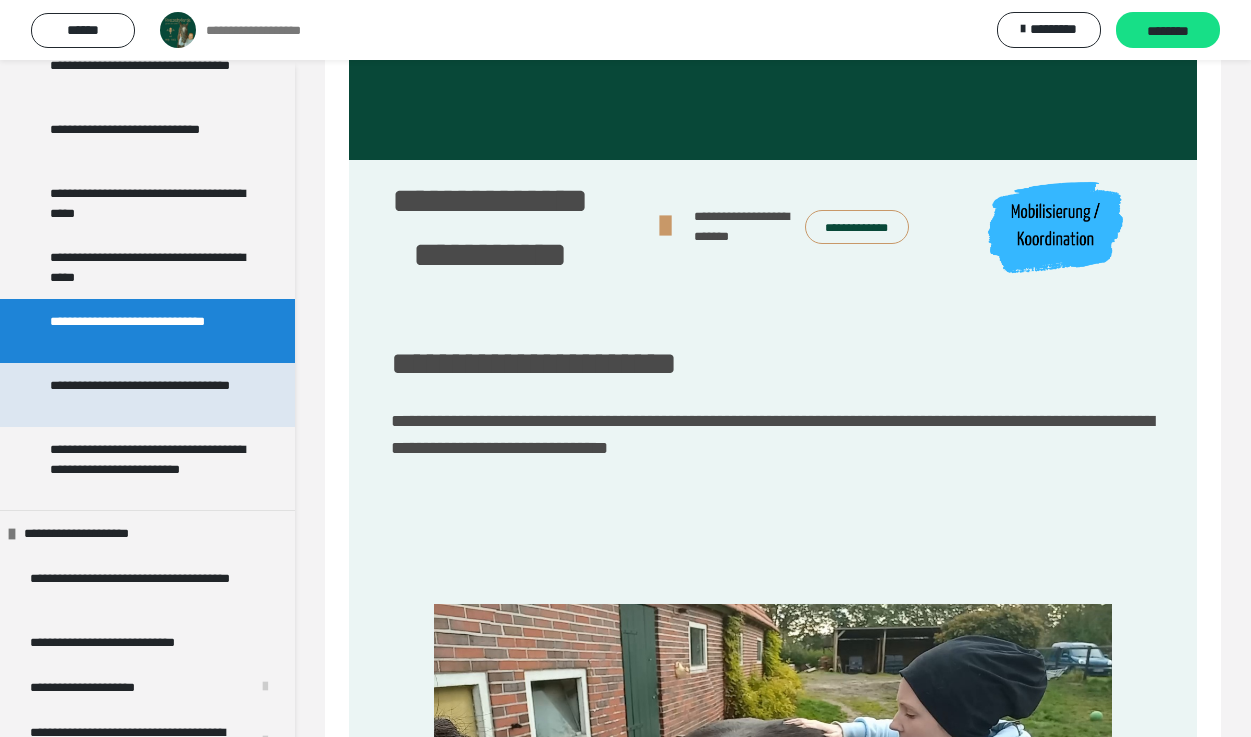 click on "**********" at bounding box center [149, 395] 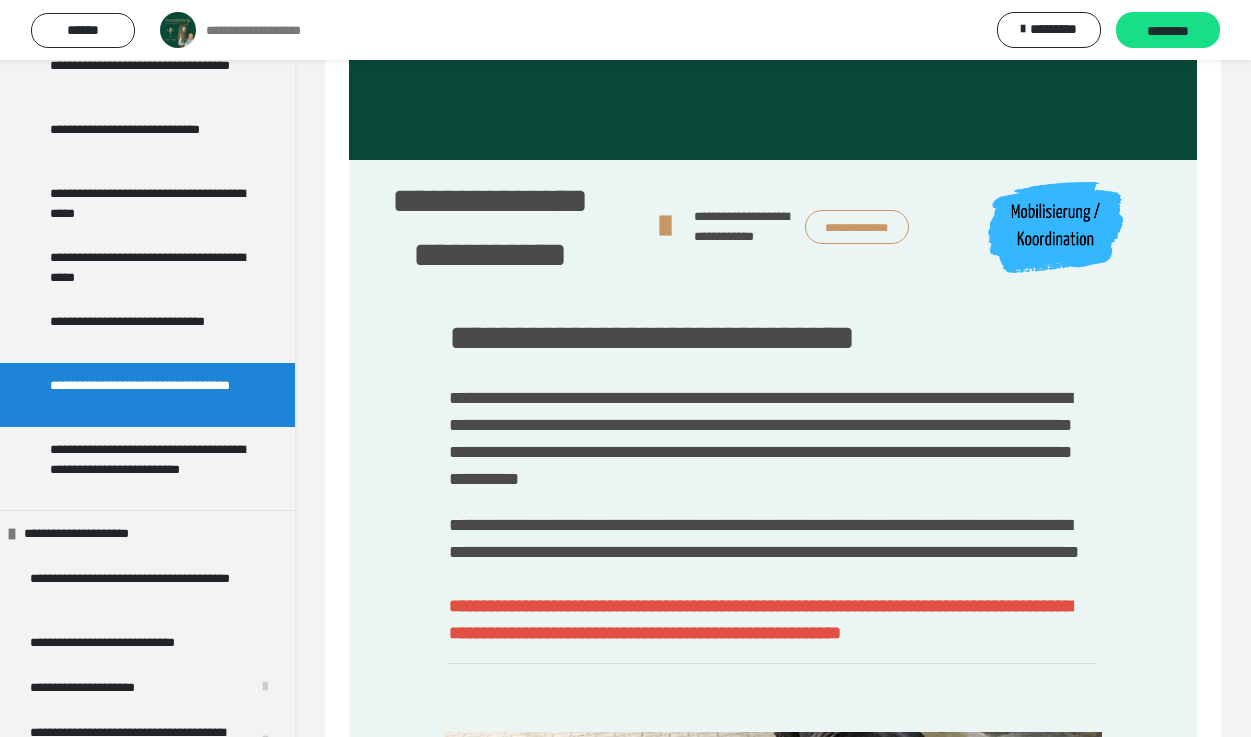 click on "**********" at bounding box center [857, 227] 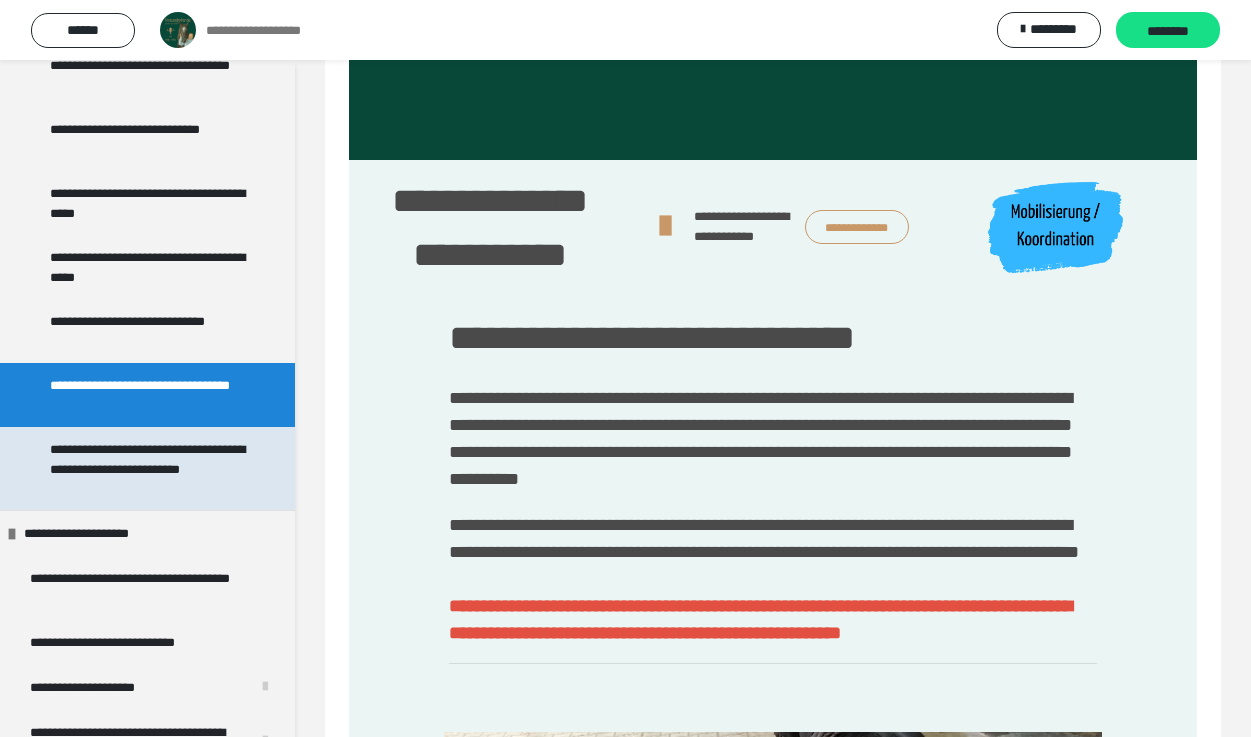 click on "**********" at bounding box center (149, 468) 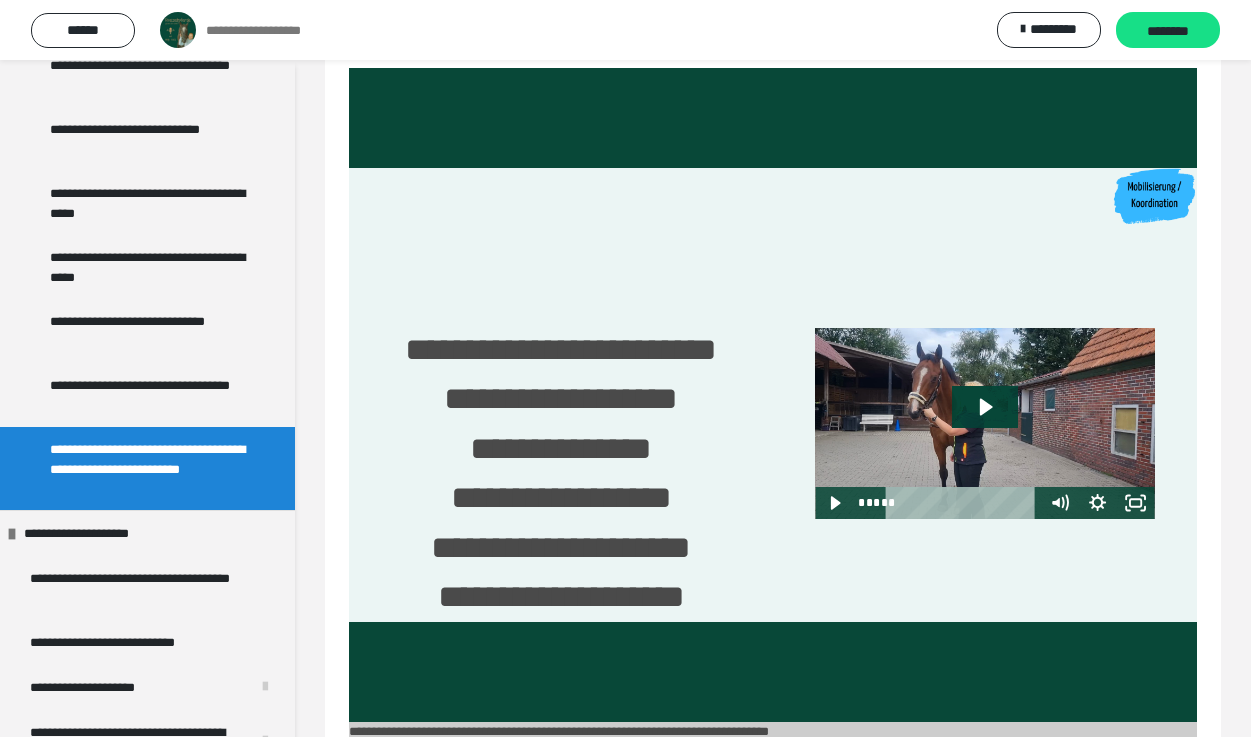 scroll, scrollTop: 81, scrollLeft: 0, axis: vertical 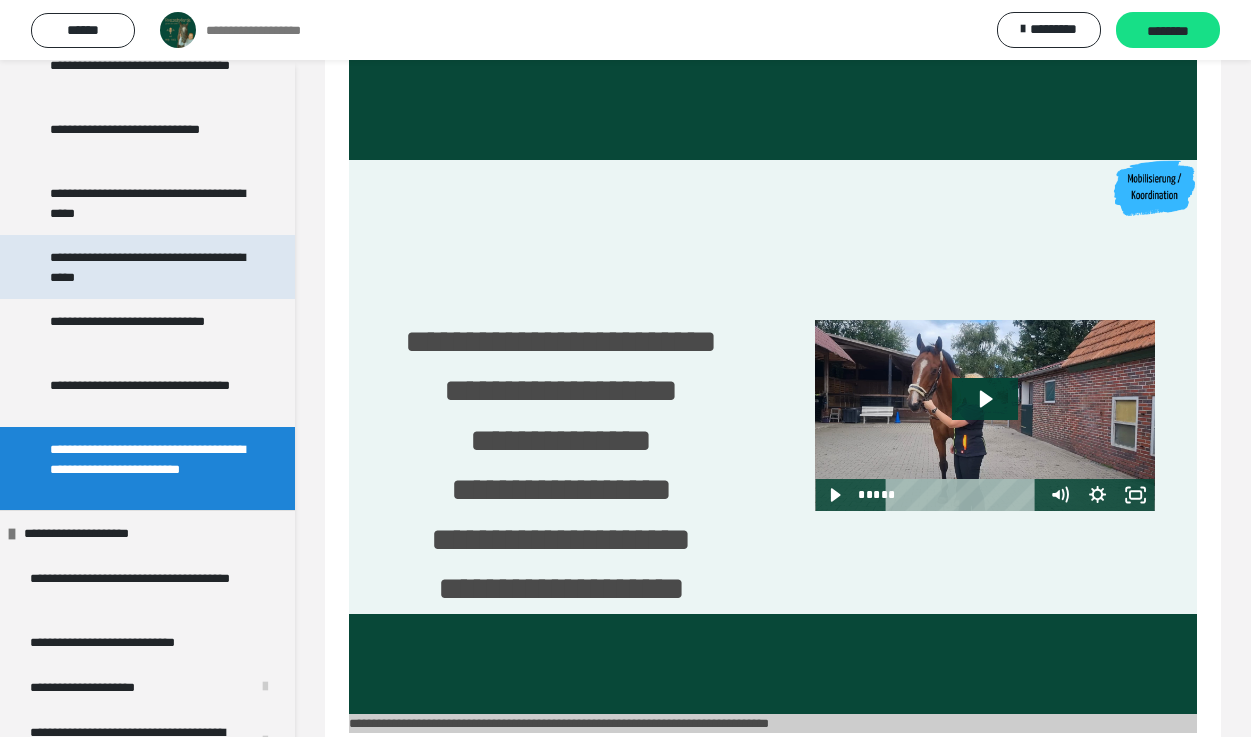 click on "**********" at bounding box center (149, 267) 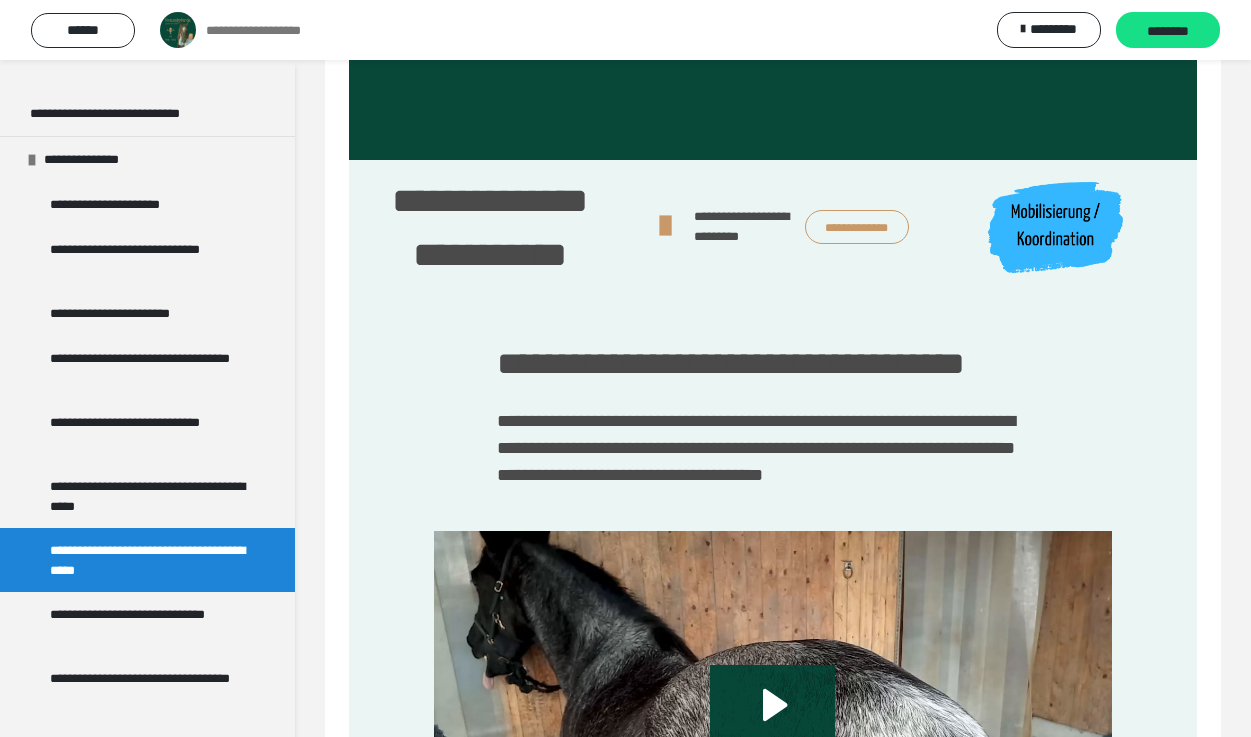 scroll, scrollTop: 2579, scrollLeft: 0, axis: vertical 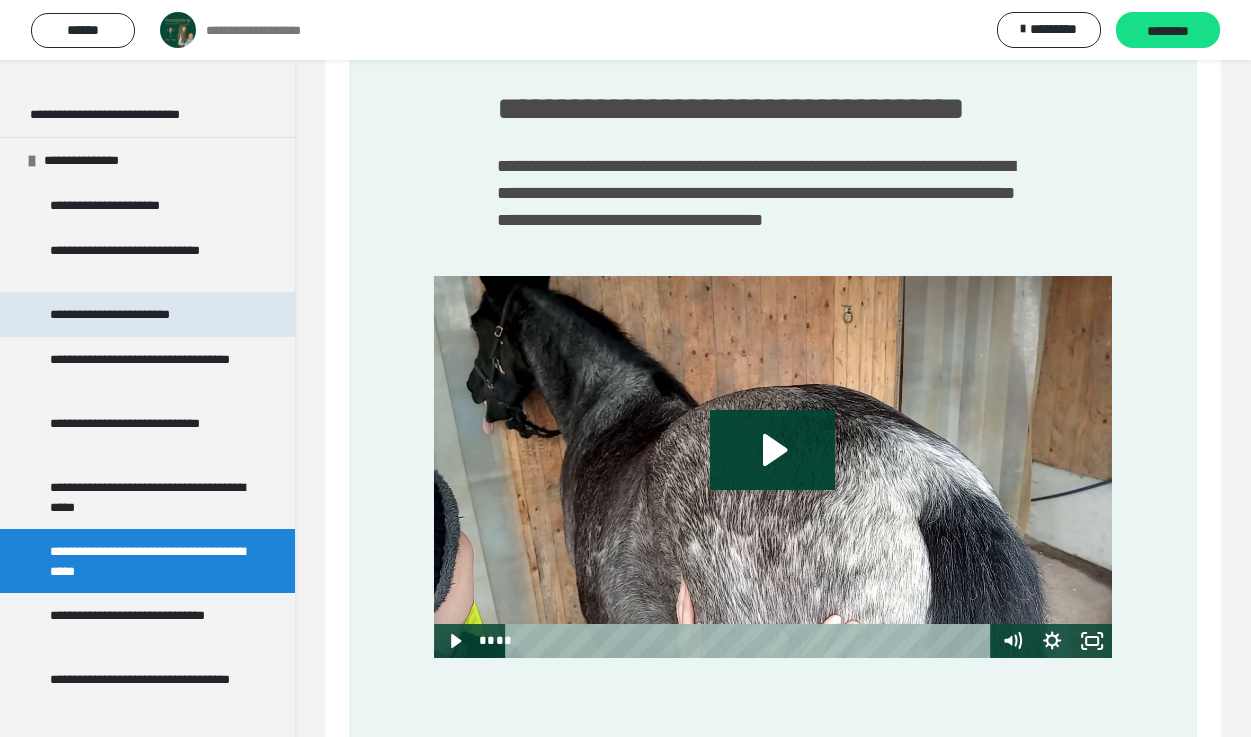 click on "**********" at bounding box center [137, 314] 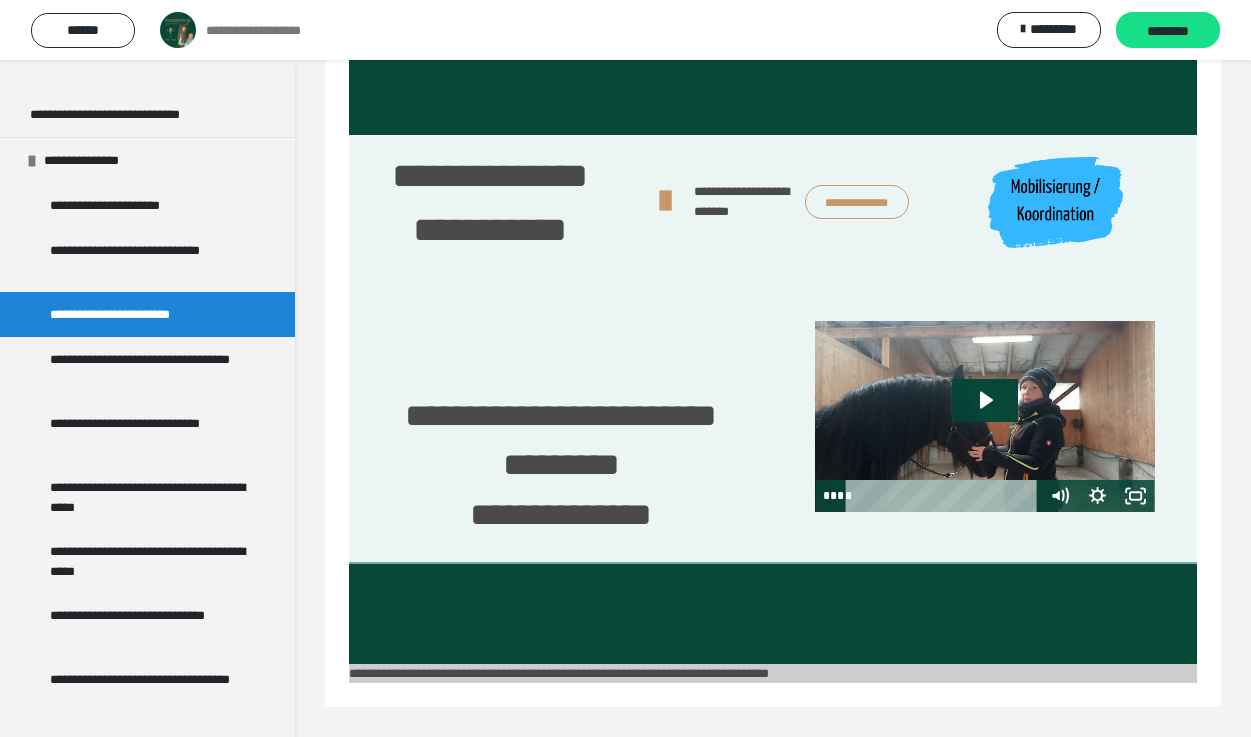 scroll, scrollTop: 81, scrollLeft: 0, axis: vertical 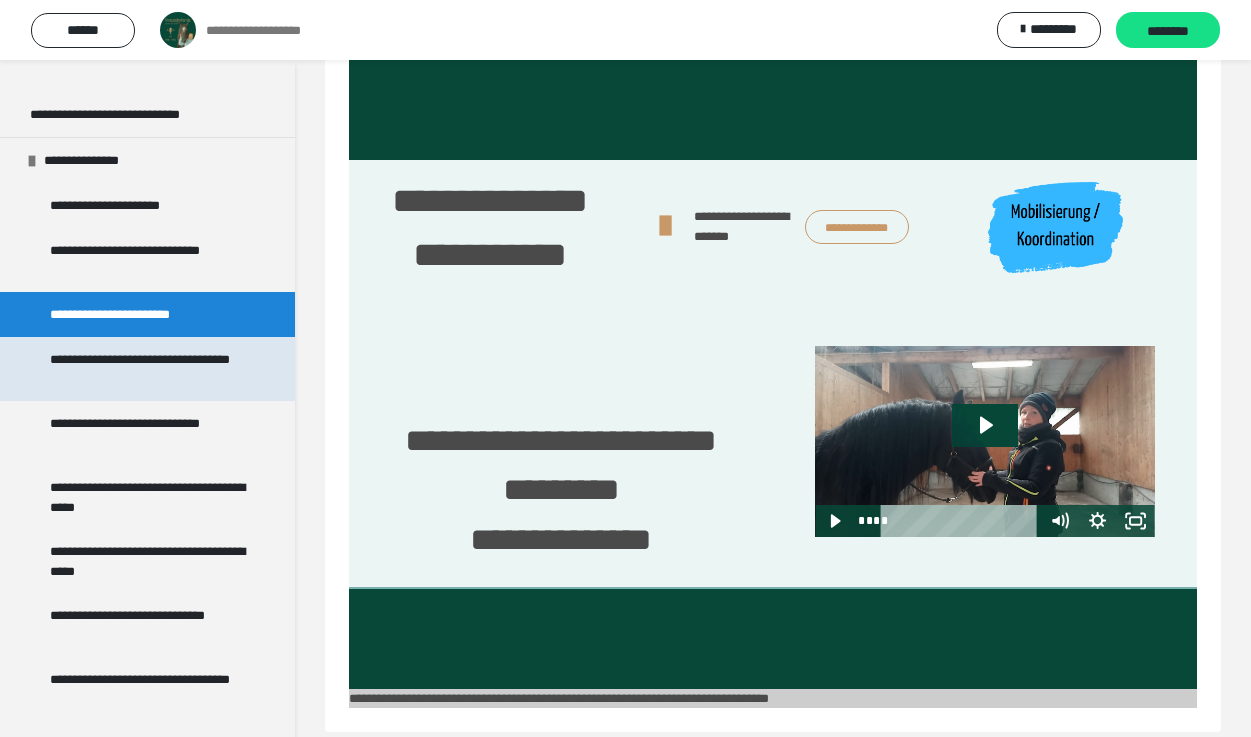 click on "**********" at bounding box center (149, 369) 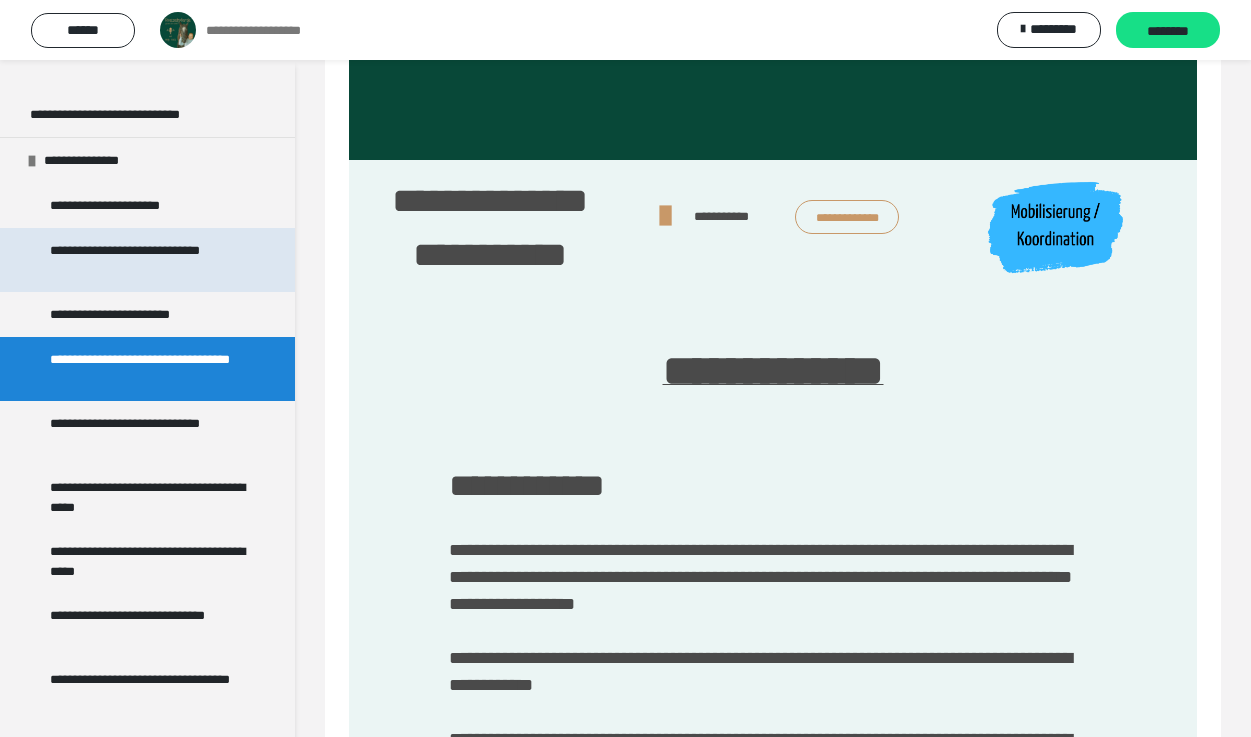click on "**********" at bounding box center (149, 260) 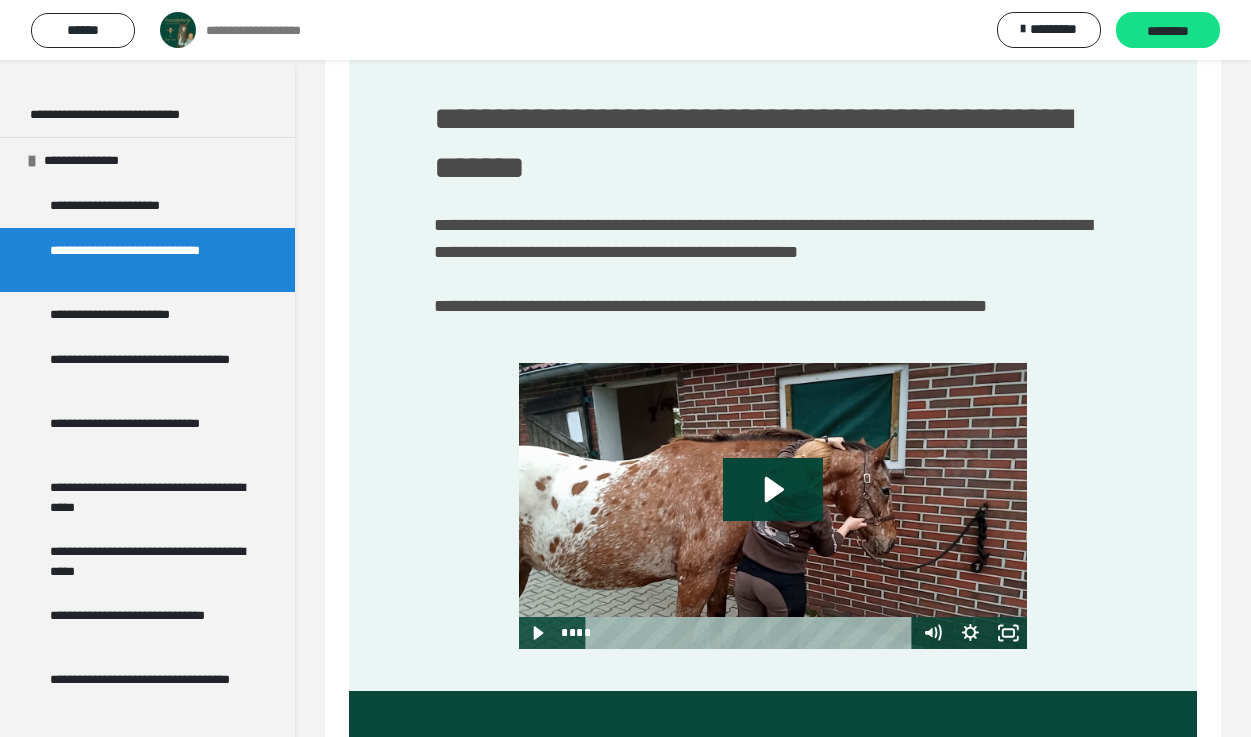 scroll, scrollTop: 334, scrollLeft: 0, axis: vertical 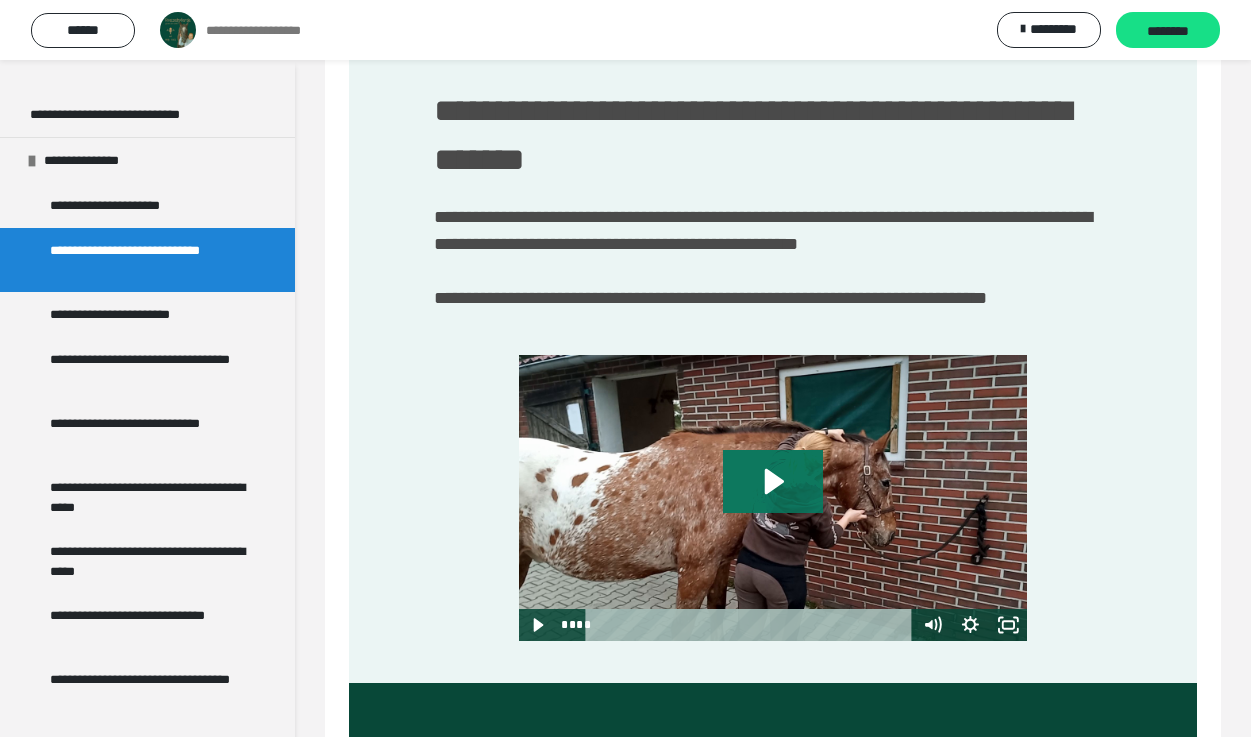 click 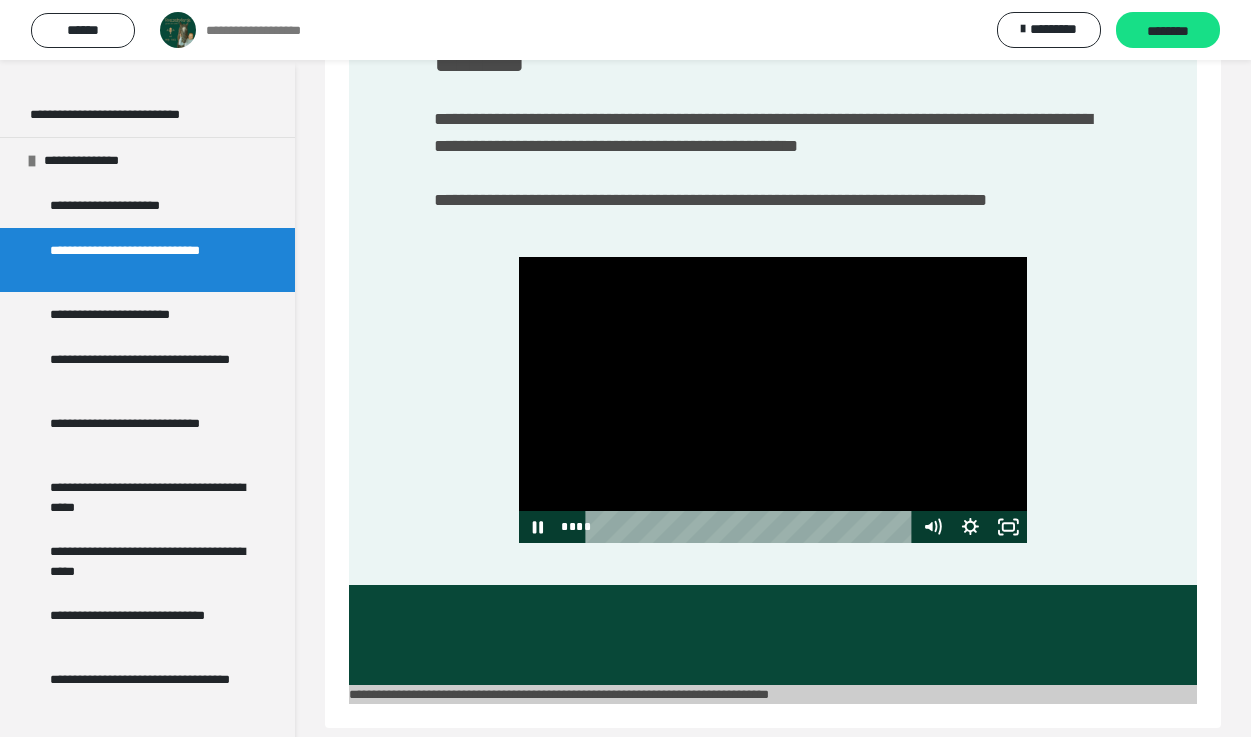 scroll, scrollTop: 430, scrollLeft: 0, axis: vertical 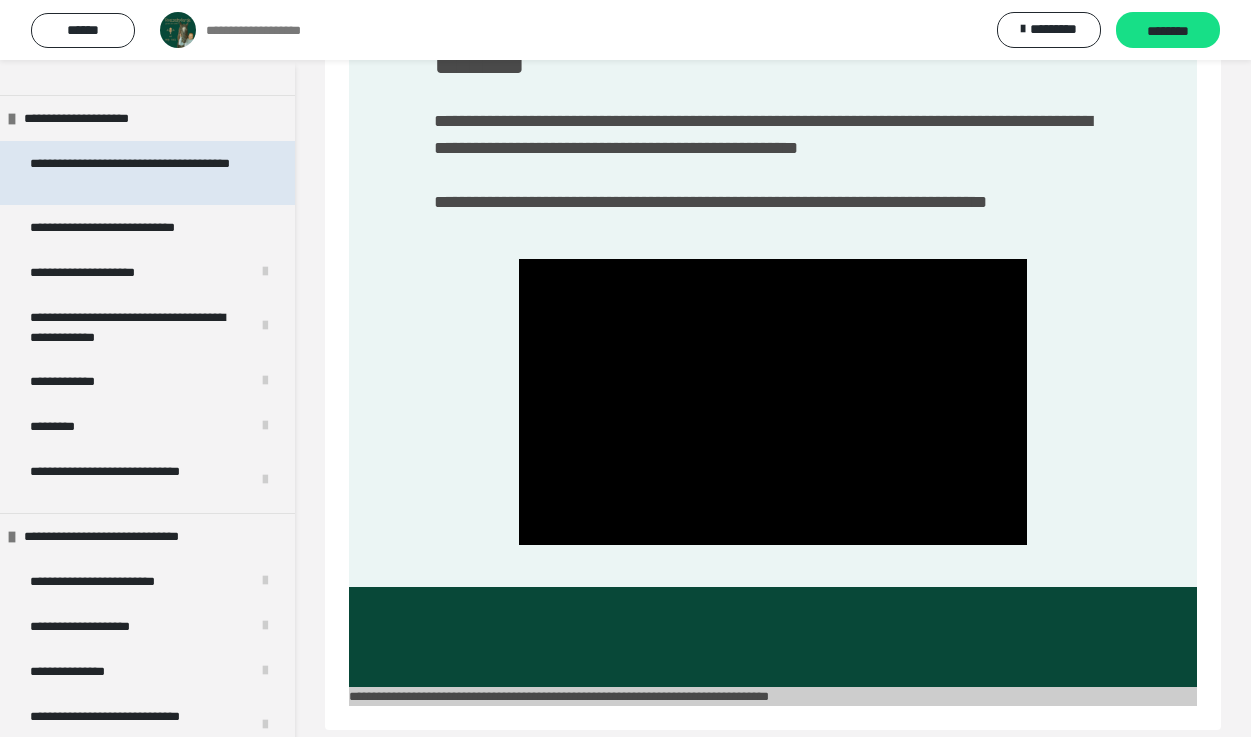 click on "**********" at bounding box center [139, 173] 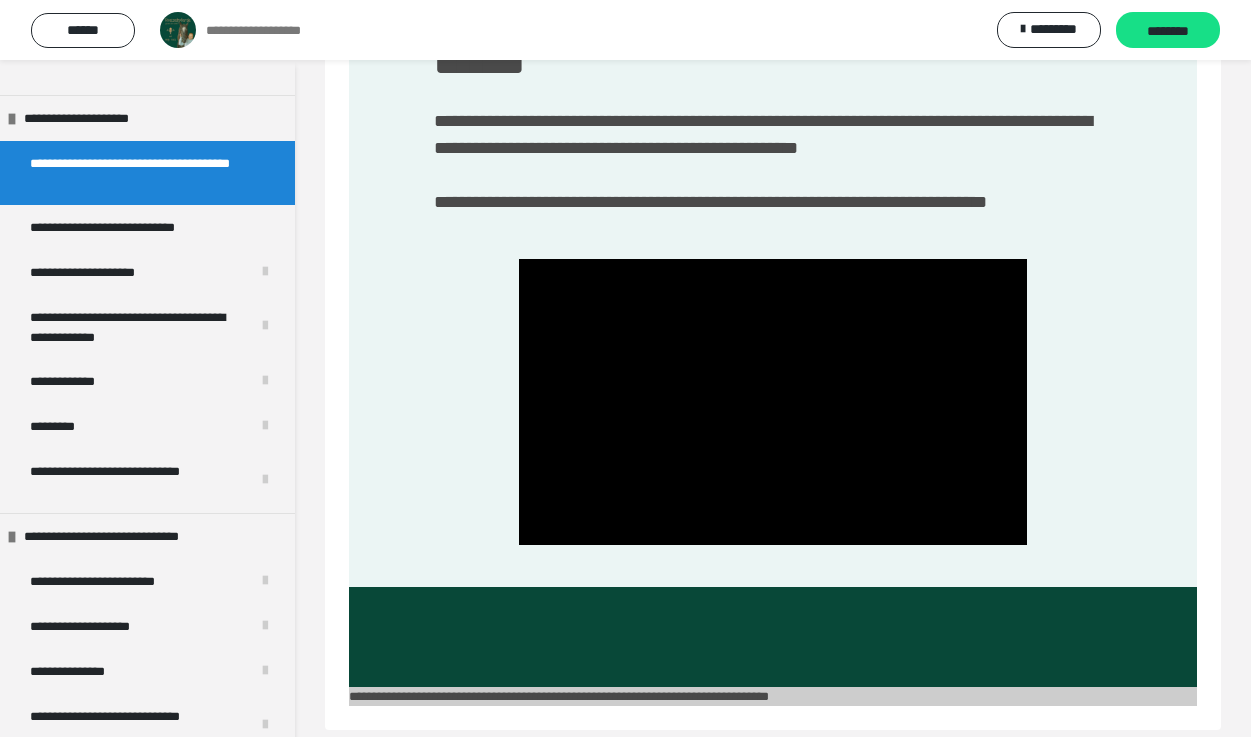 click on "**********" at bounding box center [139, 173] 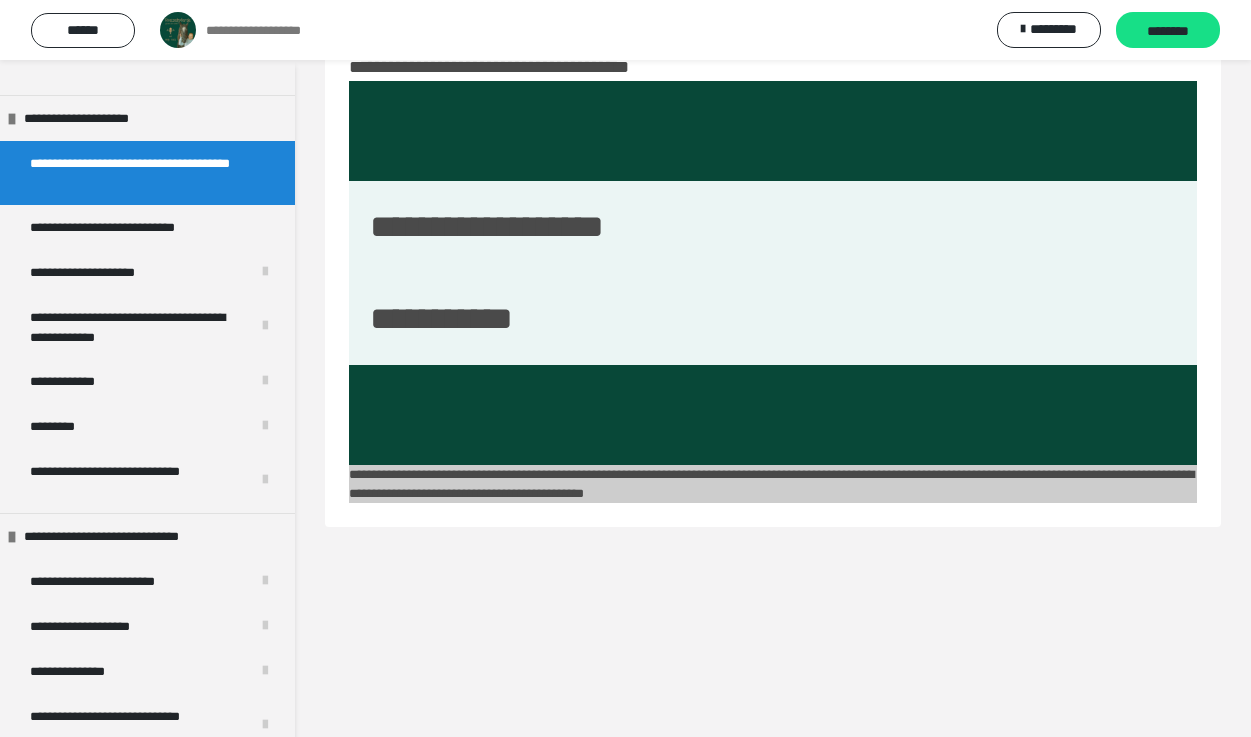 scroll, scrollTop: 60, scrollLeft: 0, axis: vertical 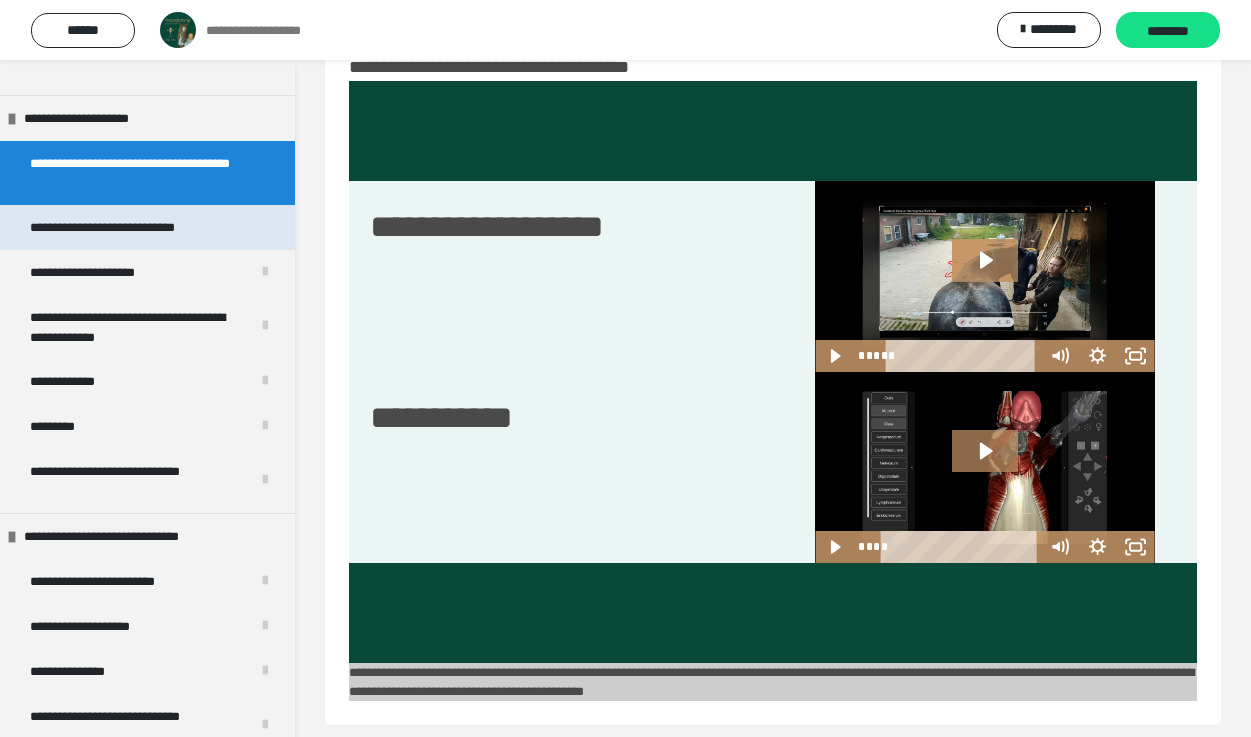 click on "**********" at bounding box center (129, 227) 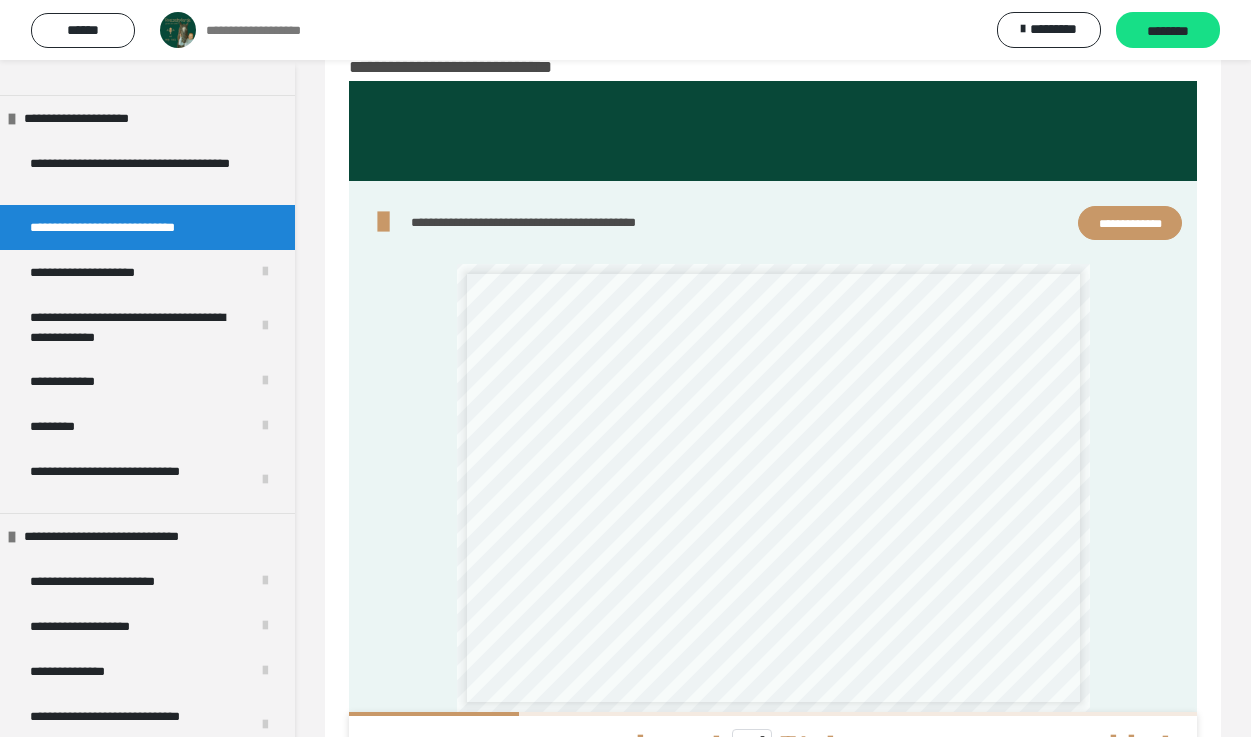 click on "**********" at bounding box center [1130, 223] 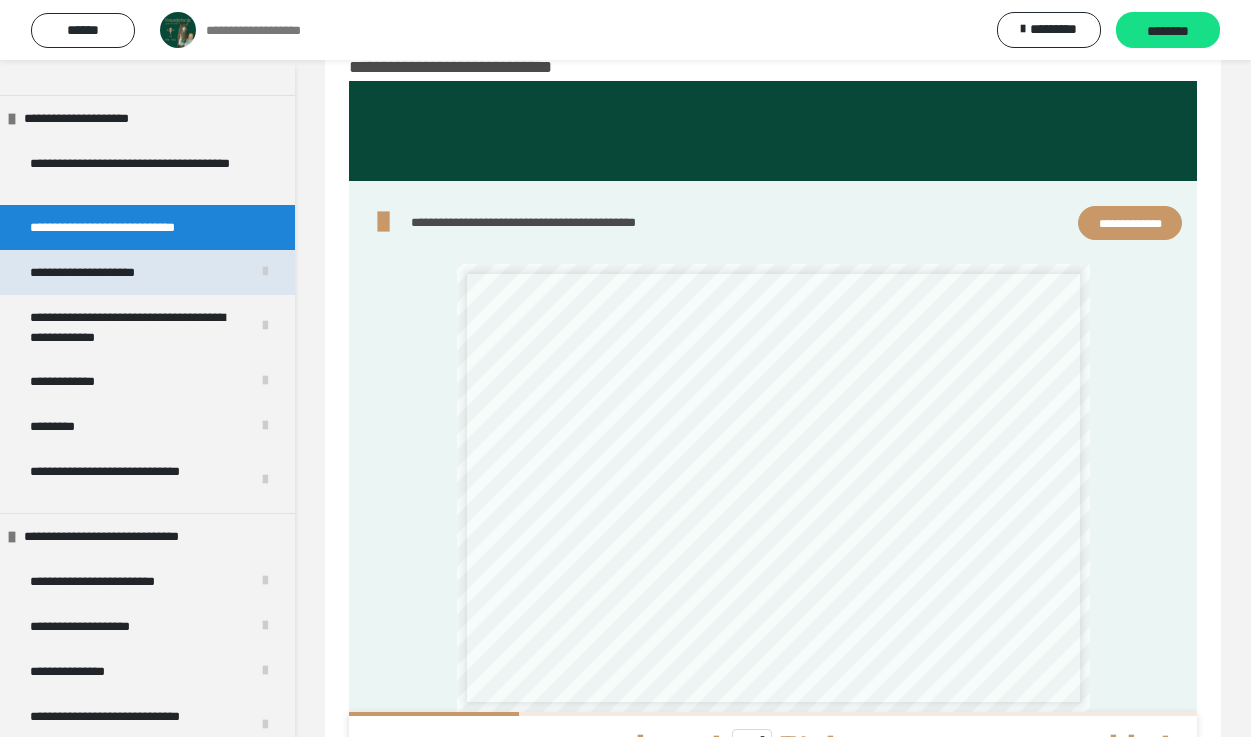 click on "**********" at bounding box center (101, 272) 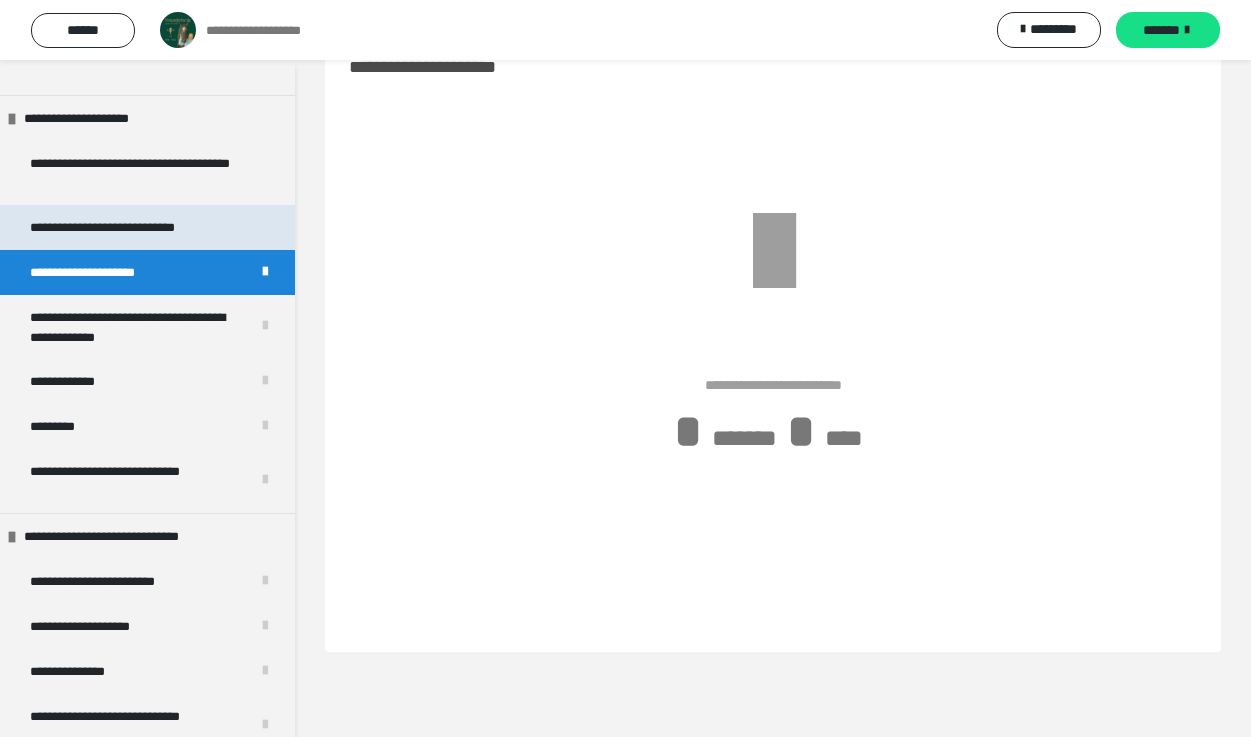 click on "**********" at bounding box center [129, 227] 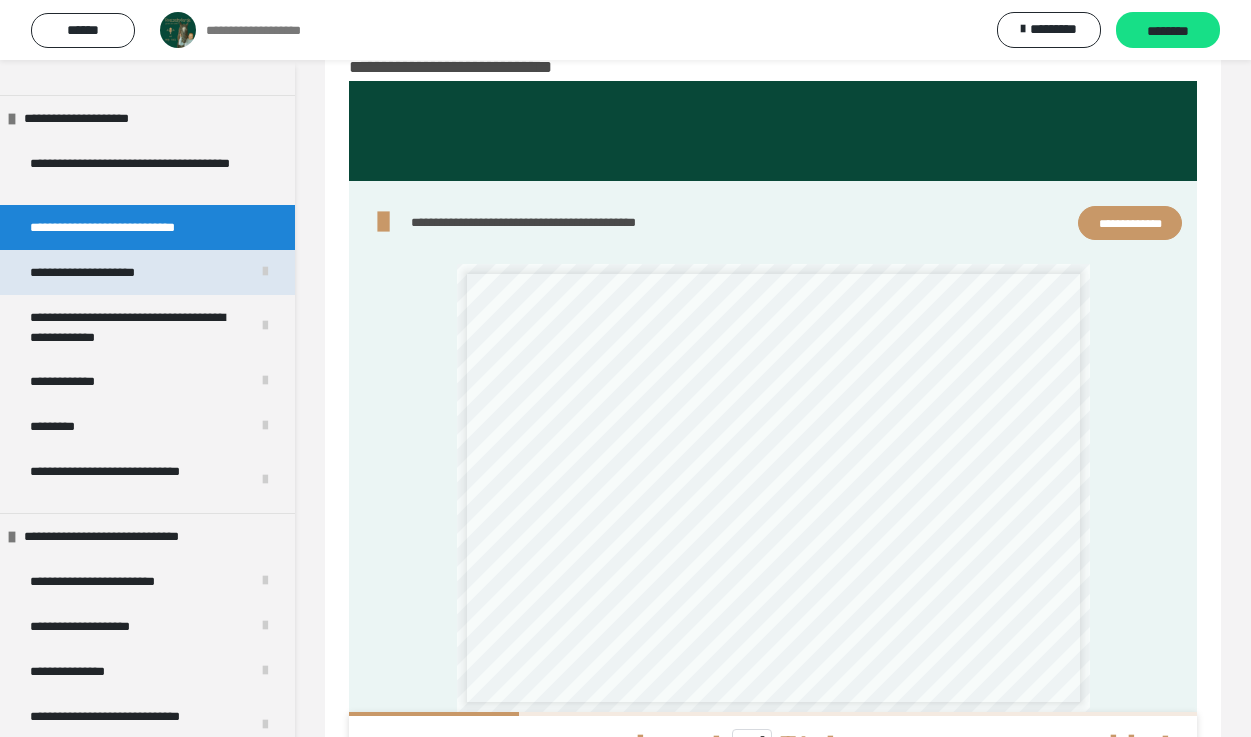 click on "**********" at bounding box center (101, 272) 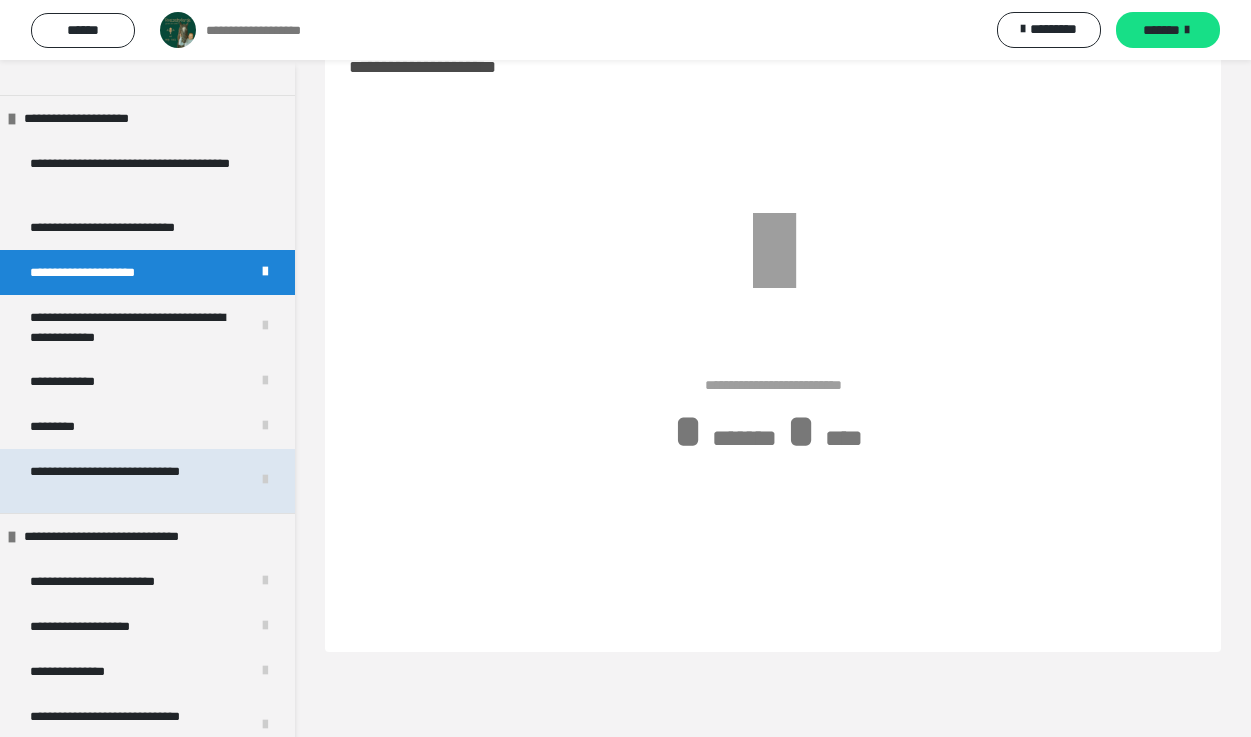 click on "**********" at bounding box center (132, 481) 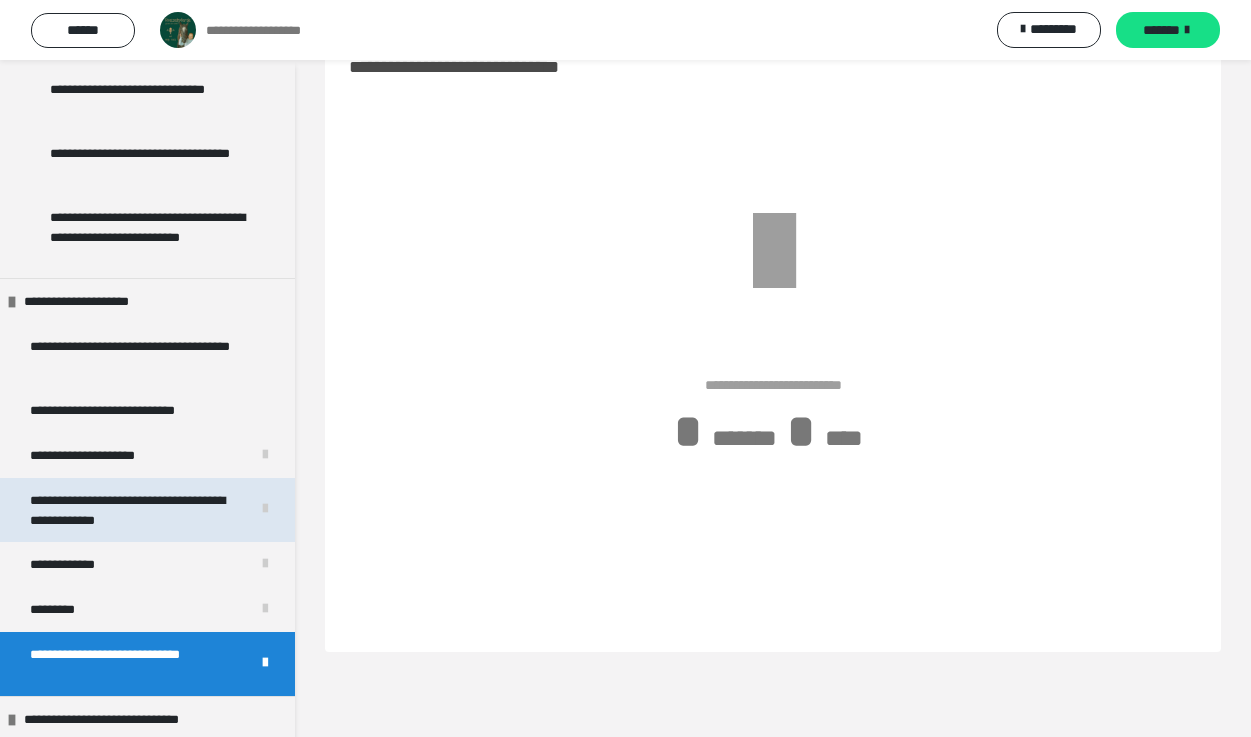 scroll, scrollTop: 3145, scrollLeft: 0, axis: vertical 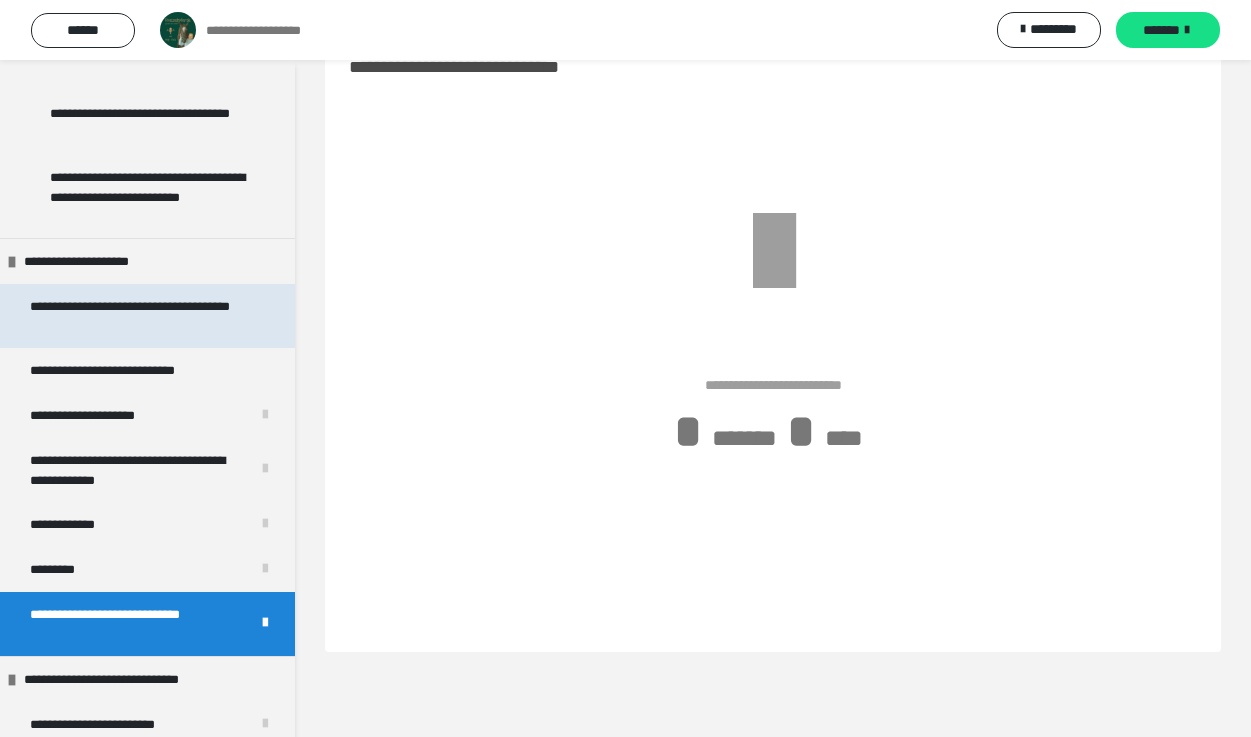 click on "**********" at bounding box center (139, 316) 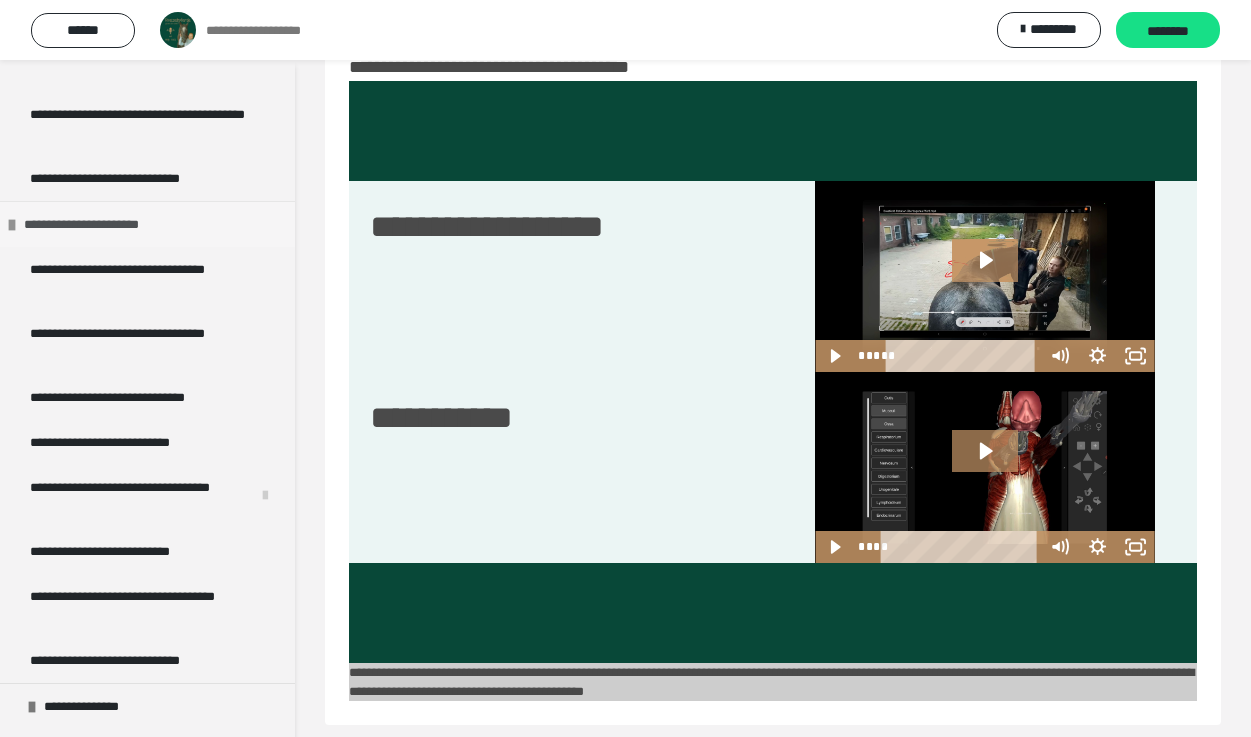 scroll, scrollTop: 2032, scrollLeft: 0, axis: vertical 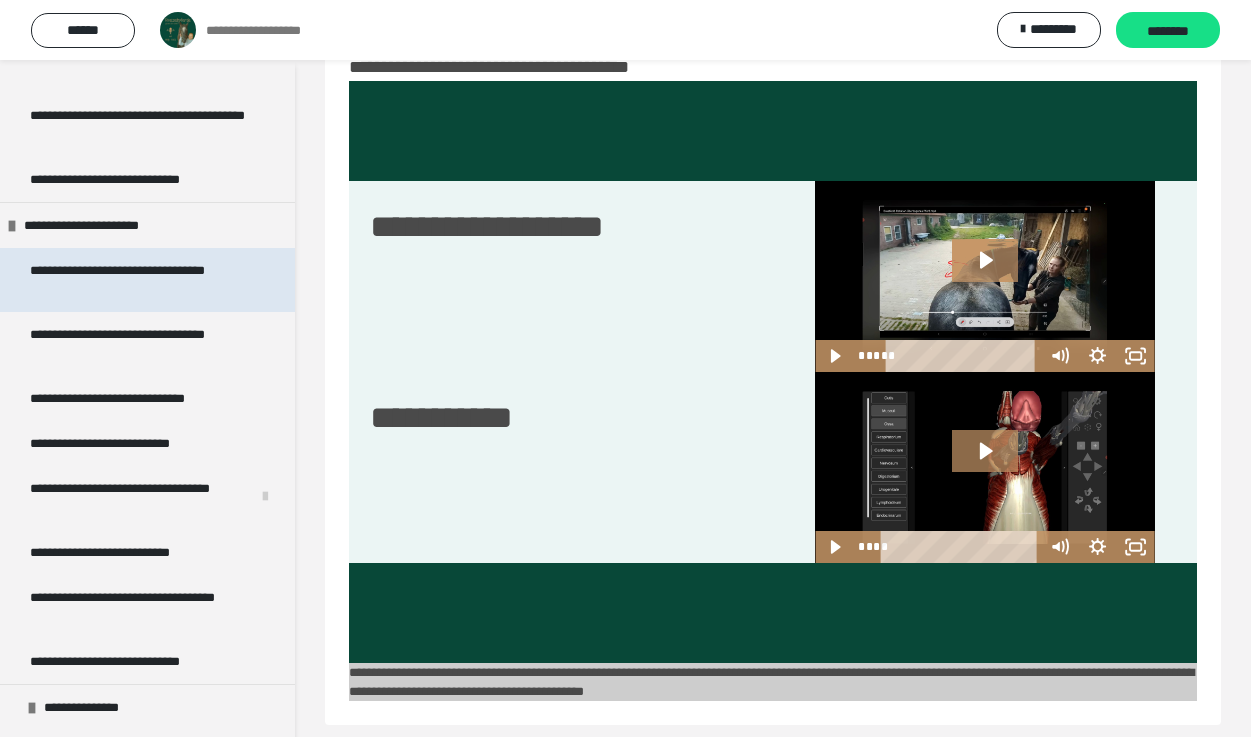 click on "**********" at bounding box center [139, 280] 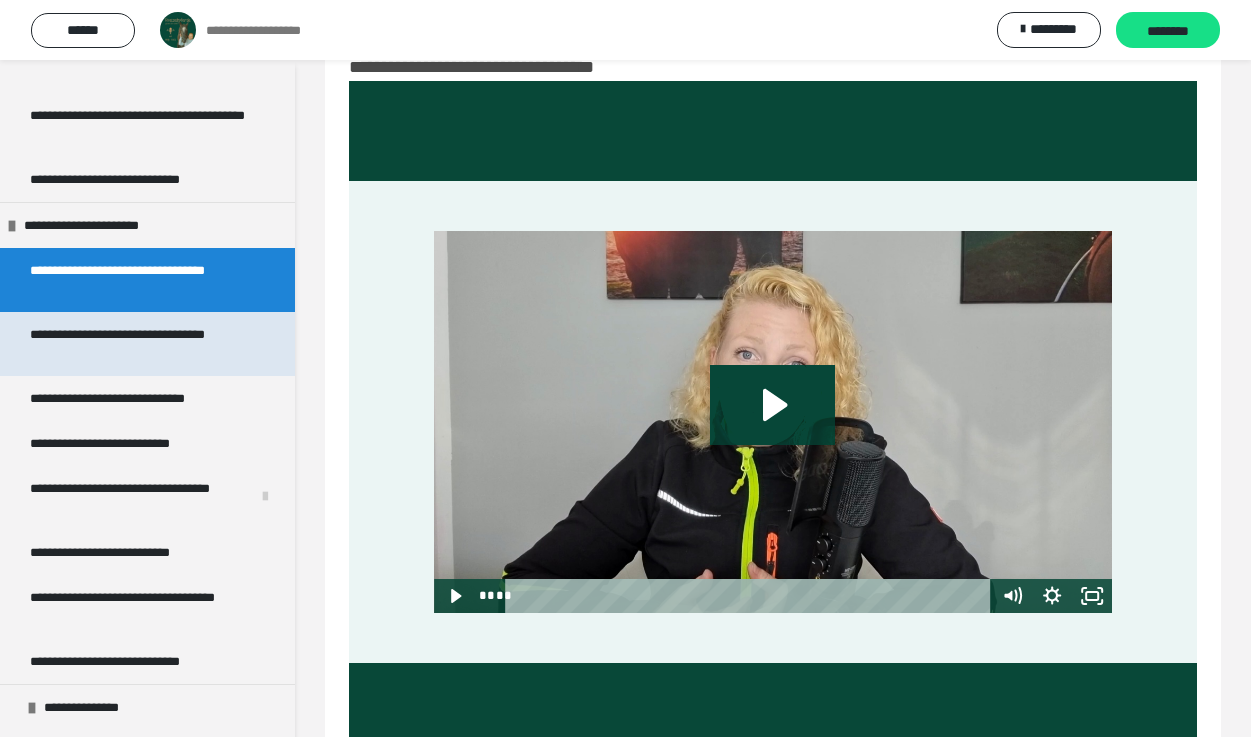 click on "**********" at bounding box center [139, 344] 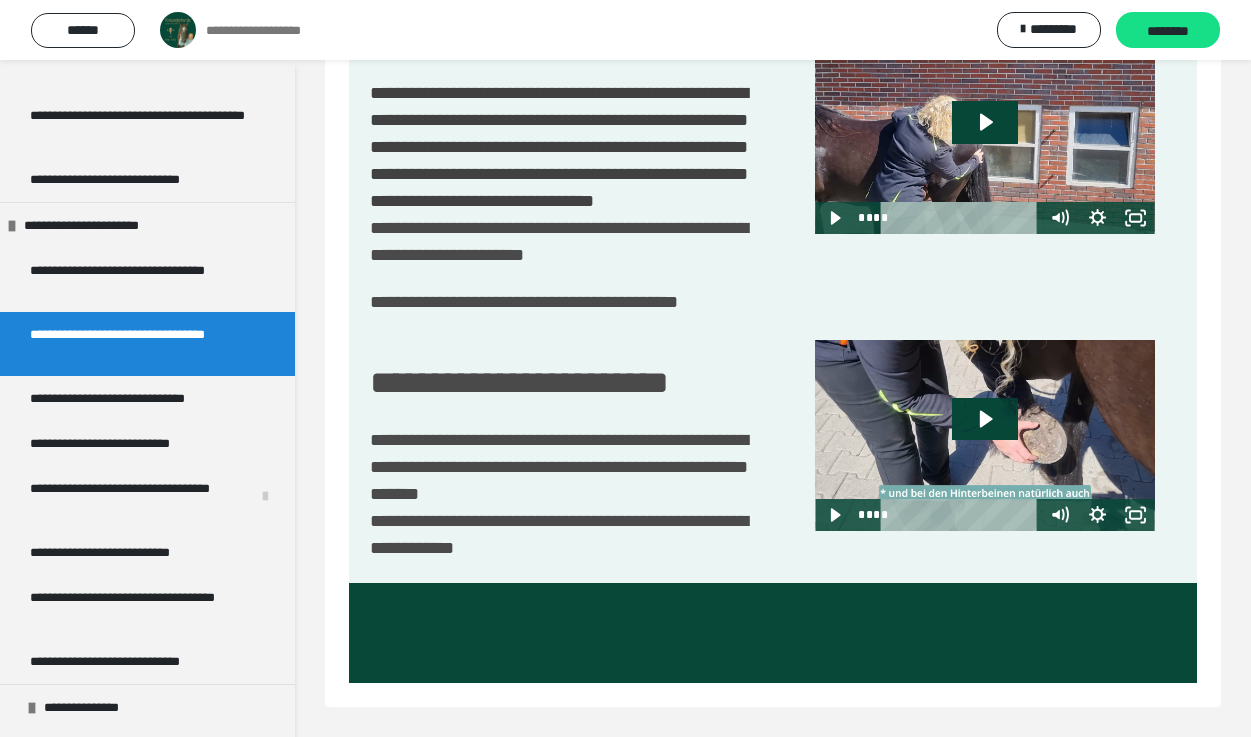 scroll, scrollTop: 4417, scrollLeft: 0, axis: vertical 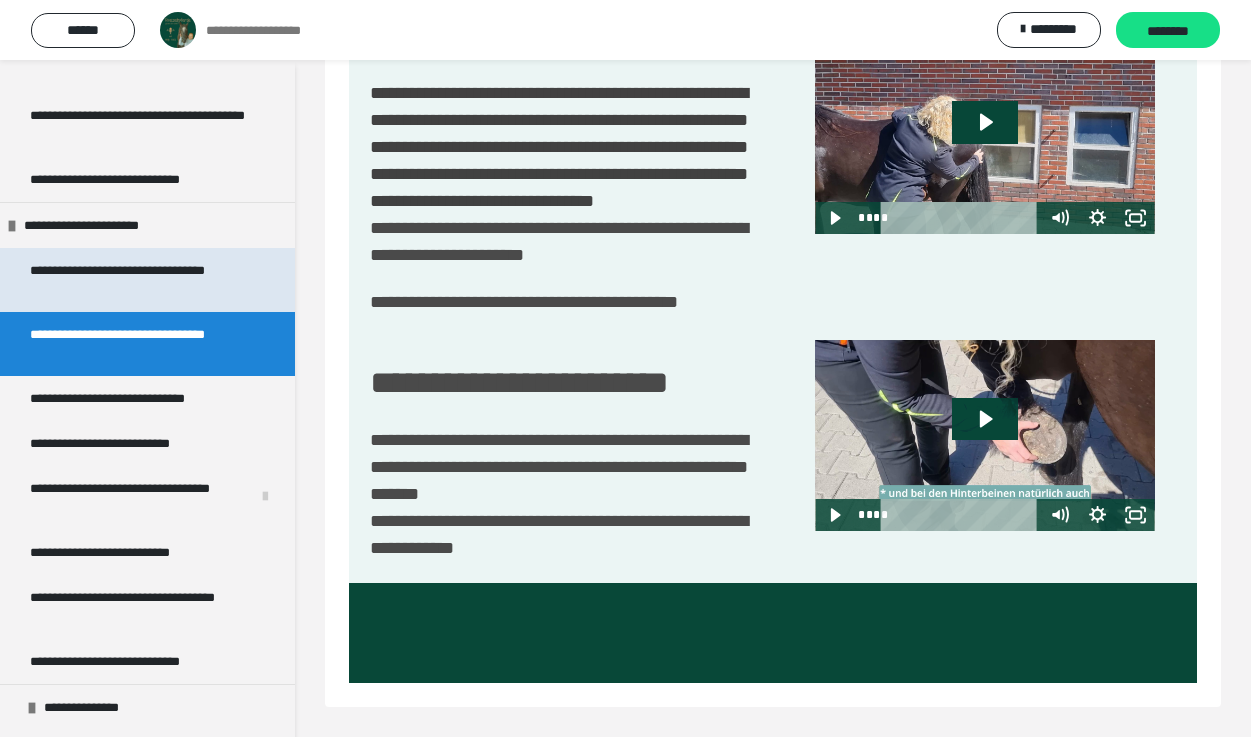 click on "**********" at bounding box center (139, 280) 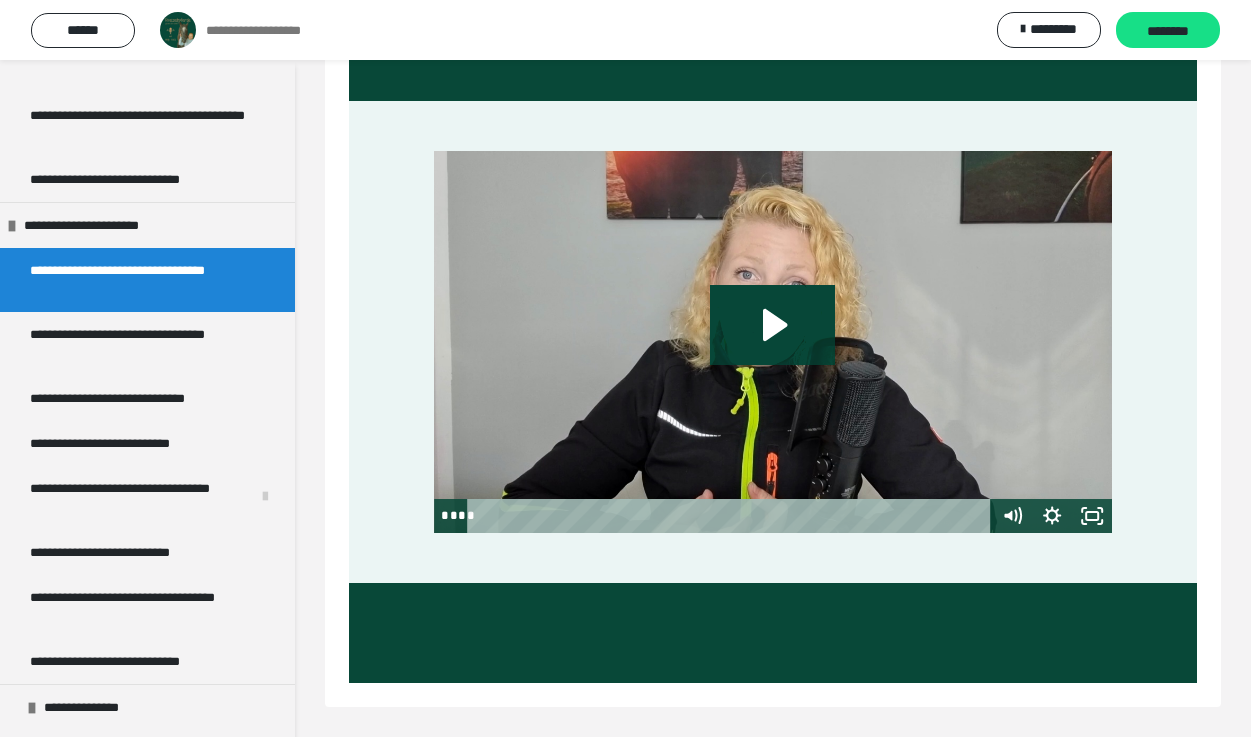 scroll, scrollTop: 60, scrollLeft: 0, axis: vertical 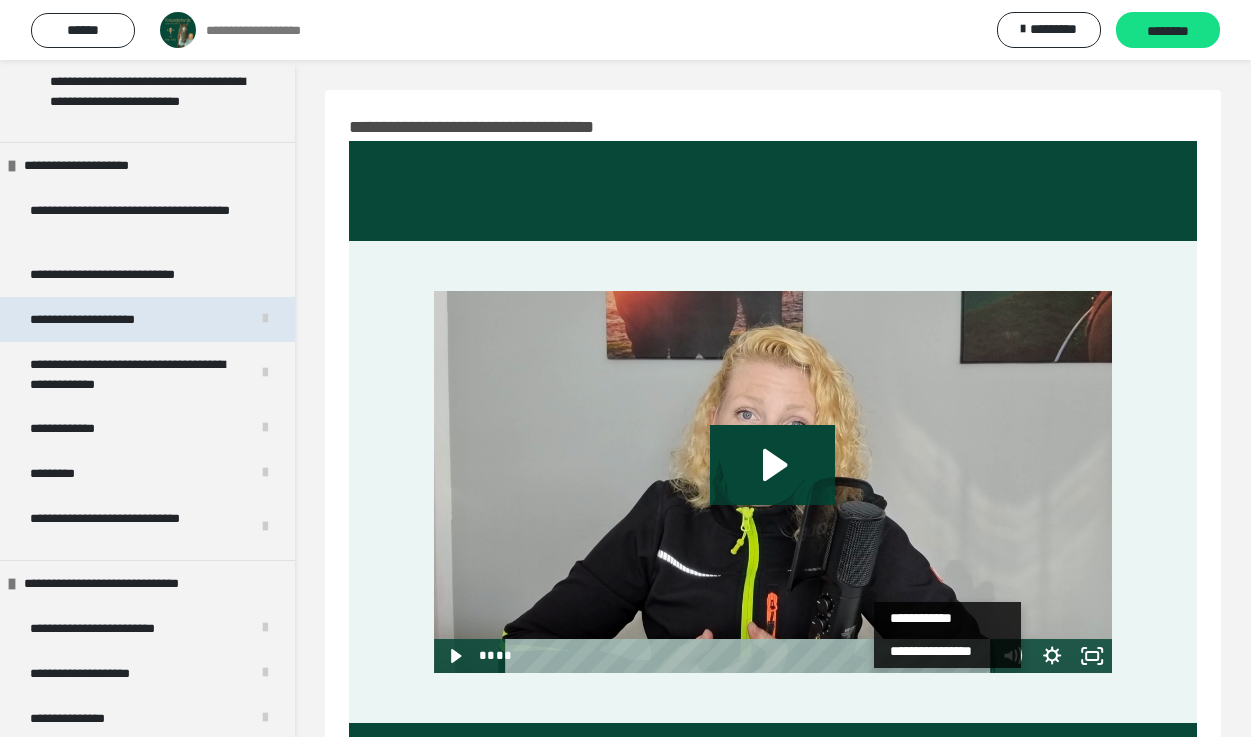 click on "**********" at bounding box center [101, 319] 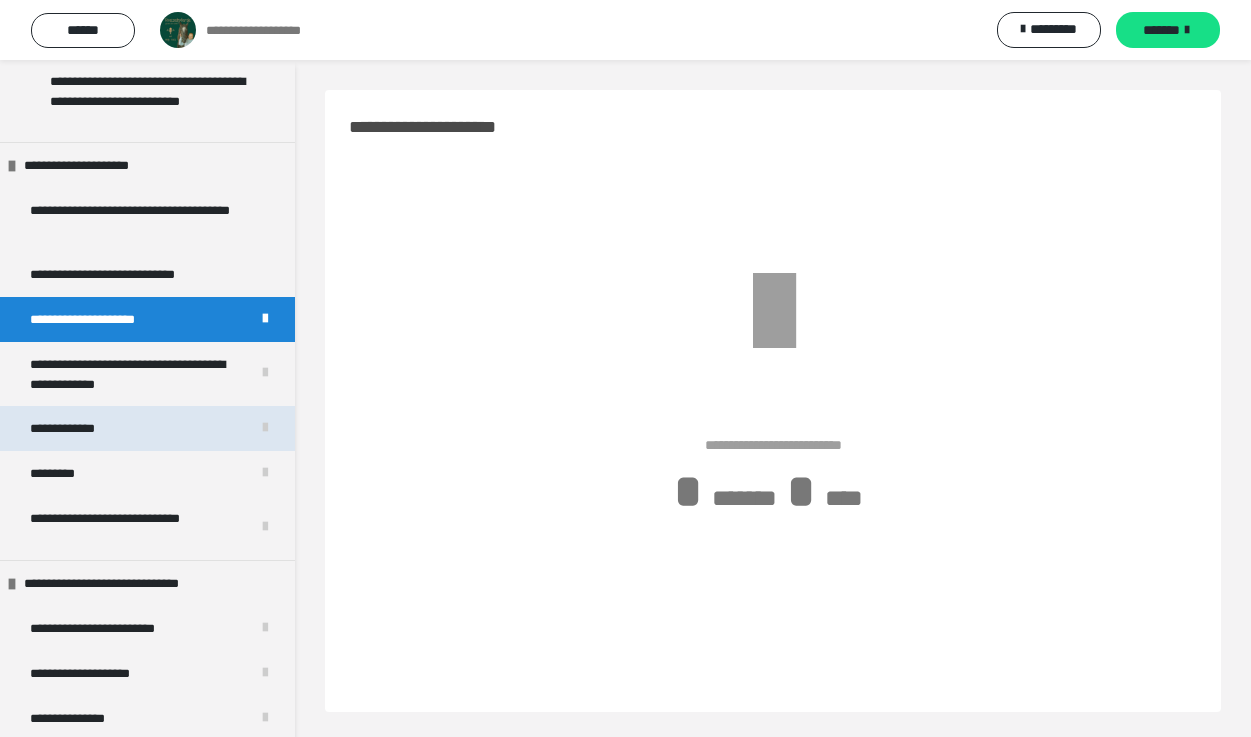 click on "**********" at bounding box center [78, 428] 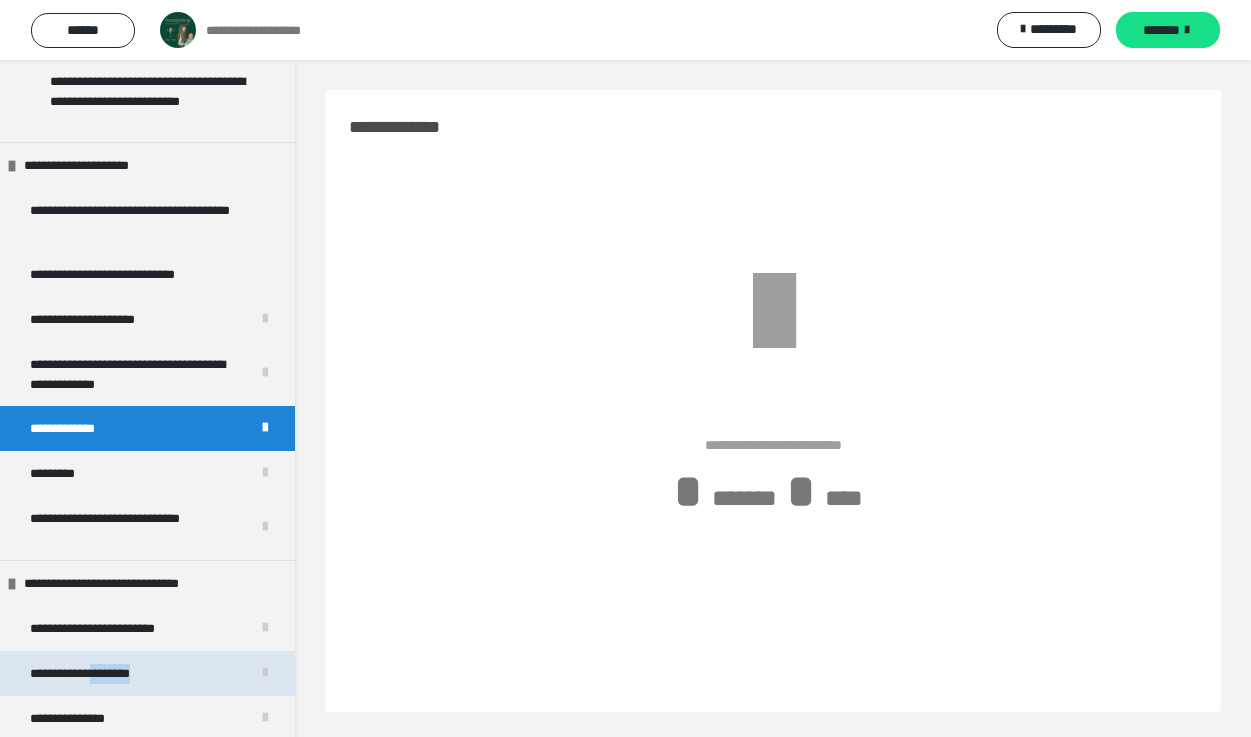 click on "**********" at bounding box center [102, 673] 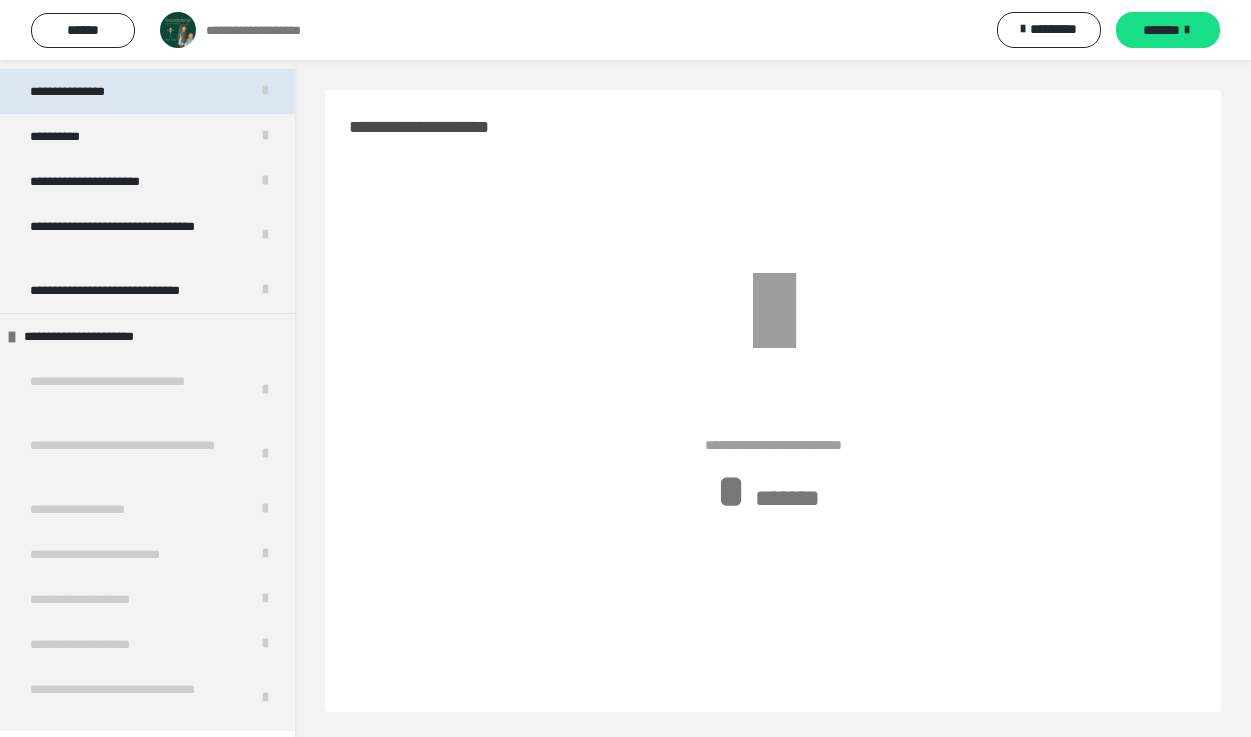 scroll, scrollTop: 4067, scrollLeft: 0, axis: vertical 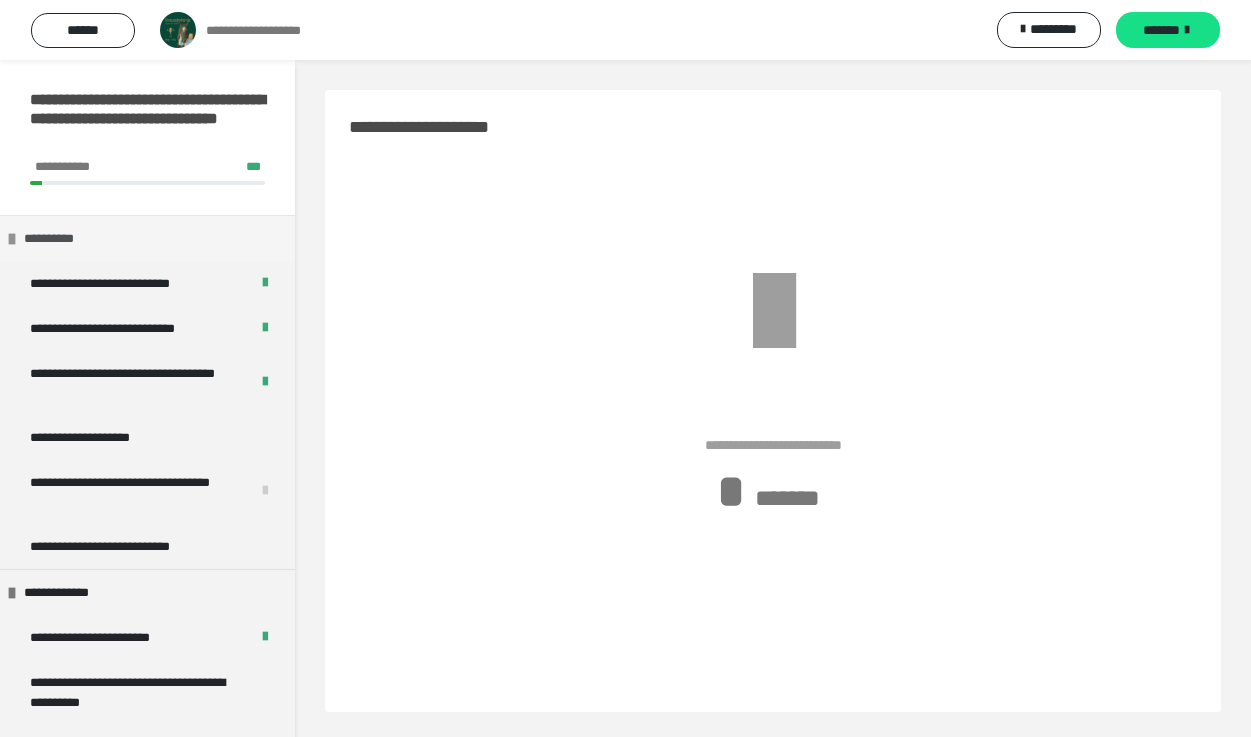 click on "**********" at bounding box center (62, 238) 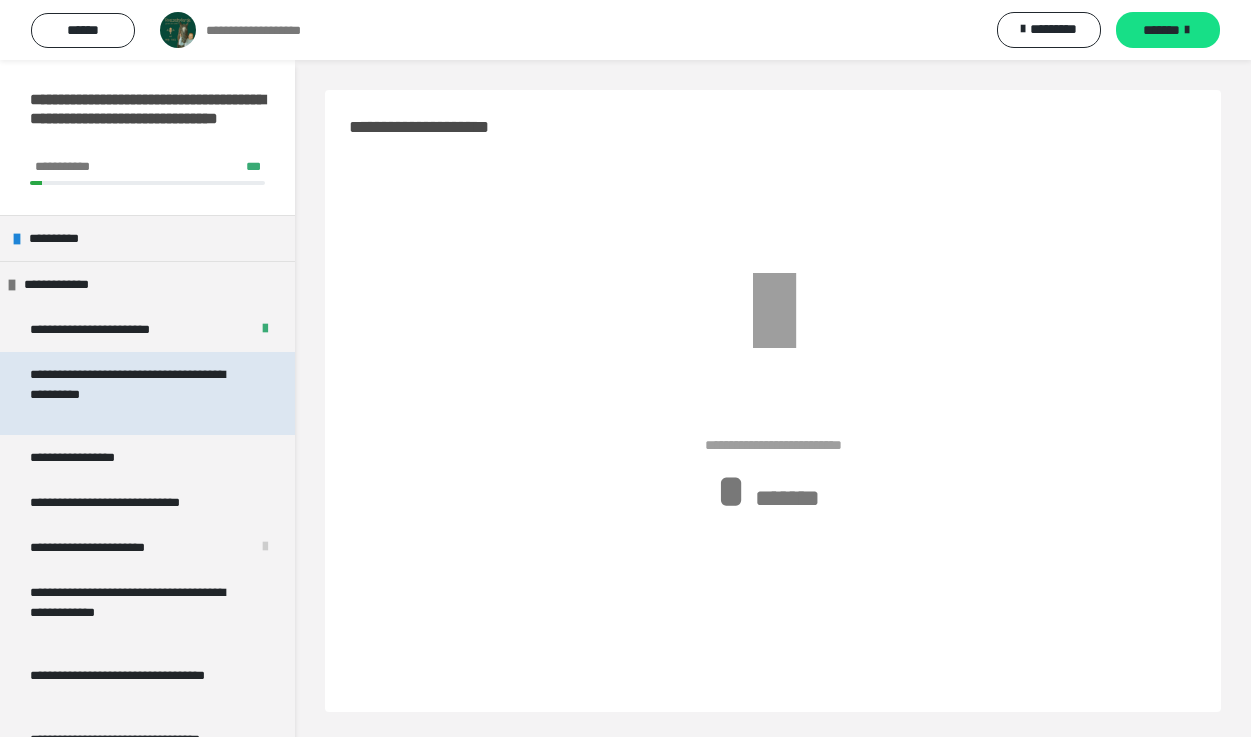 click on "**********" at bounding box center [139, 393] 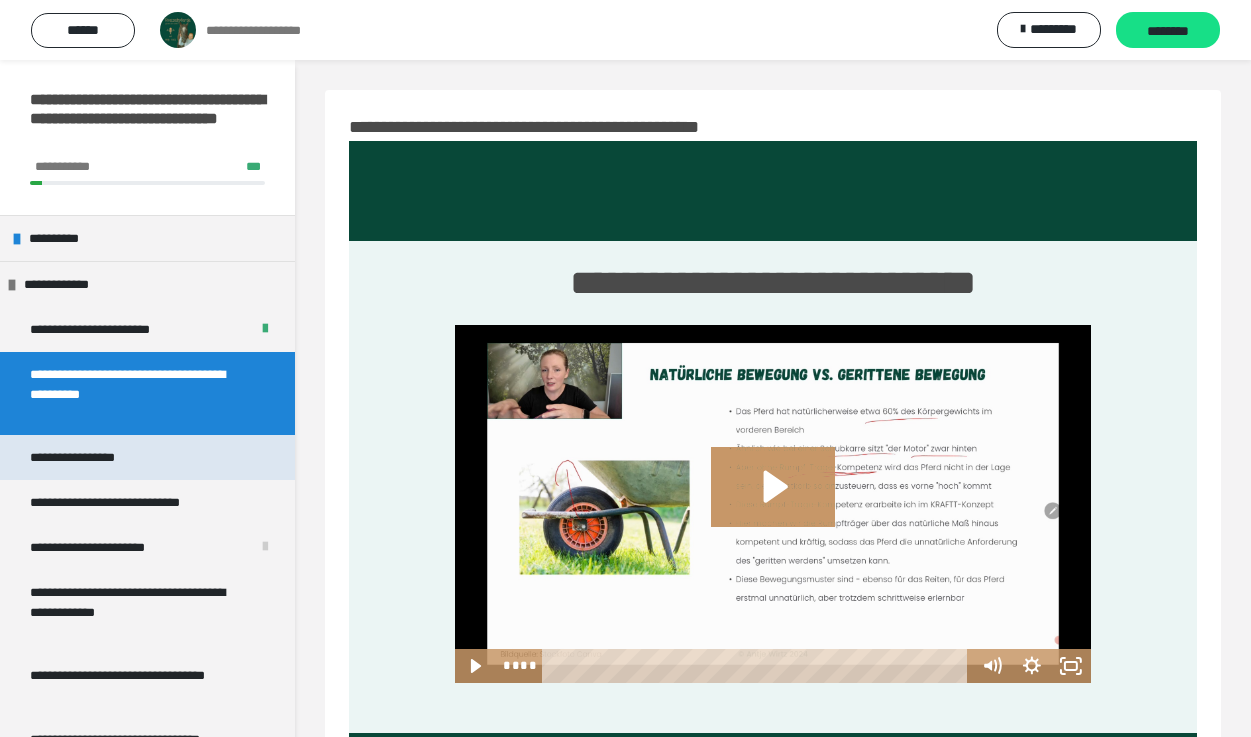 click on "**********" at bounding box center [147, 457] 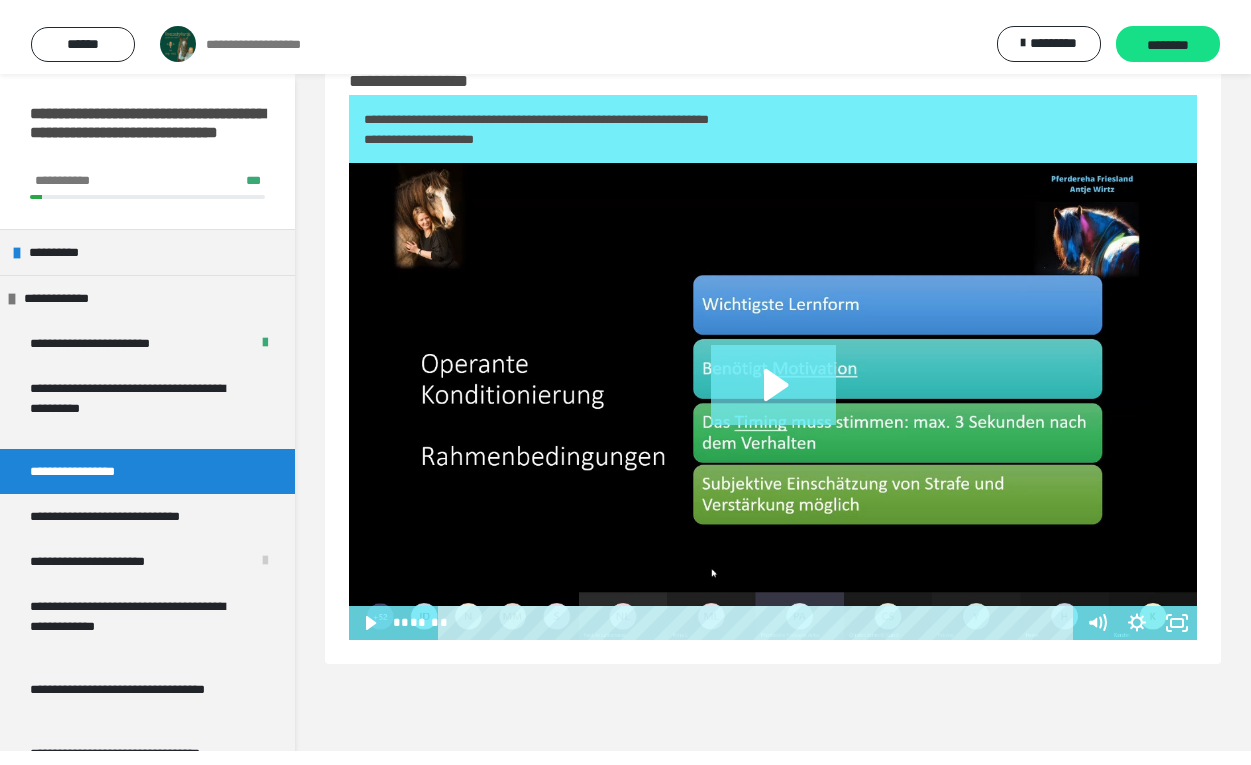 scroll, scrollTop: 60, scrollLeft: 0, axis: vertical 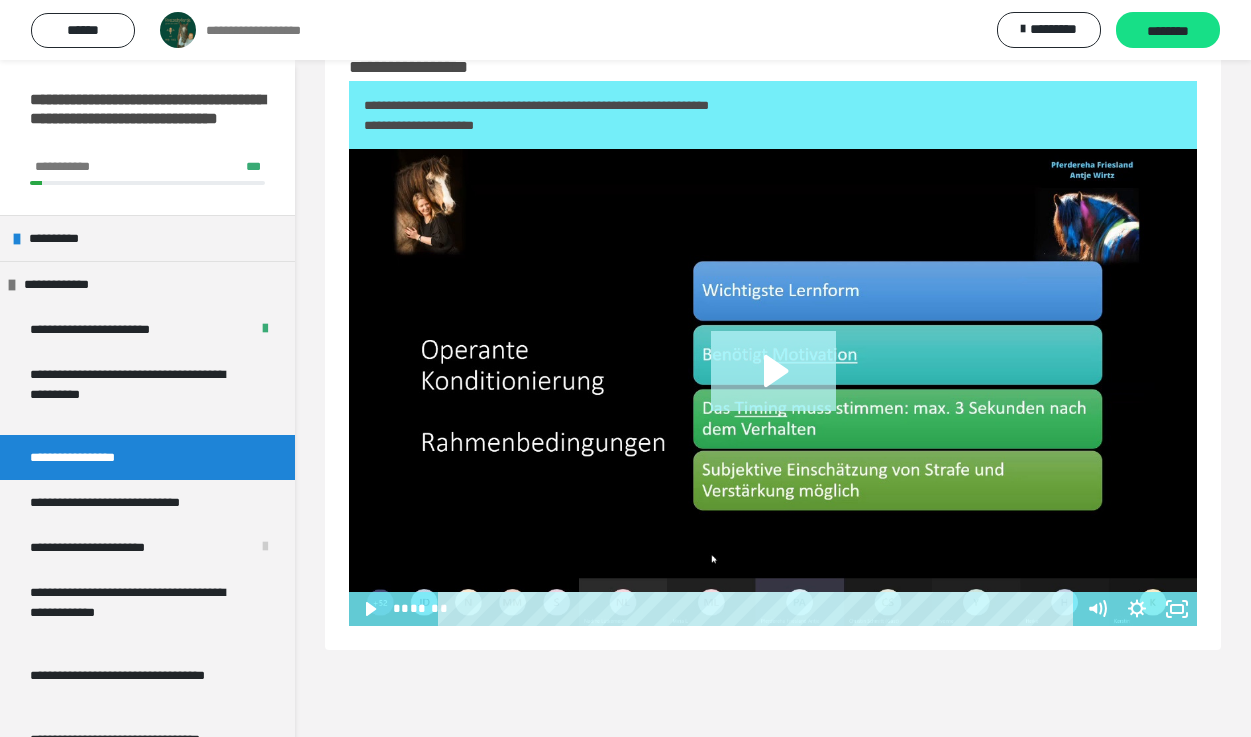 click 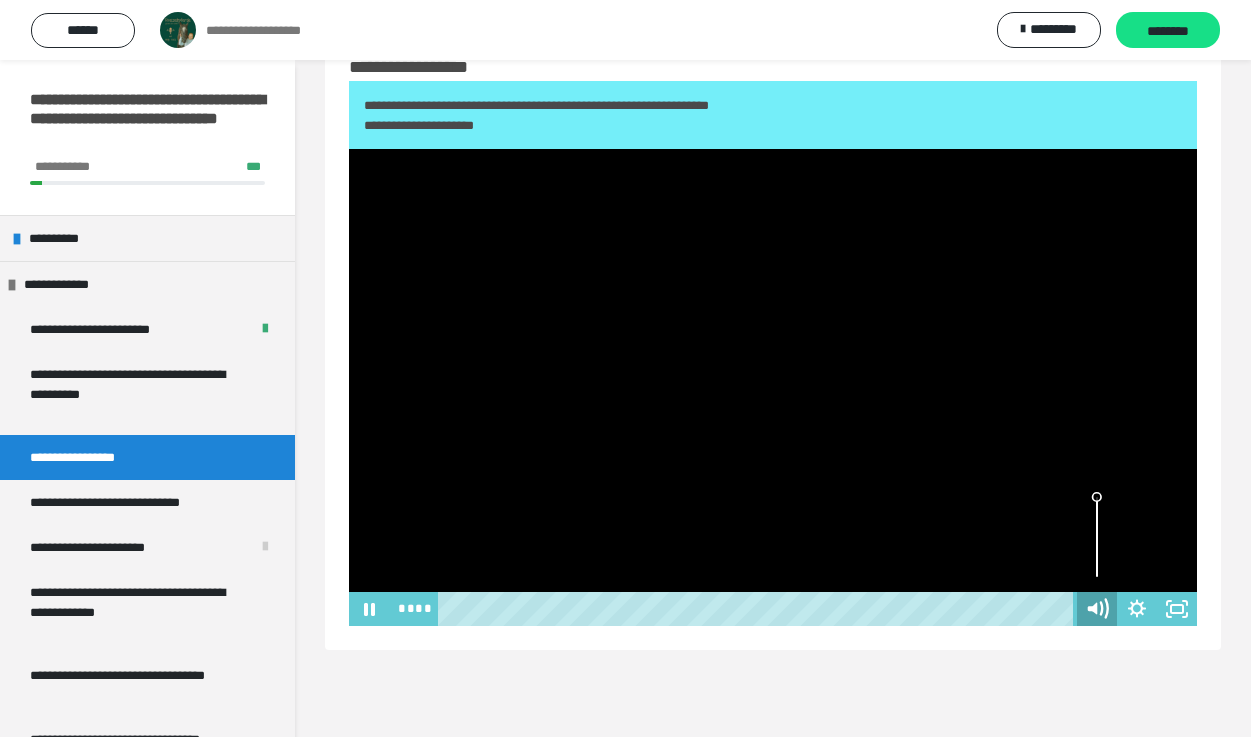 click 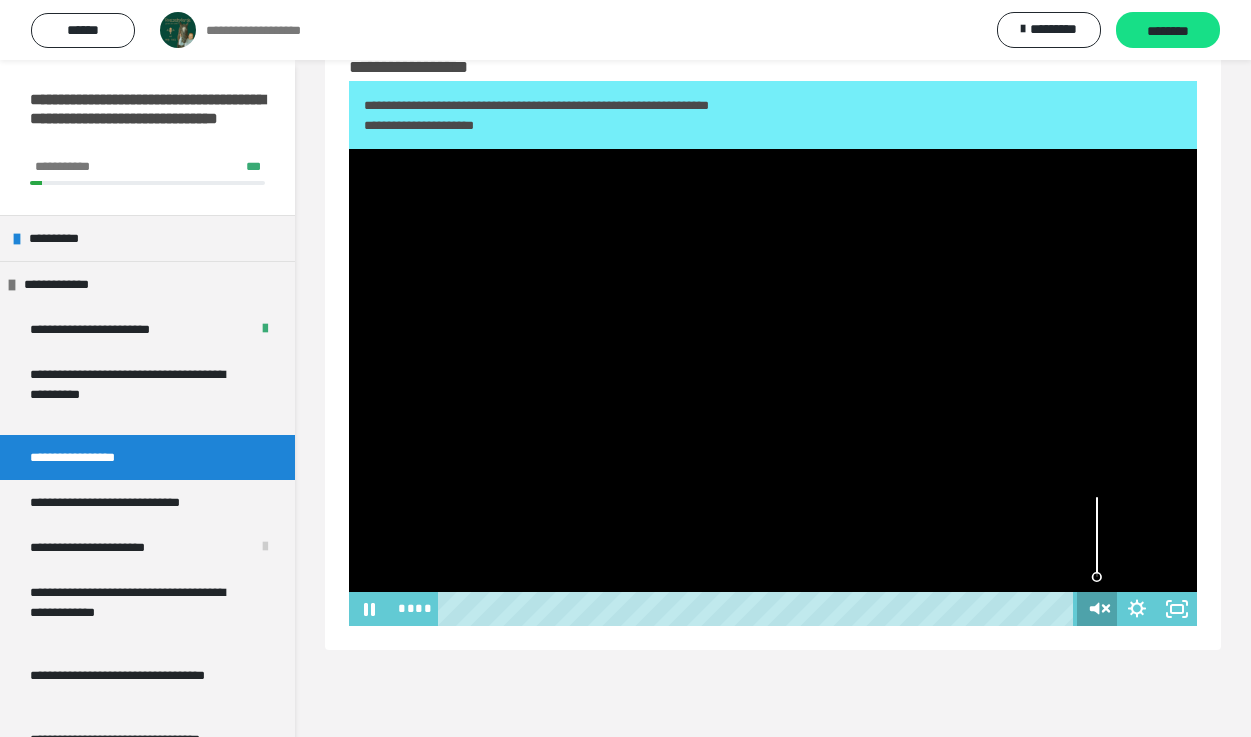 click 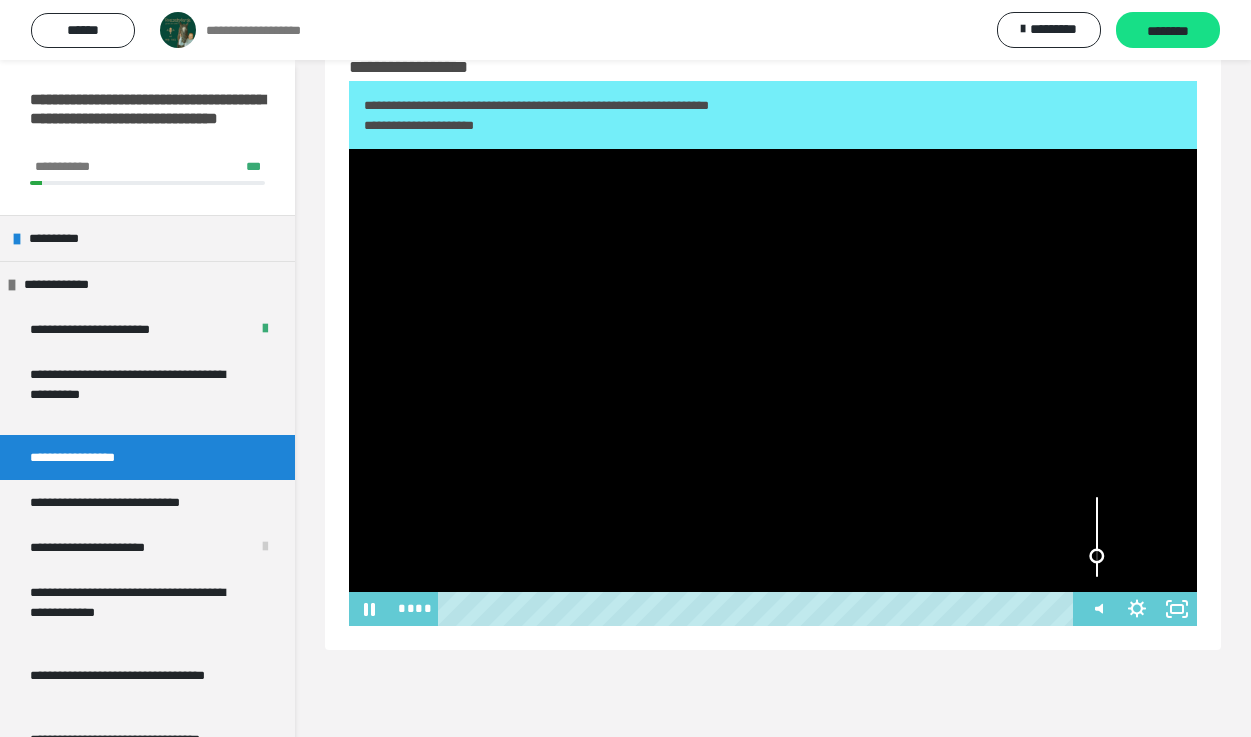 click at bounding box center [1097, 537] 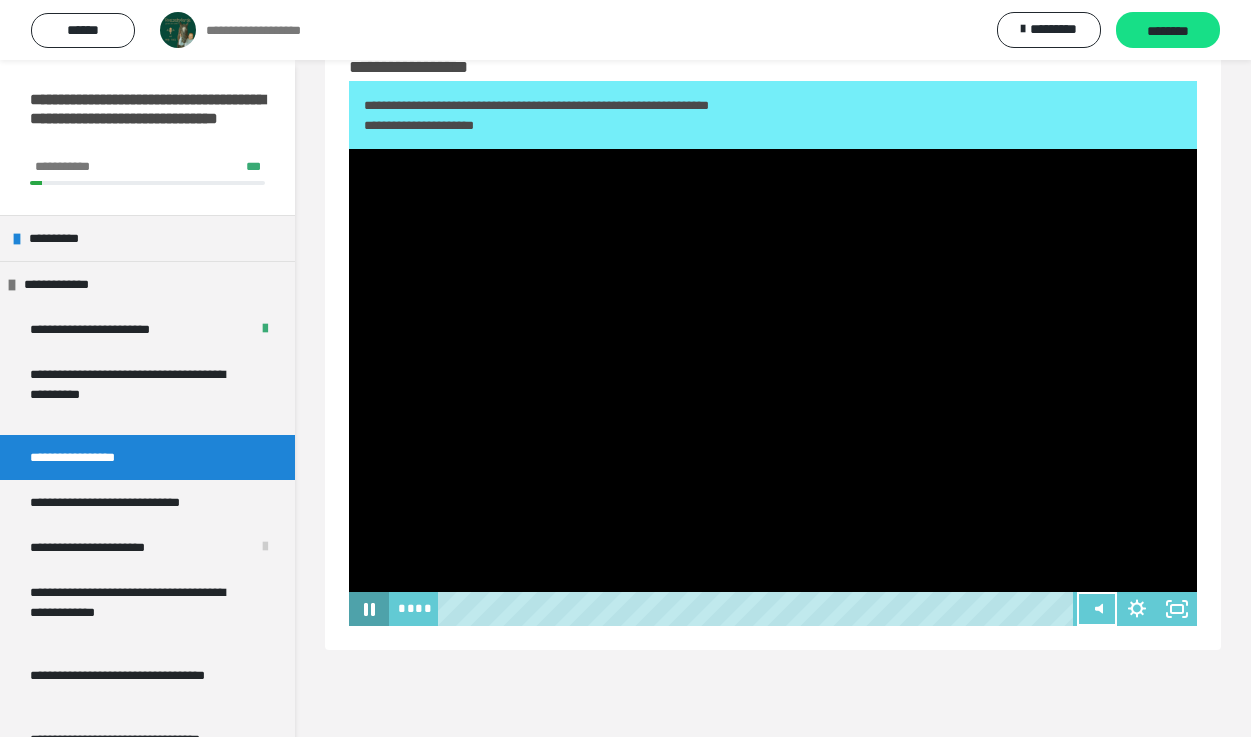 click 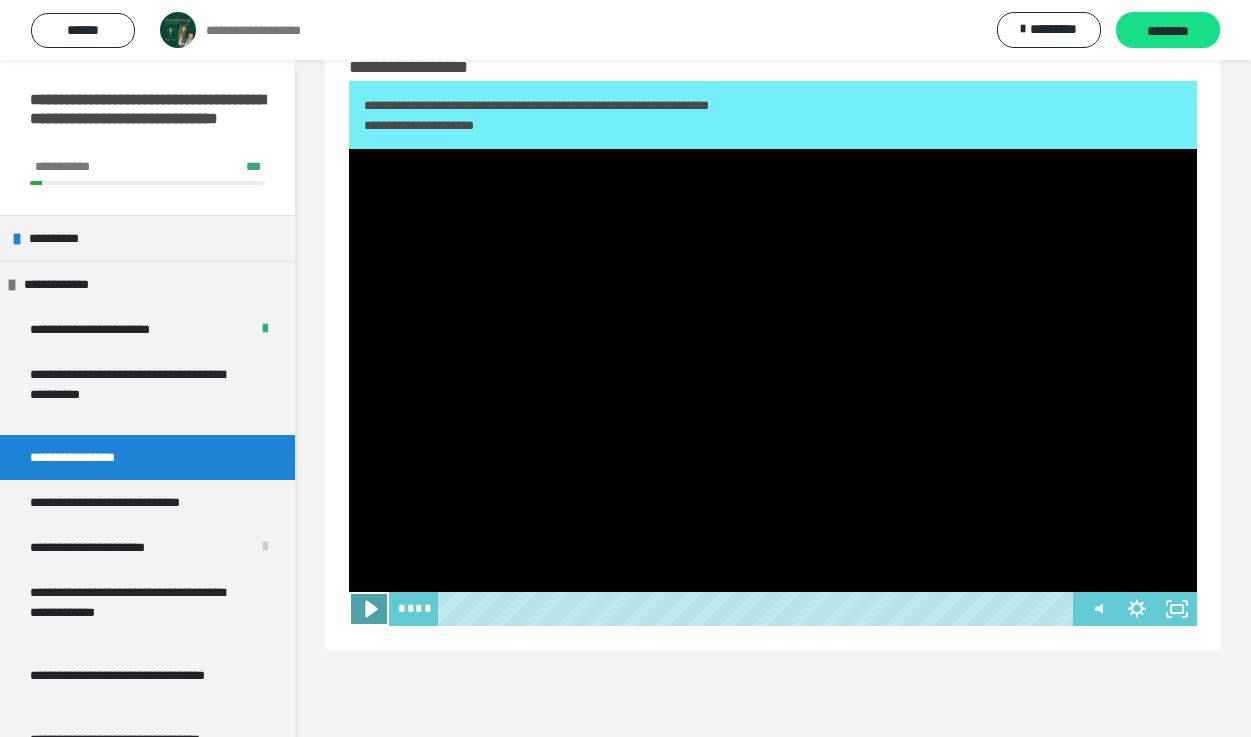 click 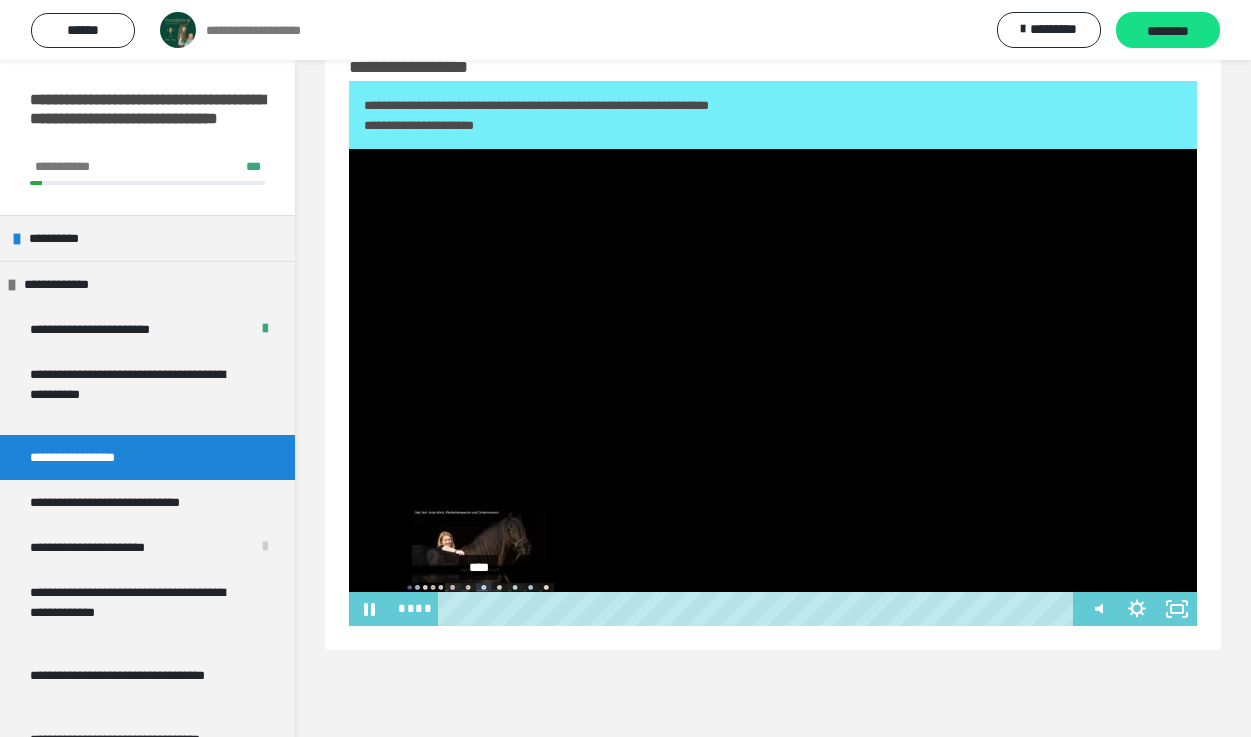 click on "****" at bounding box center (759, 609) 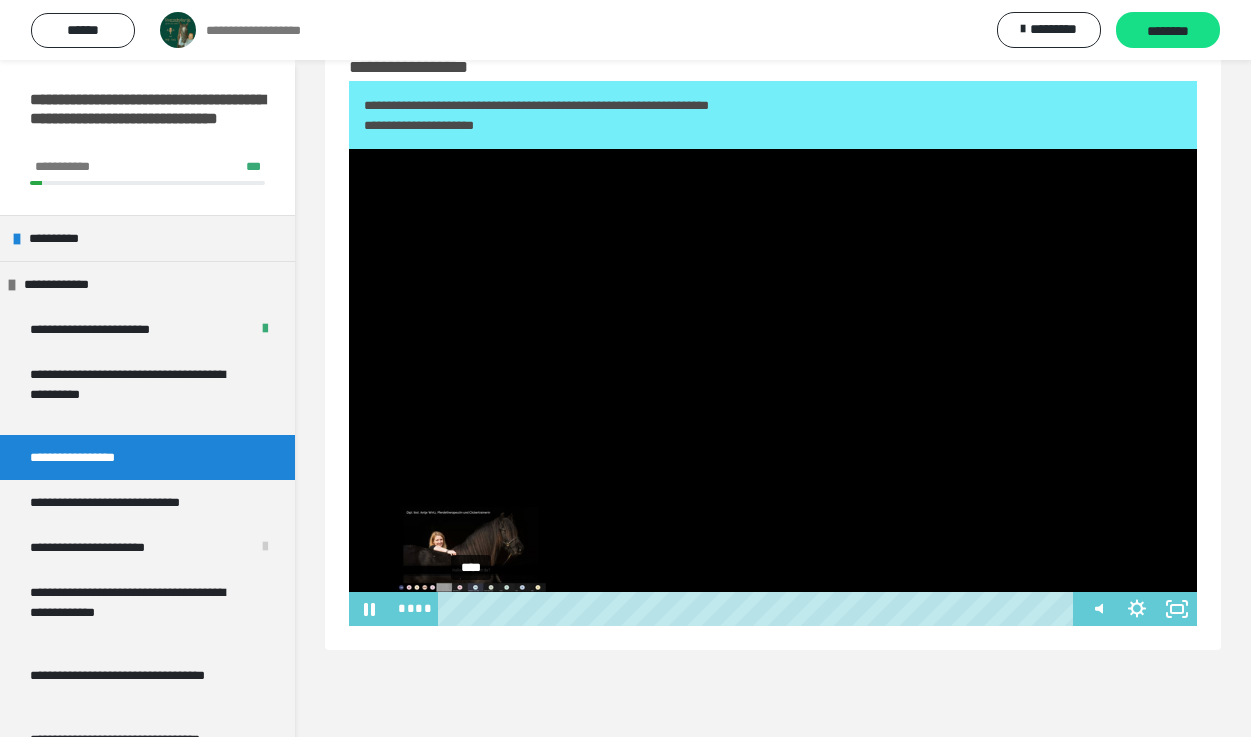 click on "****" at bounding box center [759, 609] 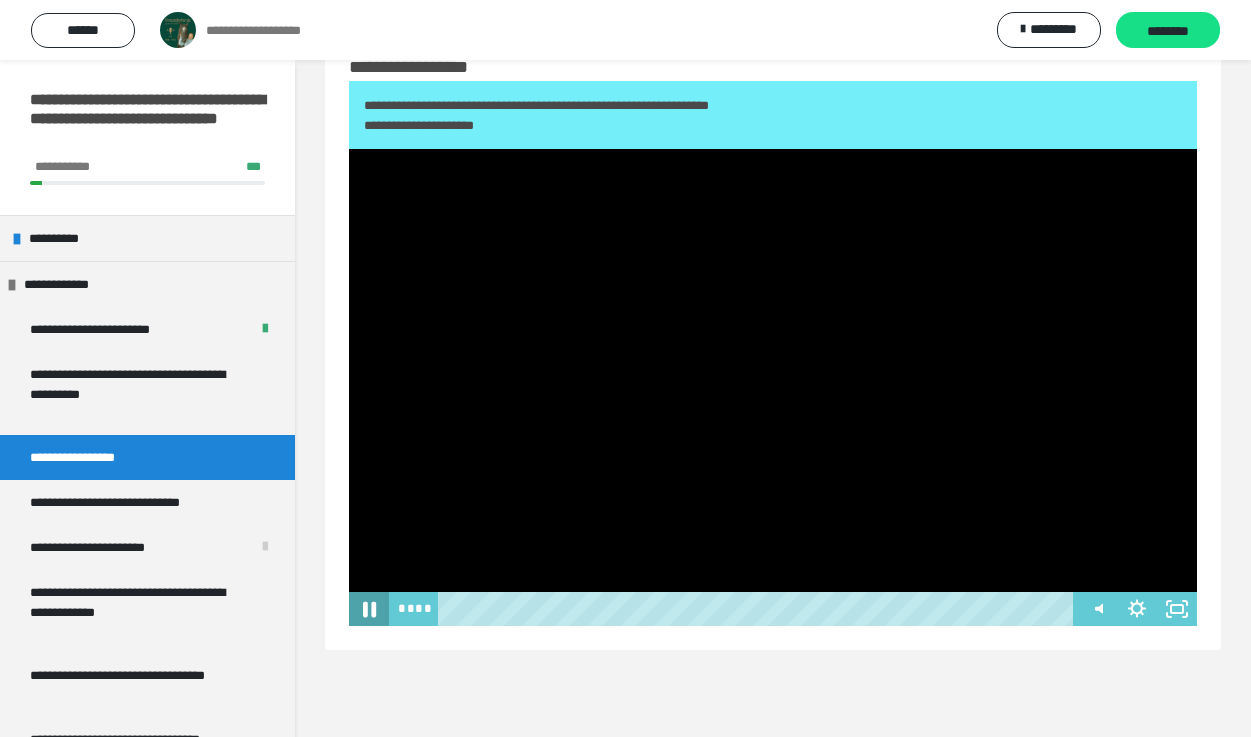 click 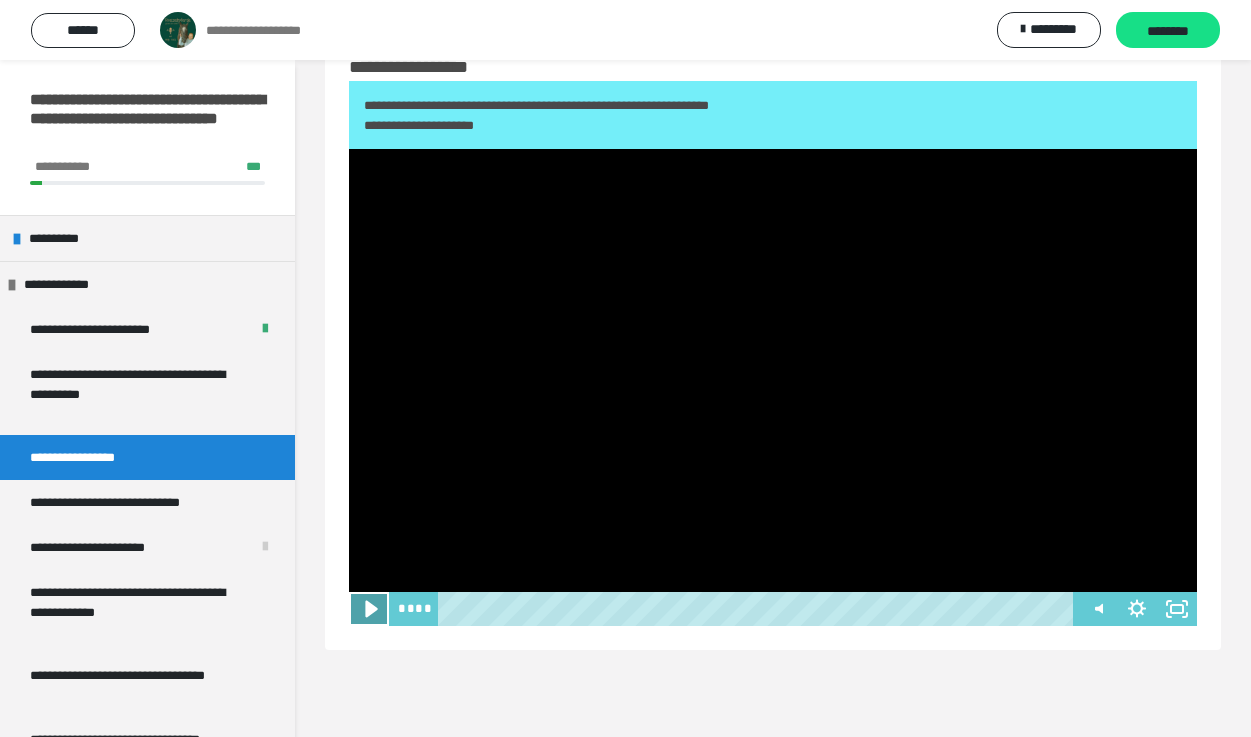 click 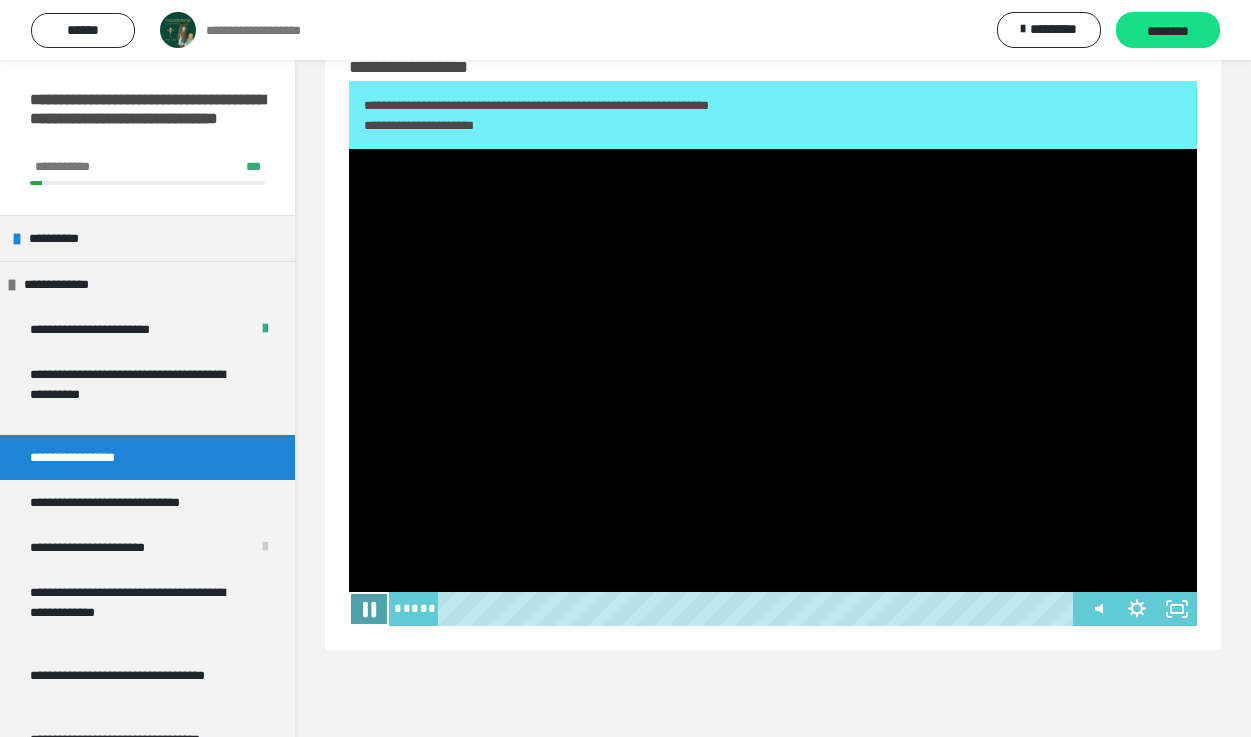 click 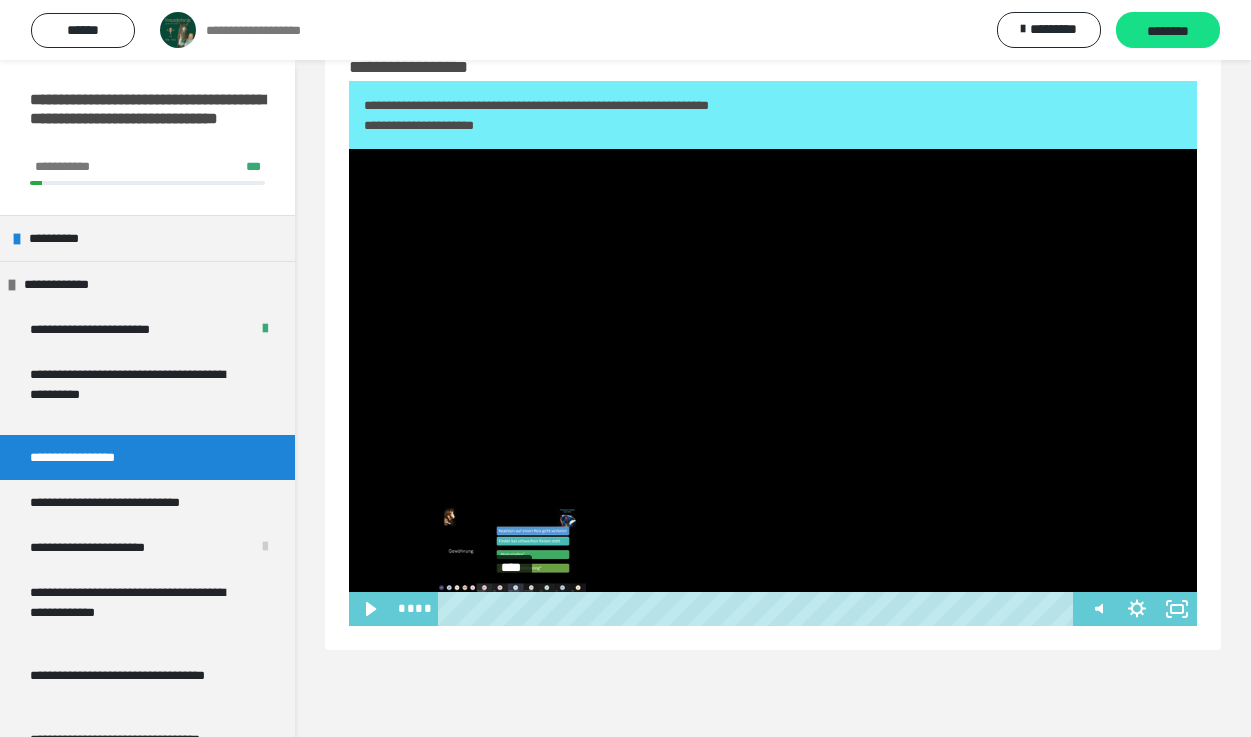 click on "****" at bounding box center [759, 609] 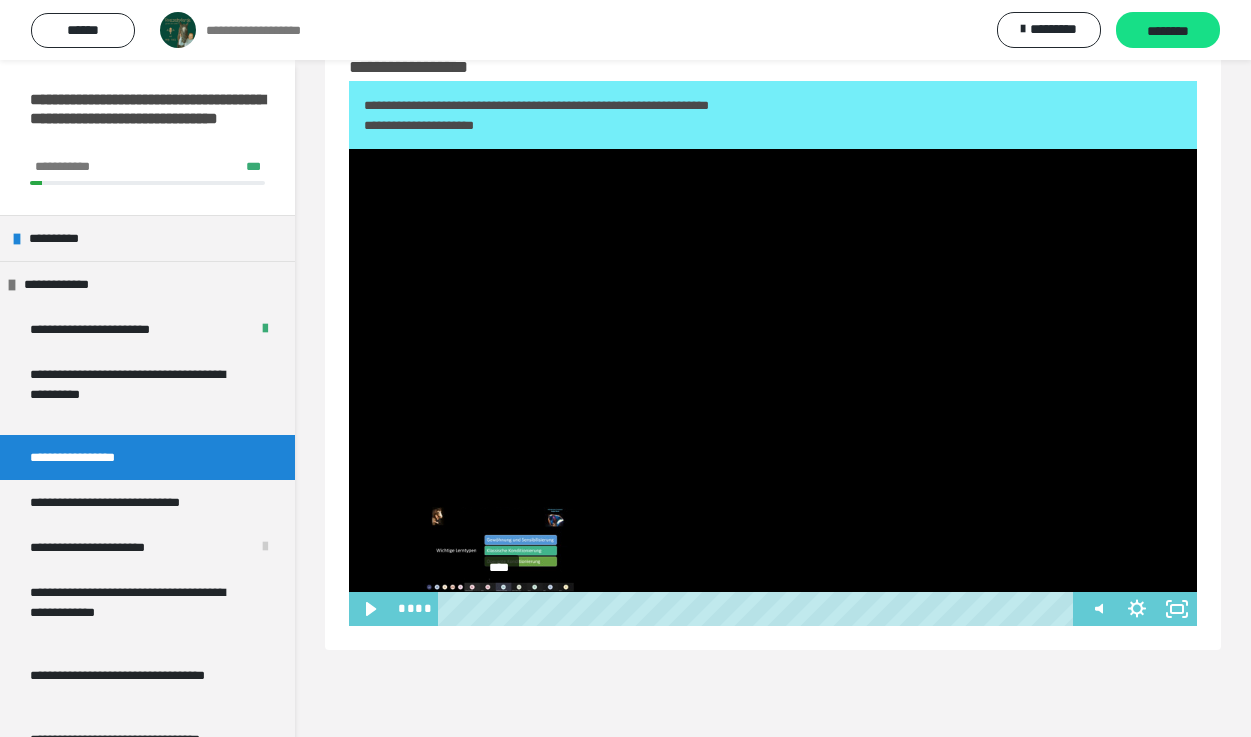 click on "****" at bounding box center (759, 609) 